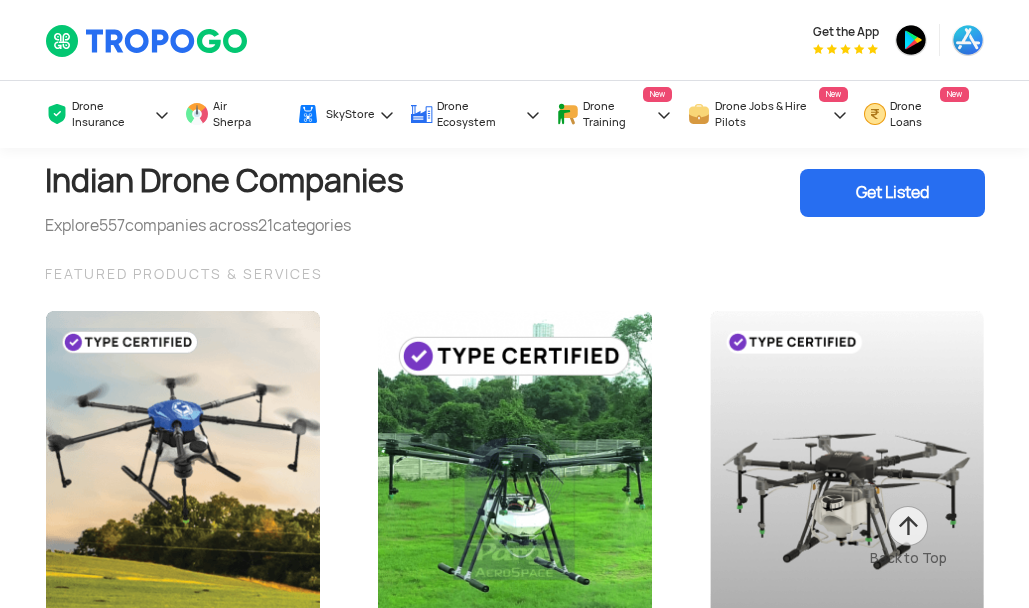 scroll, scrollTop: 3897, scrollLeft: 0, axis: vertical 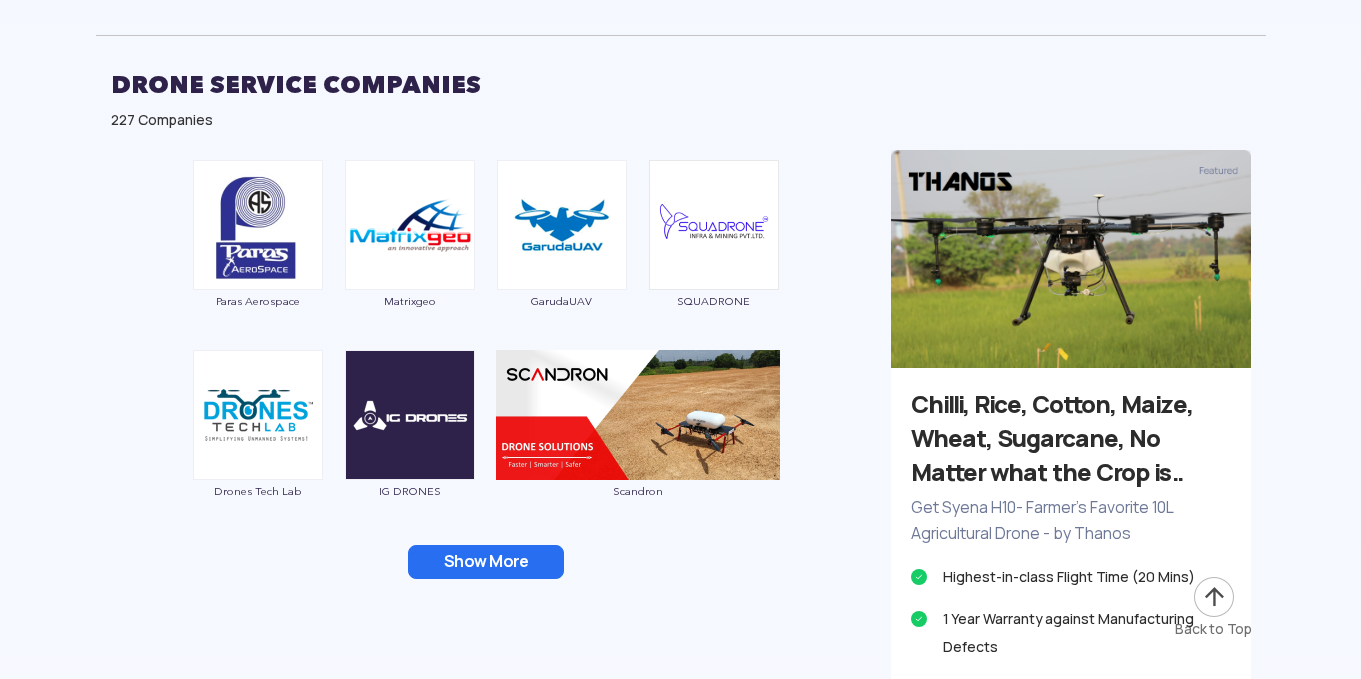 click on "Show More" at bounding box center [486, 562] 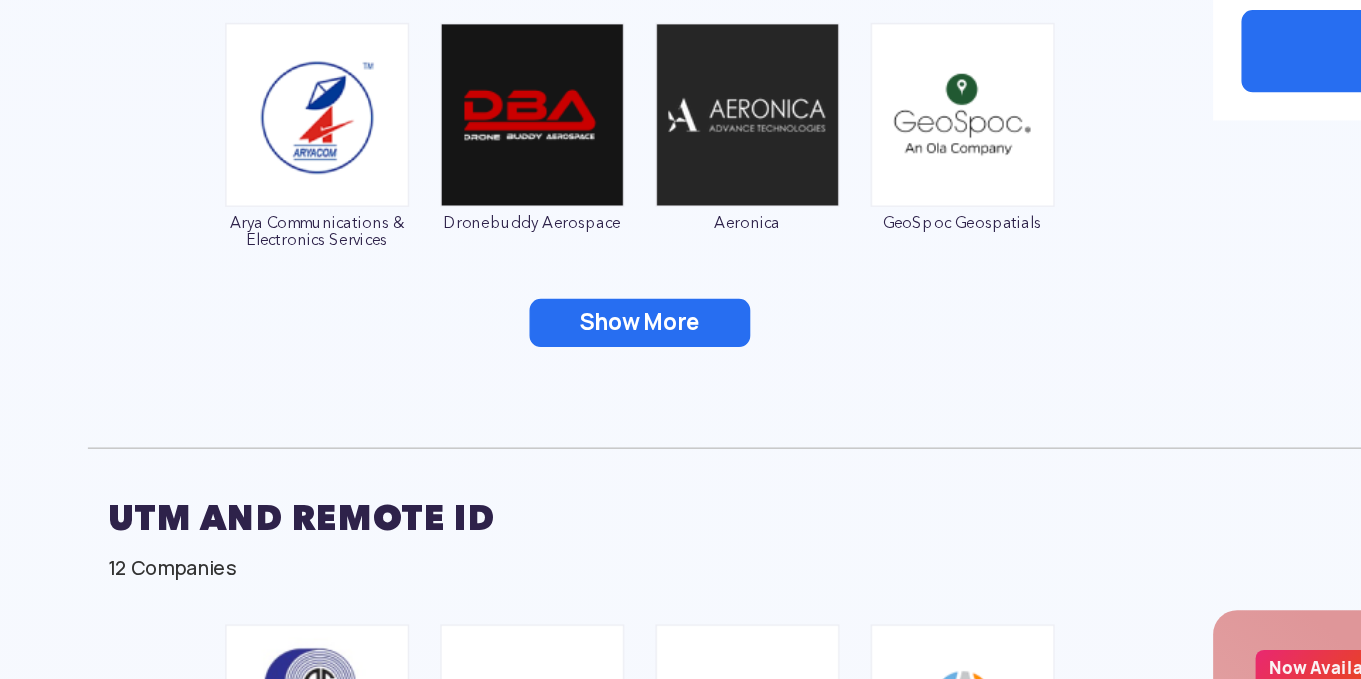 scroll, scrollTop: 4489, scrollLeft: 0, axis: vertical 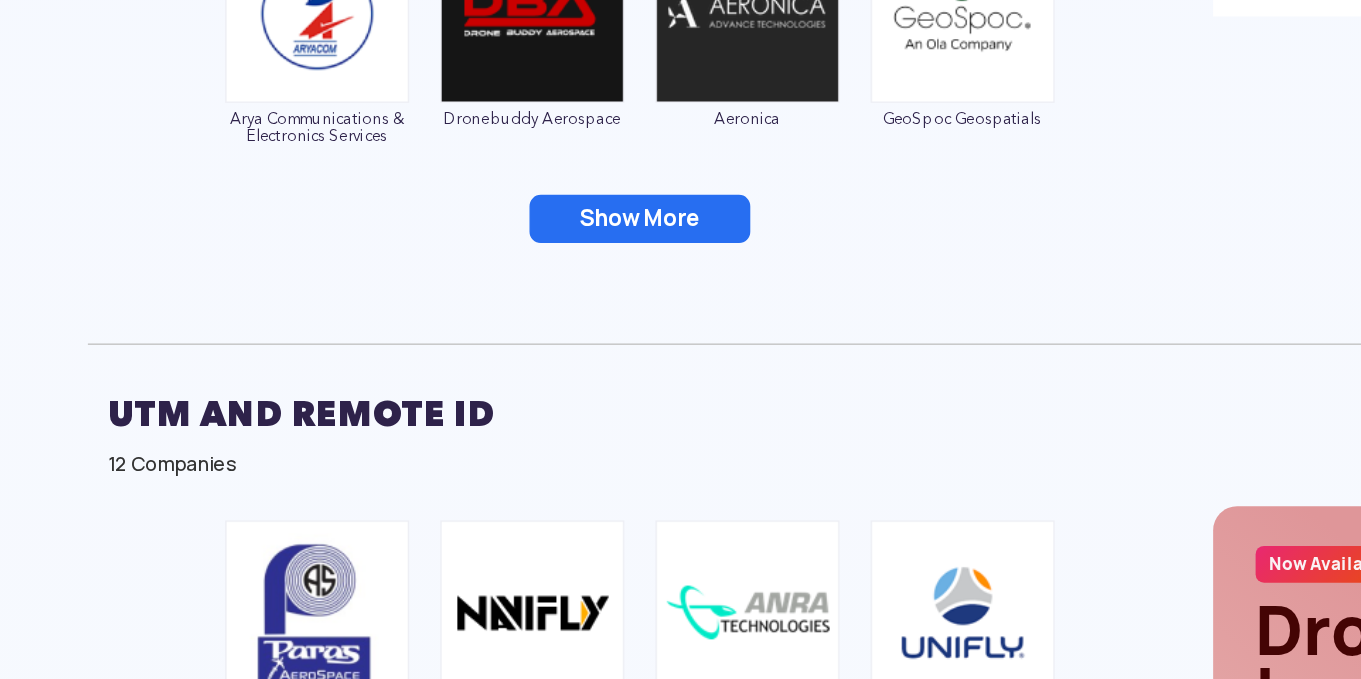 click on "Show More" at bounding box center (486, 354) 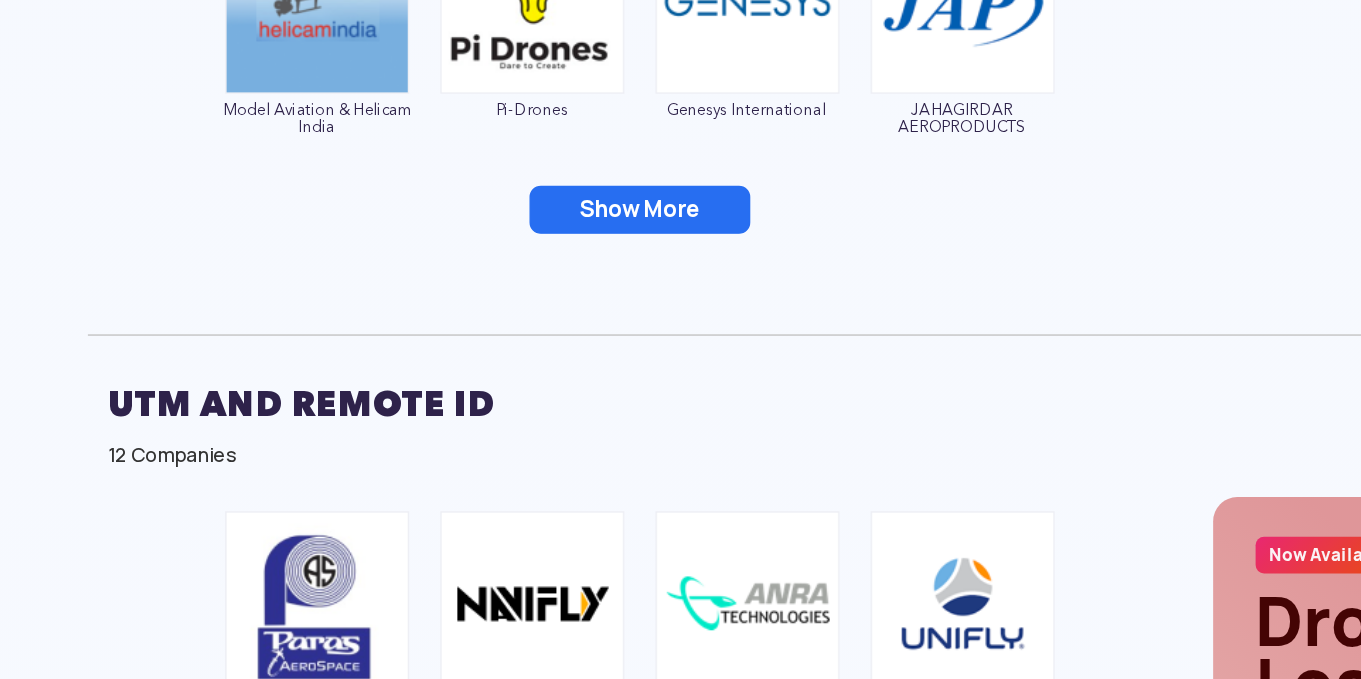 scroll, scrollTop: 4877, scrollLeft: 0, axis: vertical 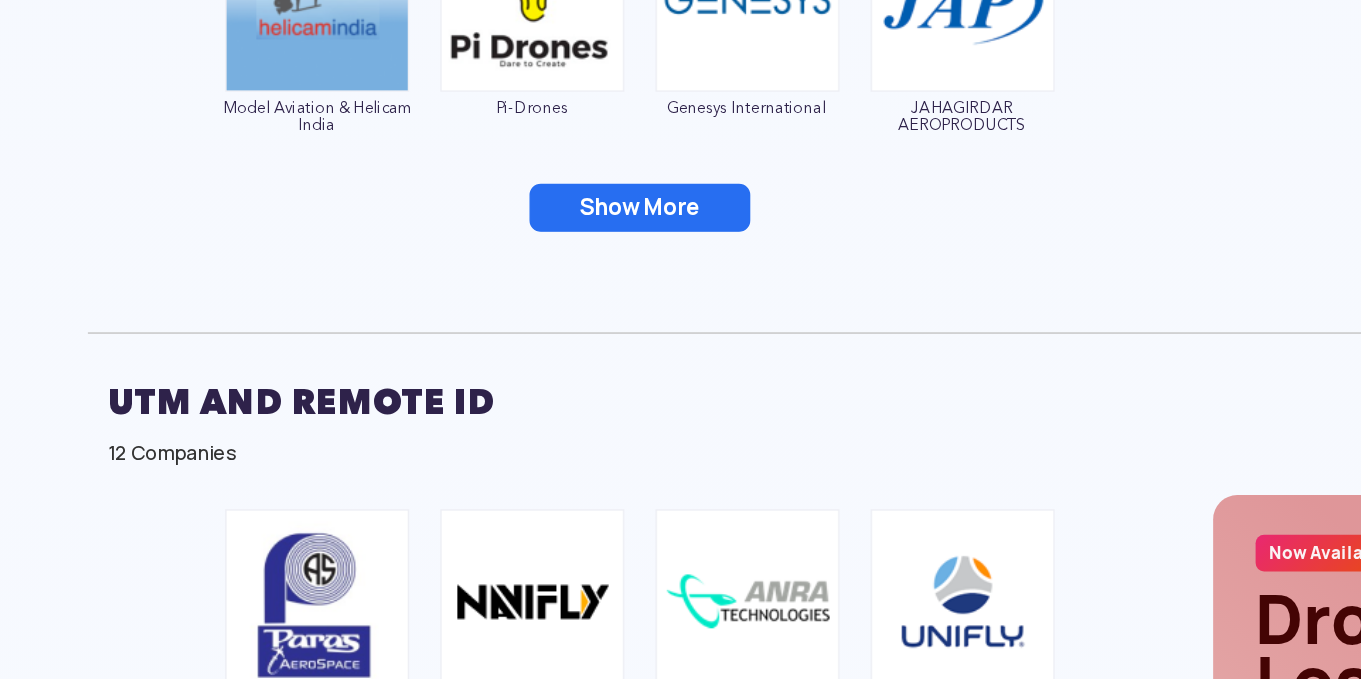 click on "Show More" at bounding box center [486, 346] 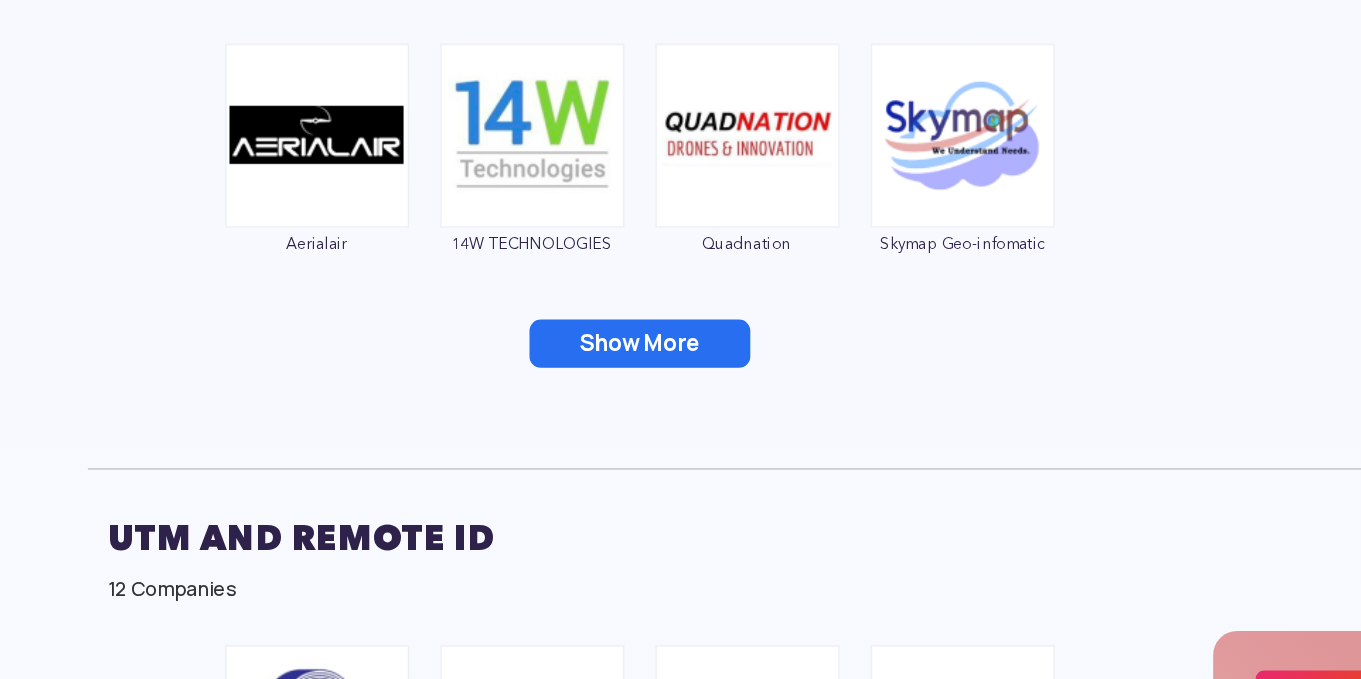 scroll, scrollTop: 5167, scrollLeft: 0, axis: vertical 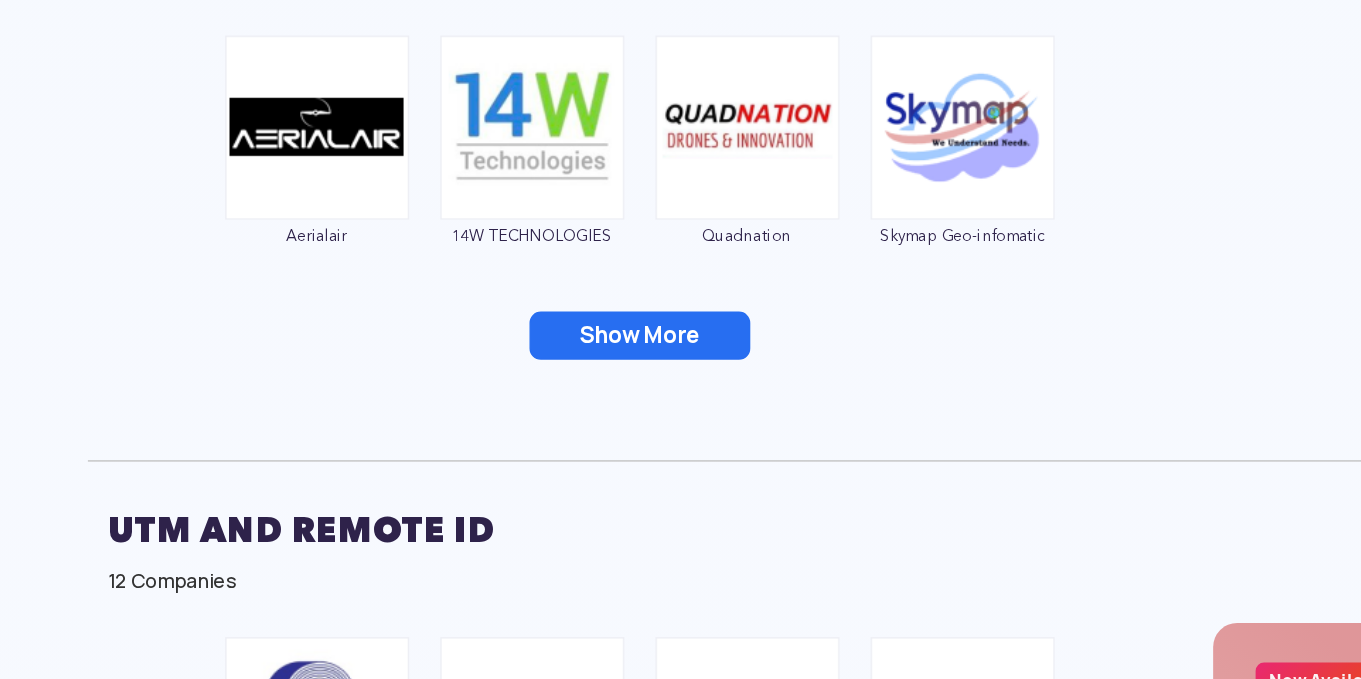 click on "Show More" at bounding box center [486, 436] 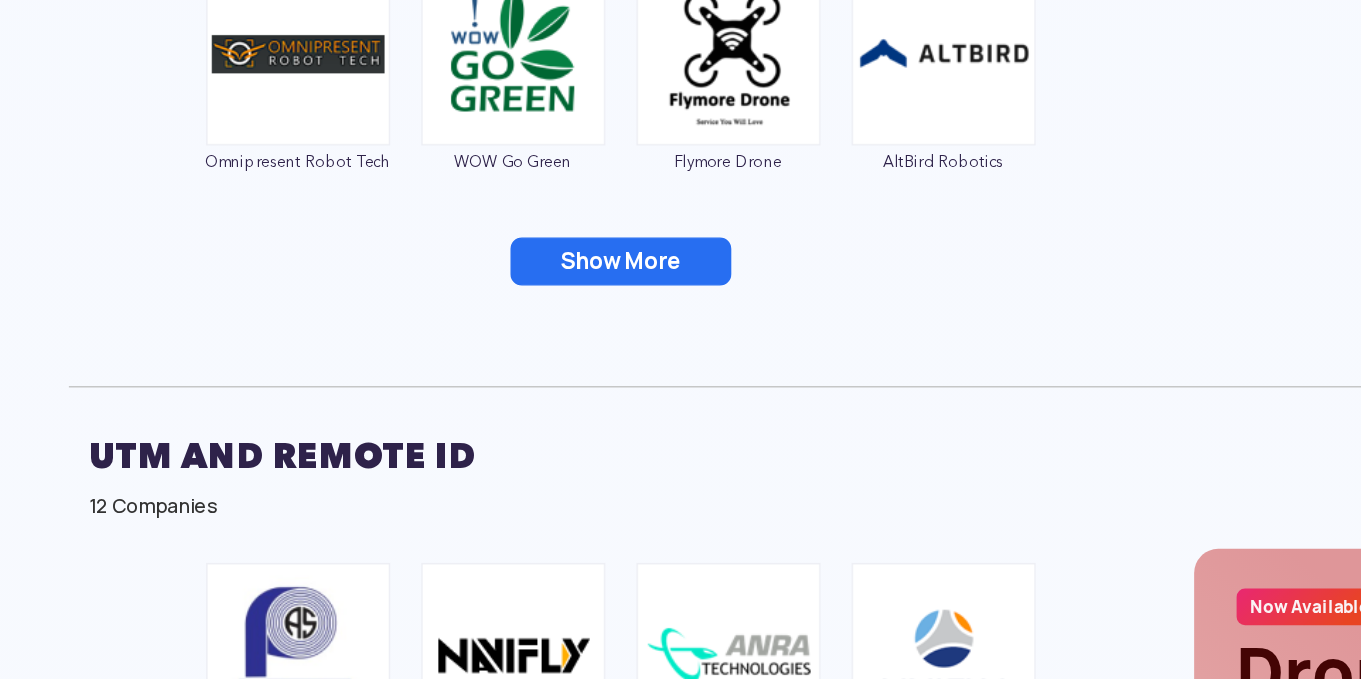 scroll, scrollTop: 5601, scrollLeft: 0, axis: vertical 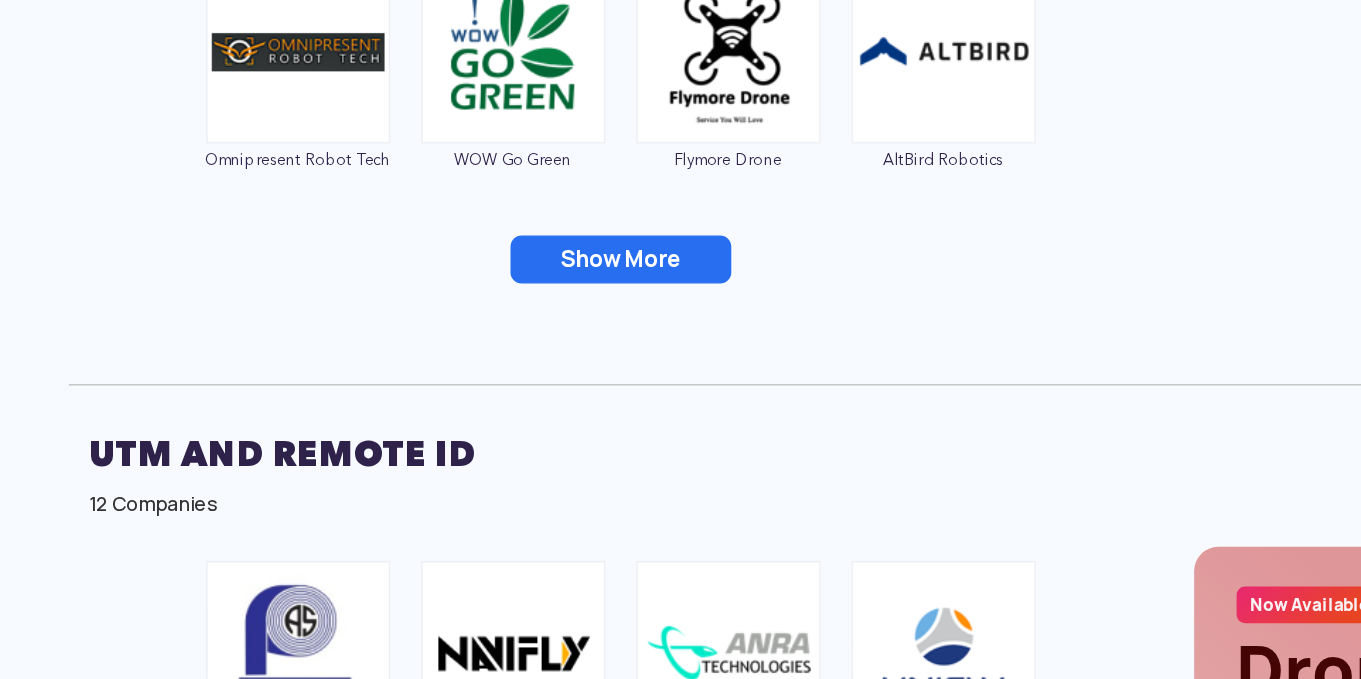 click on "Show More" at bounding box center [486, 382] 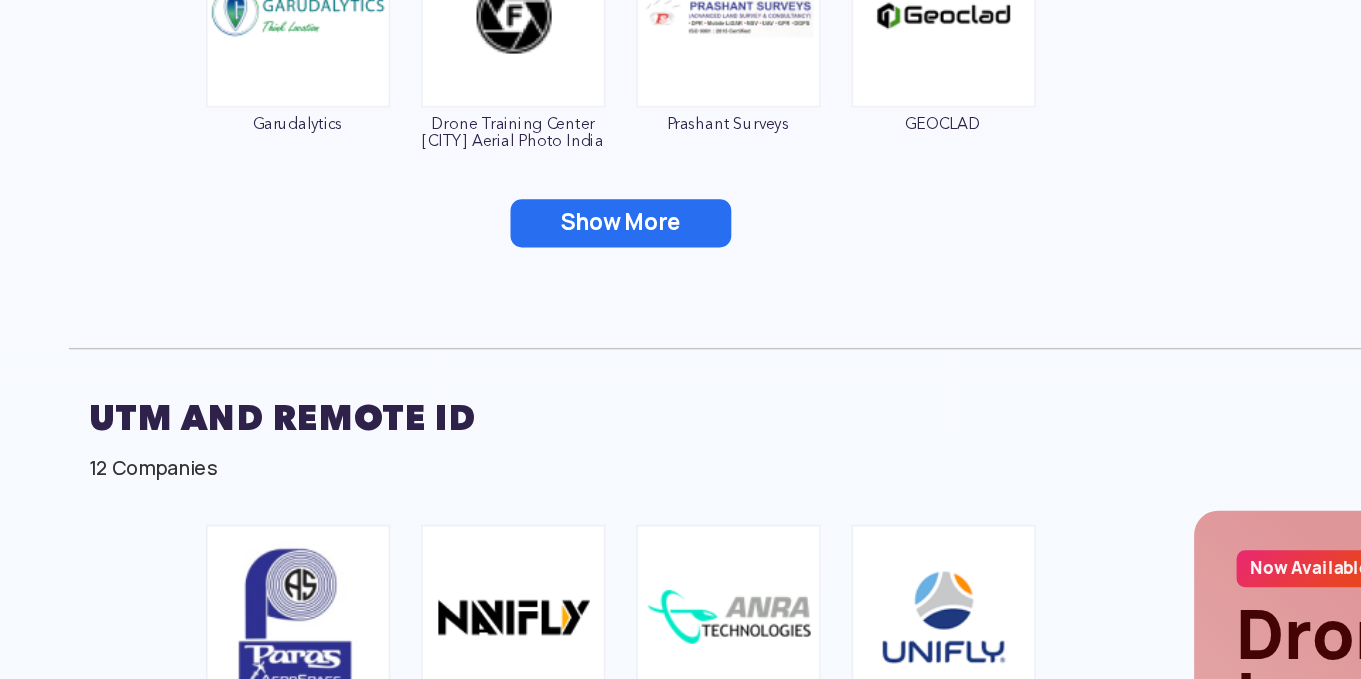 scroll, scrollTop: 6033, scrollLeft: 0, axis: vertical 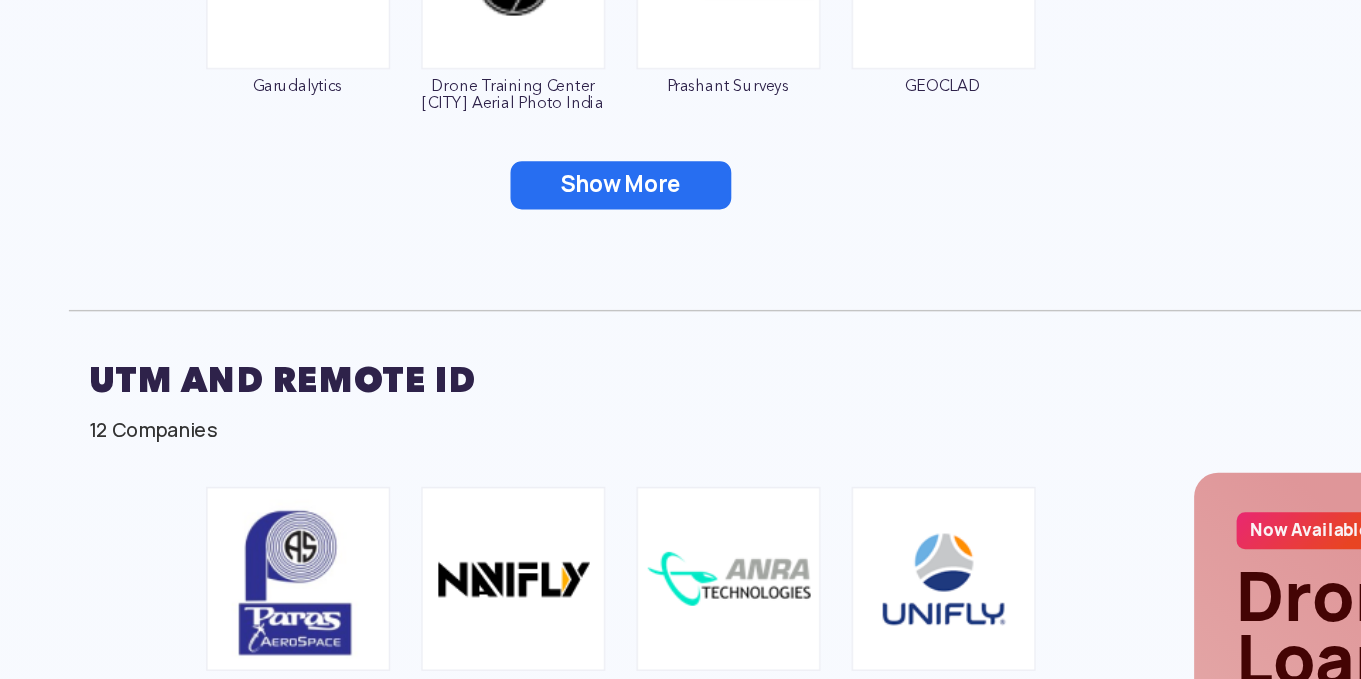 click on "Show More" at bounding box center [486, 330] 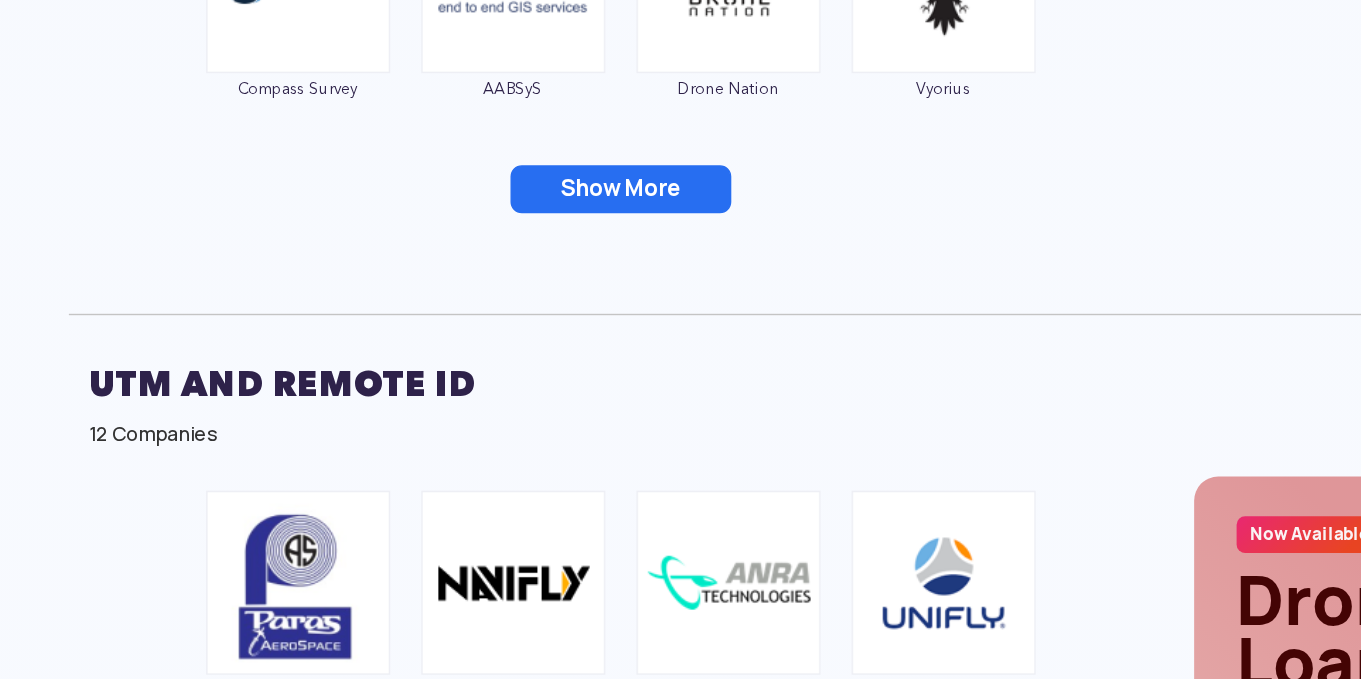 scroll, scrollTop: 6447, scrollLeft: 0, axis: vertical 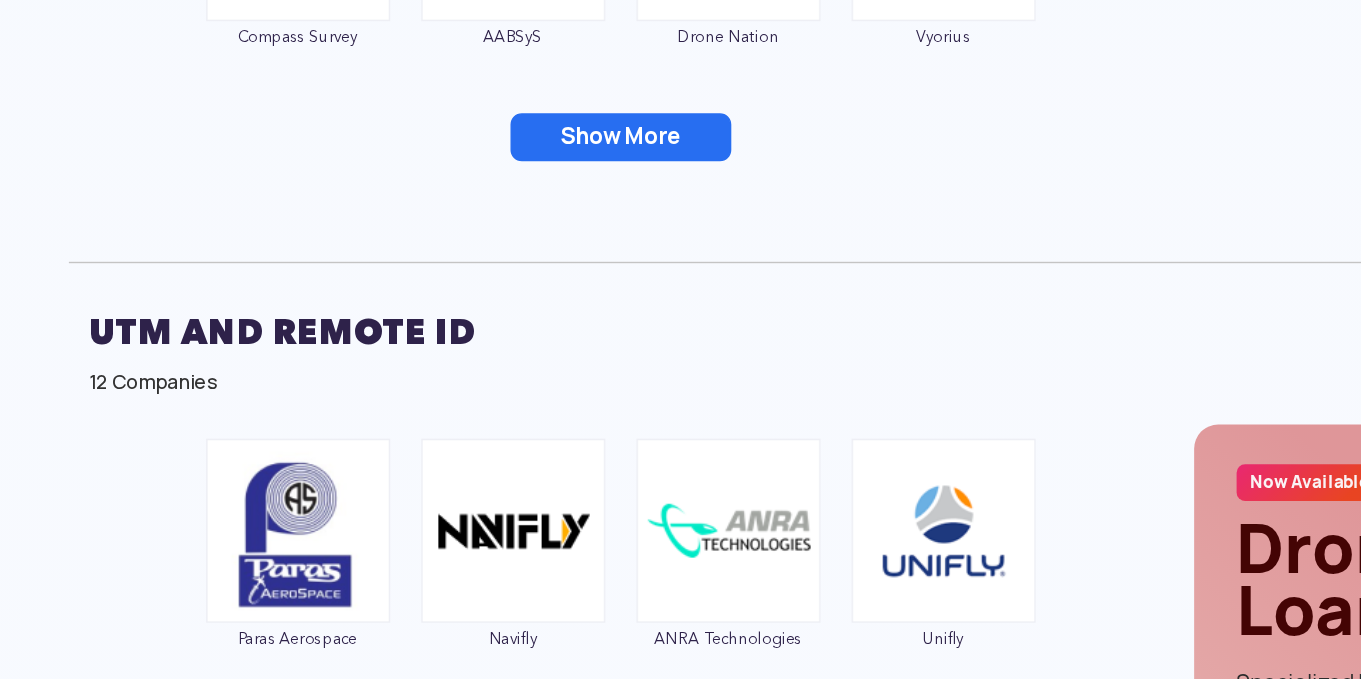click on "Show More" at bounding box center (486, 296) 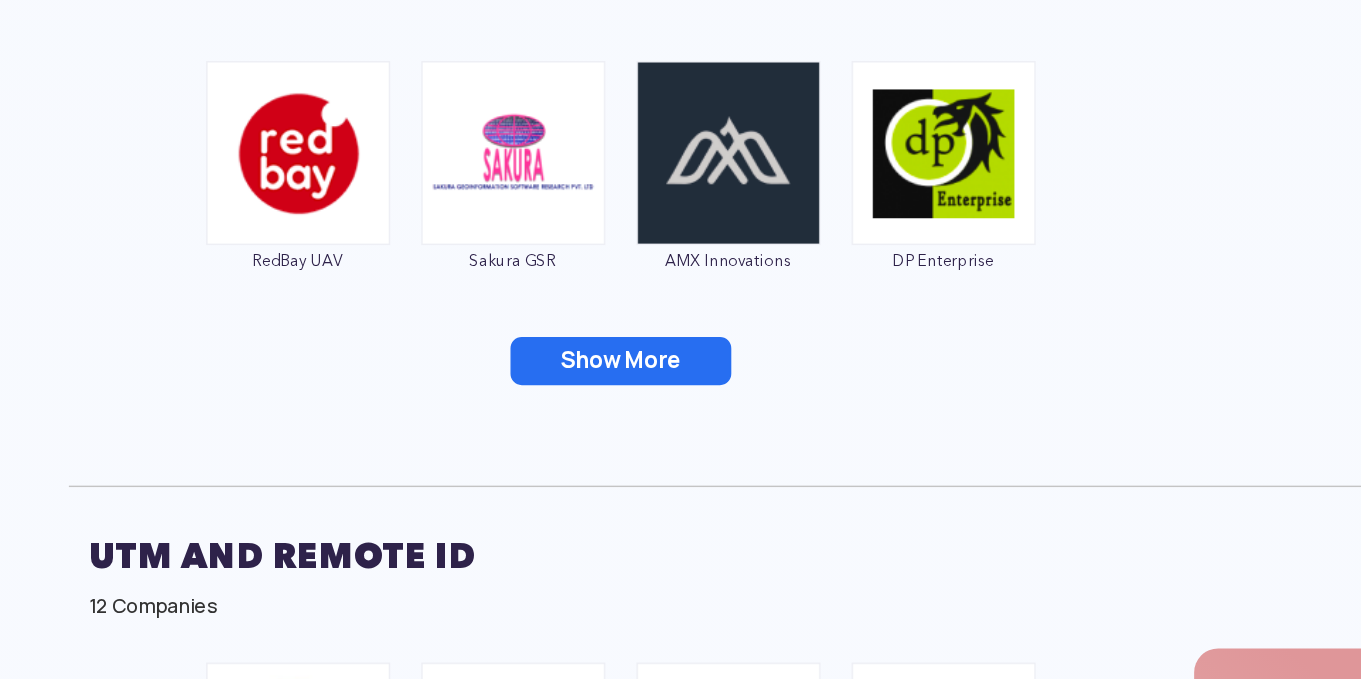 scroll, scrollTop: 6697, scrollLeft: 0, axis: vertical 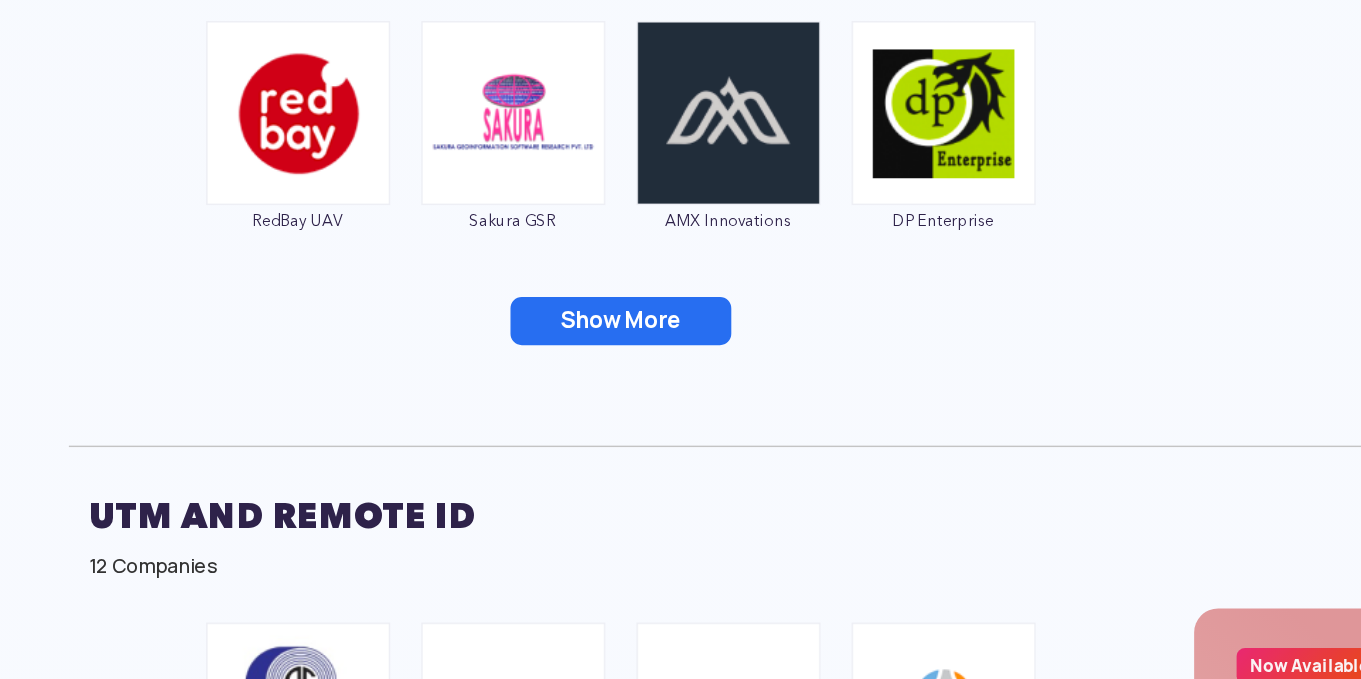 click on "Show More" at bounding box center (486, 426) 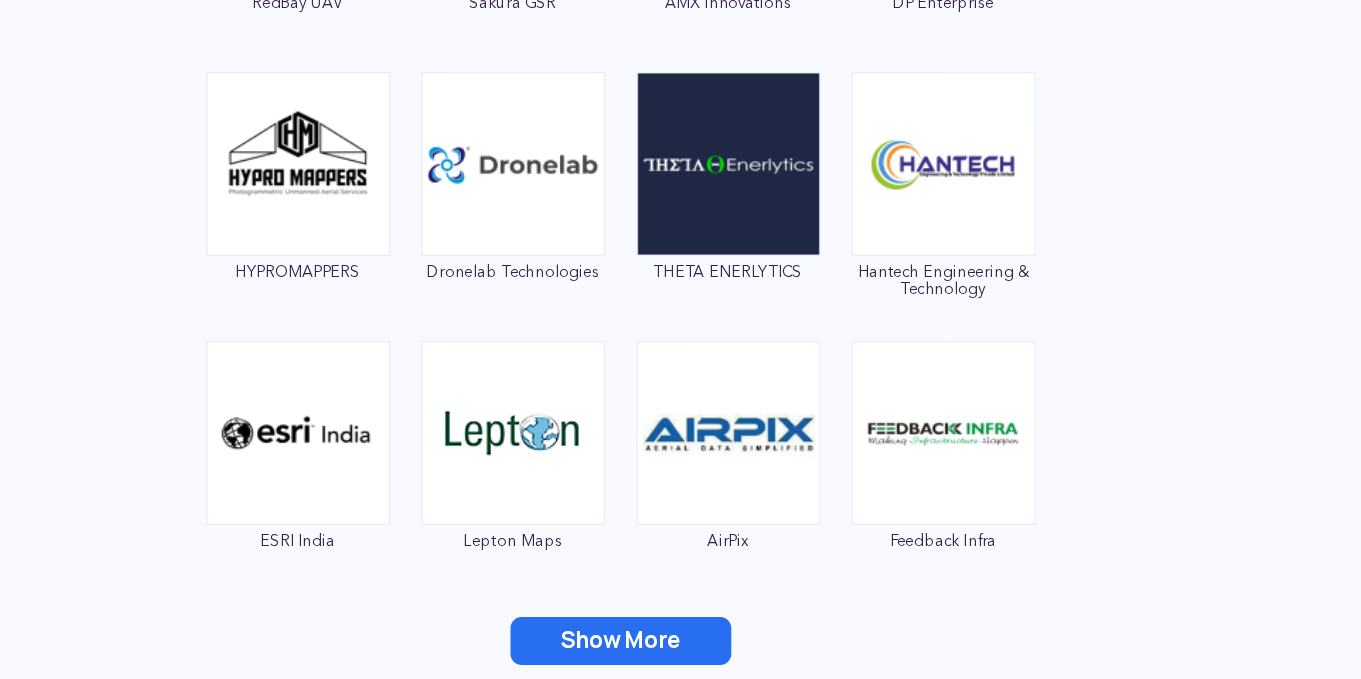 scroll, scrollTop: 6858, scrollLeft: 0, axis: vertical 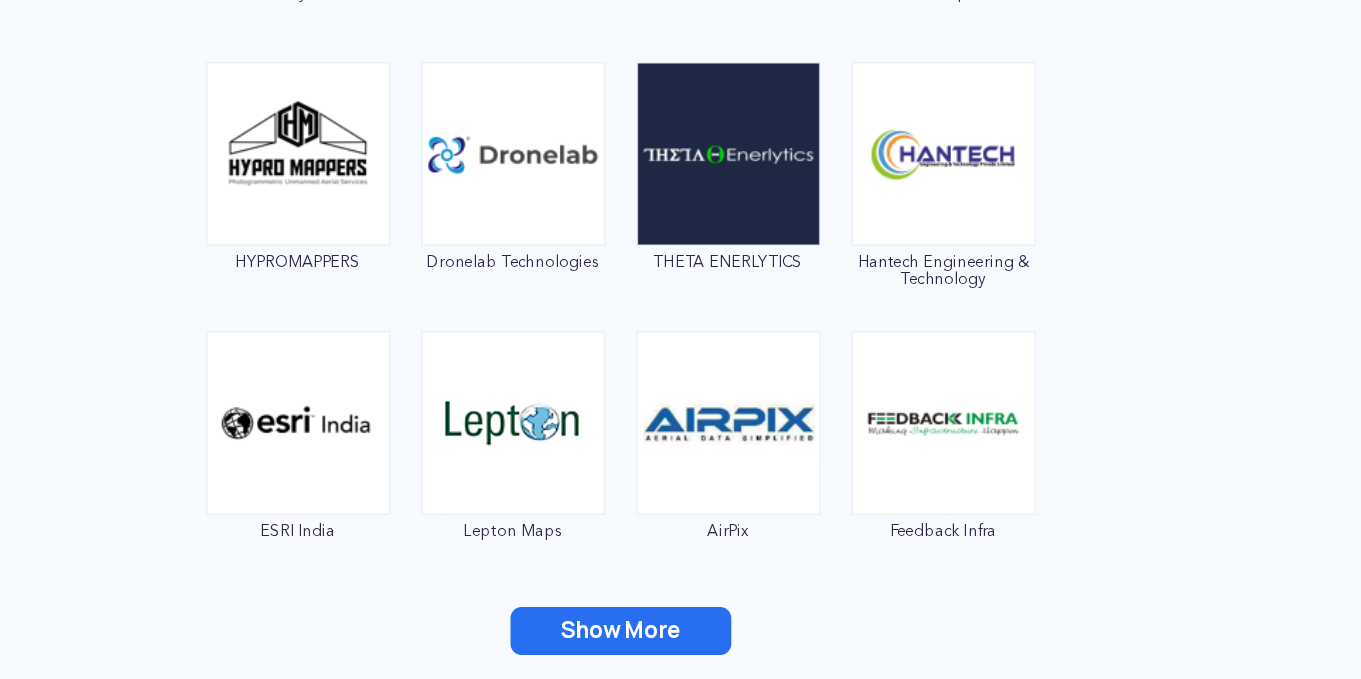 click on "Show More" at bounding box center (486, 645) 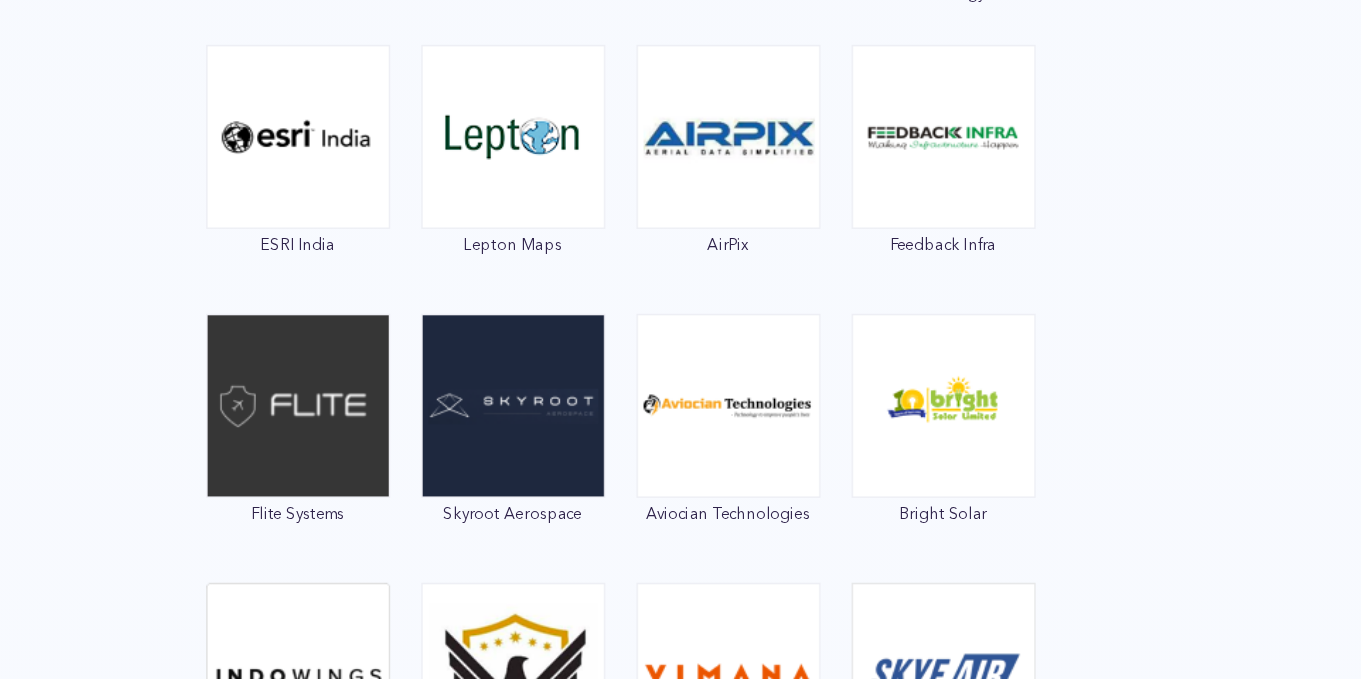 scroll, scrollTop: 7238, scrollLeft: 0, axis: vertical 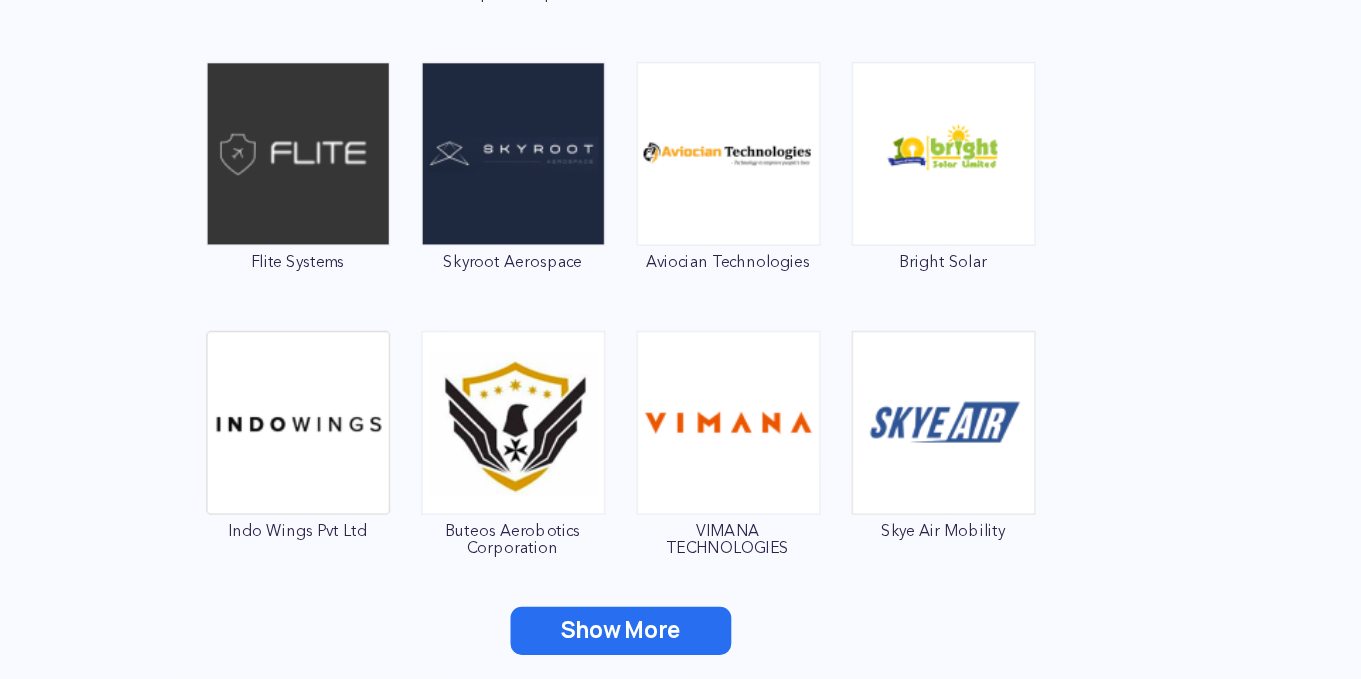 click on "Show More" at bounding box center (486, 645) 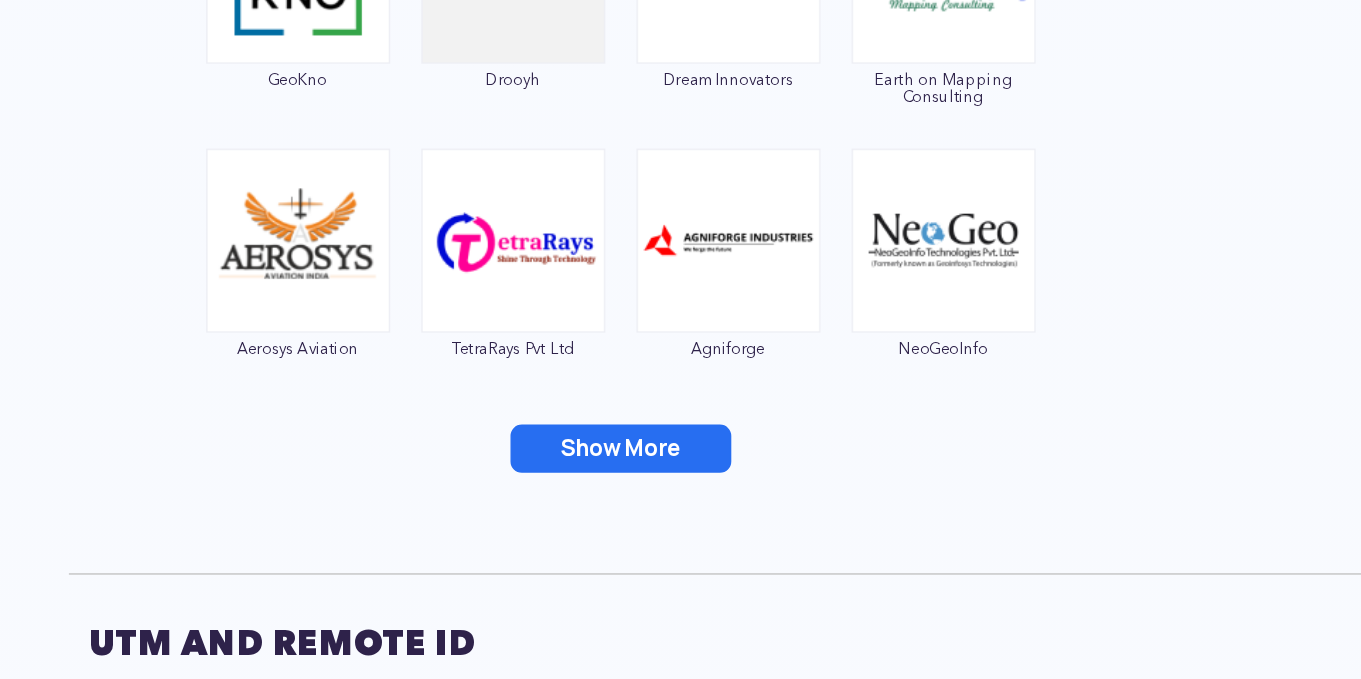 scroll, scrollTop: 7756, scrollLeft: 0, axis: vertical 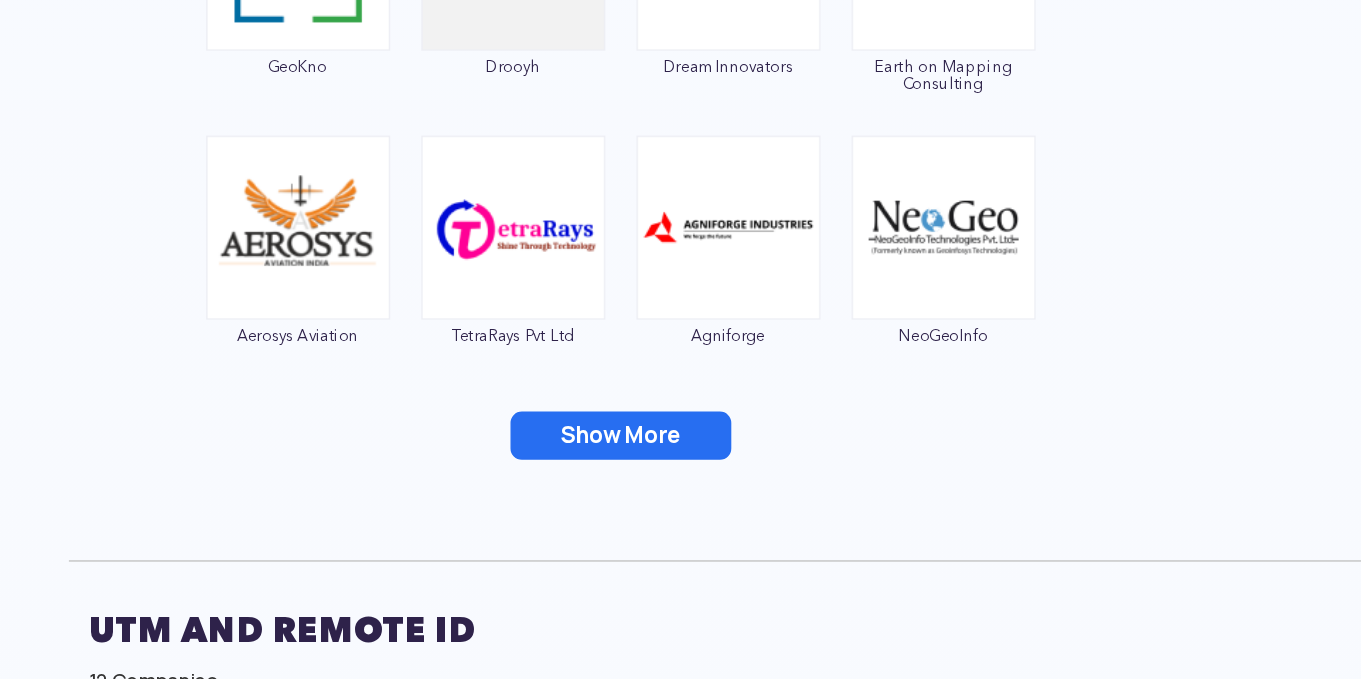 click on "Show More" at bounding box center [486, 507] 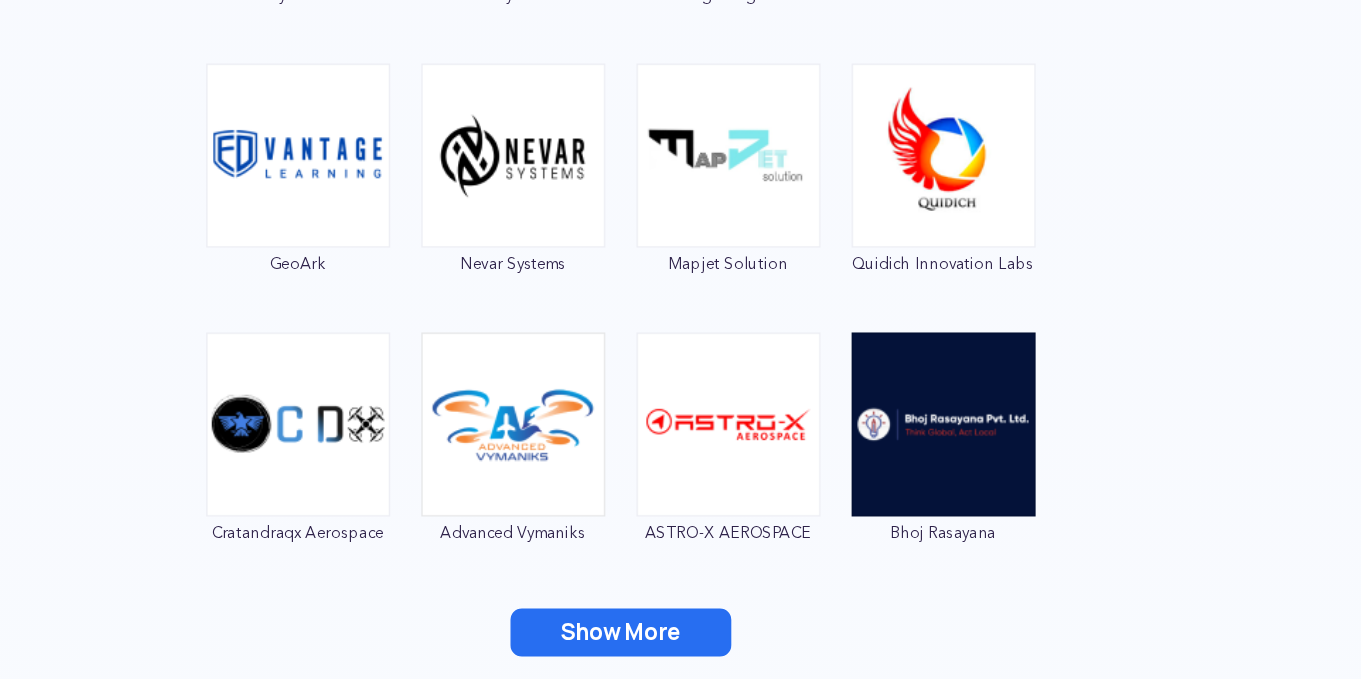 scroll, scrollTop: 7998, scrollLeft: 0, axis: vertical 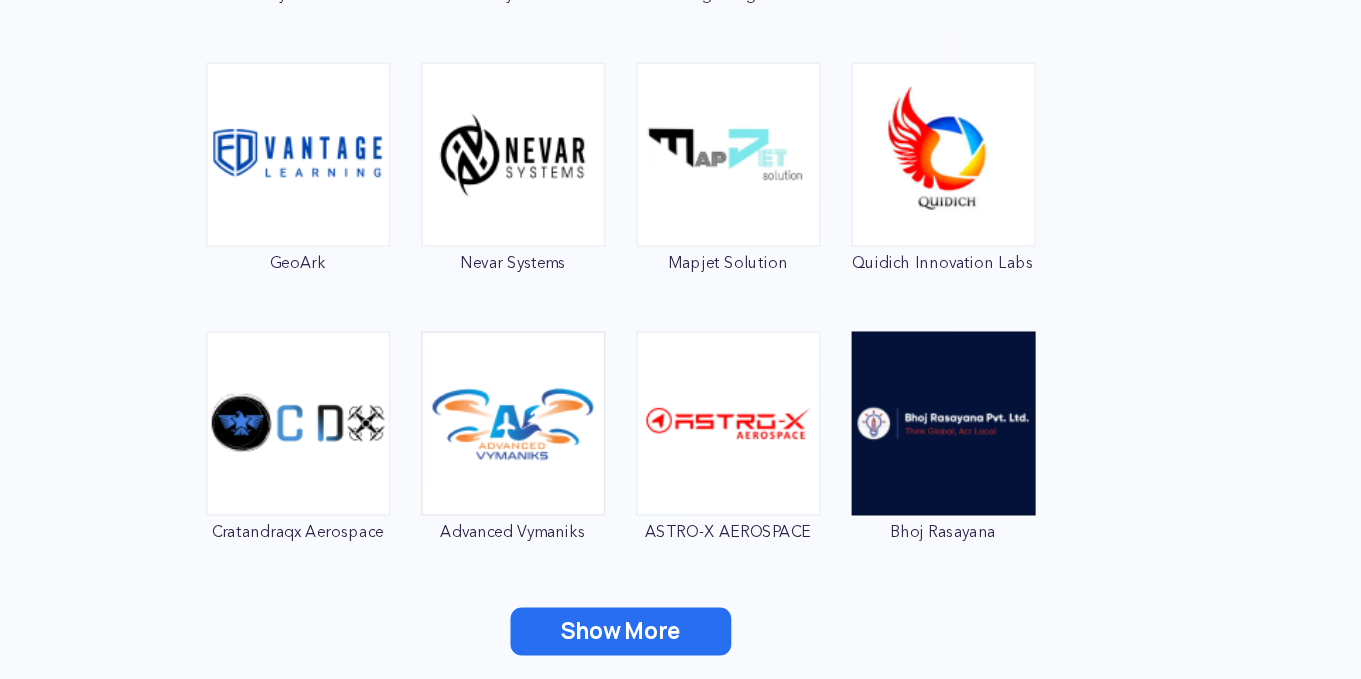 click on "Show More" at bounding box center (486, 645) 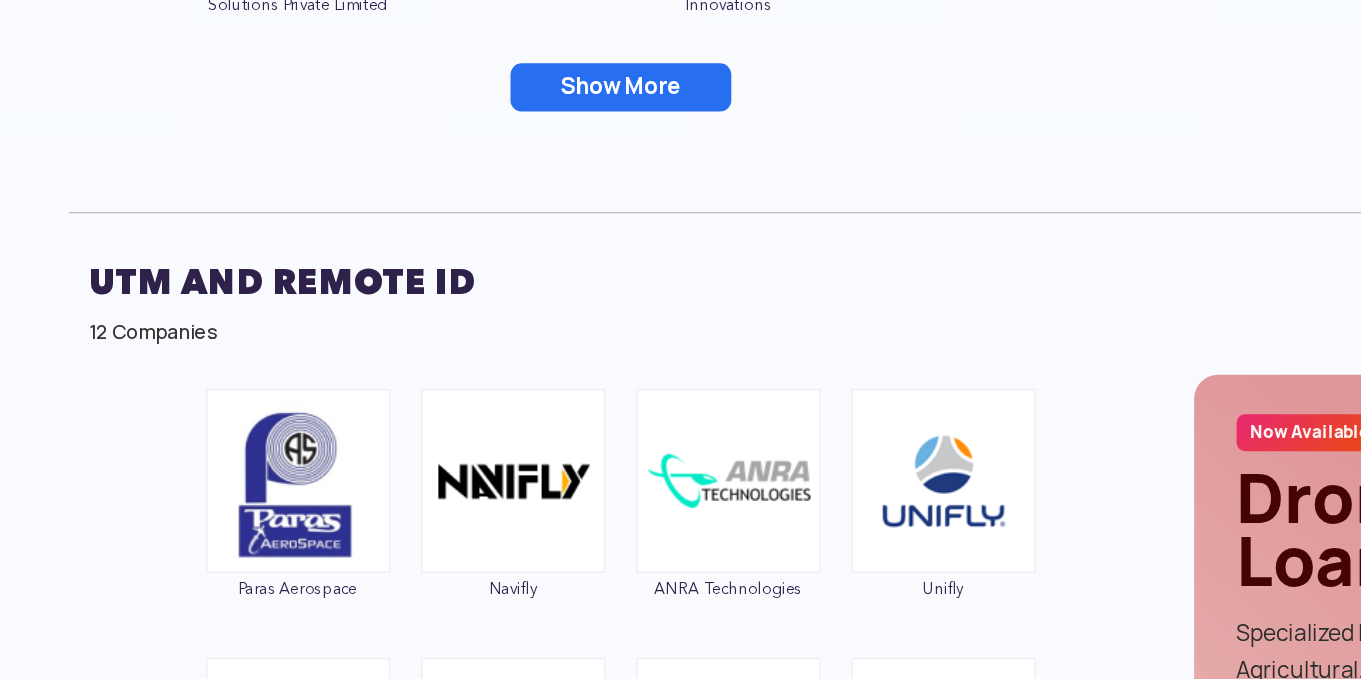 scroll, scrollTop: 8776, scrollLeft: 0, axis: vertical 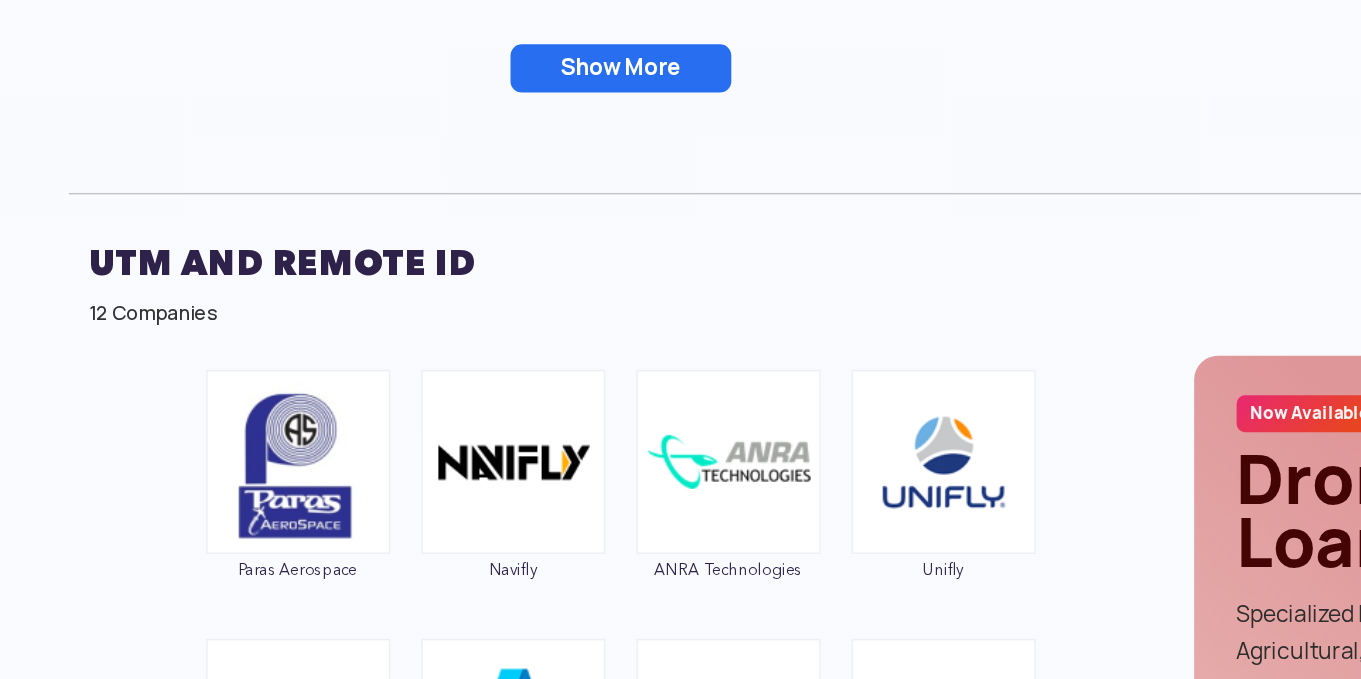 click on "Show More" at bounding box center [486, 247] 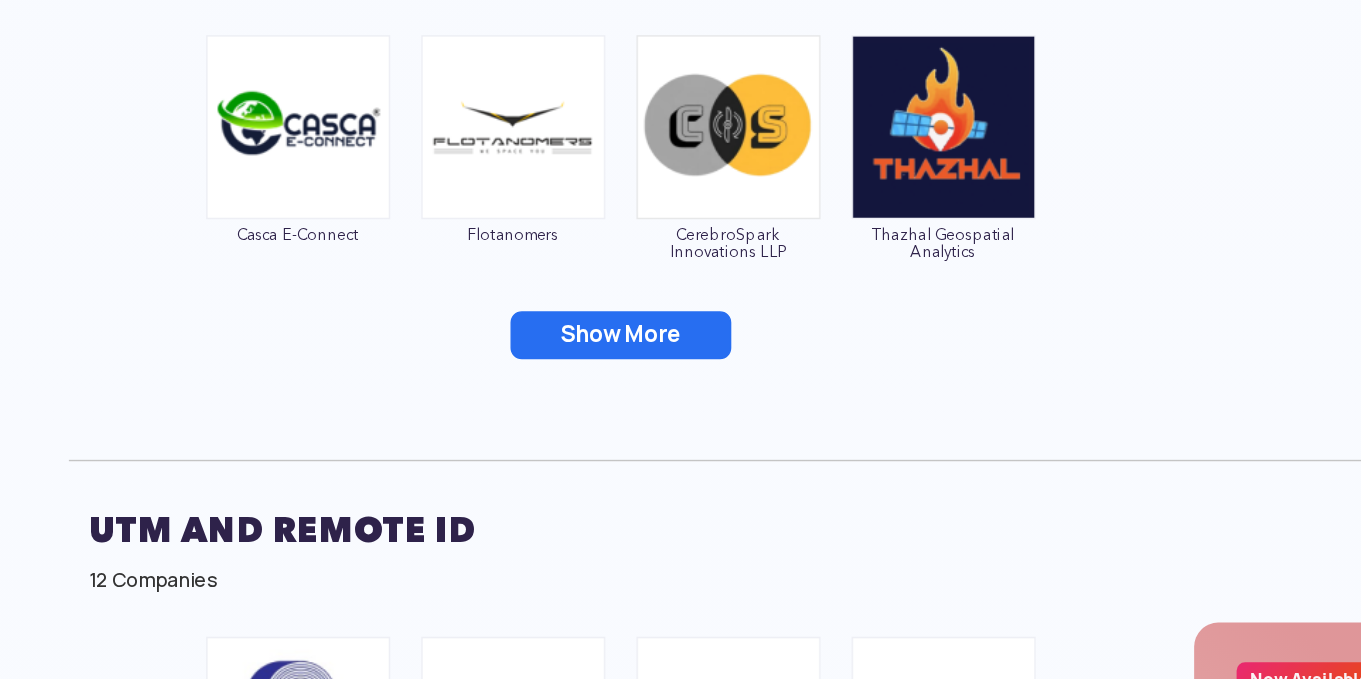 scroll, scrollTop: 8968, scrollLeft: 0, axis: vertical 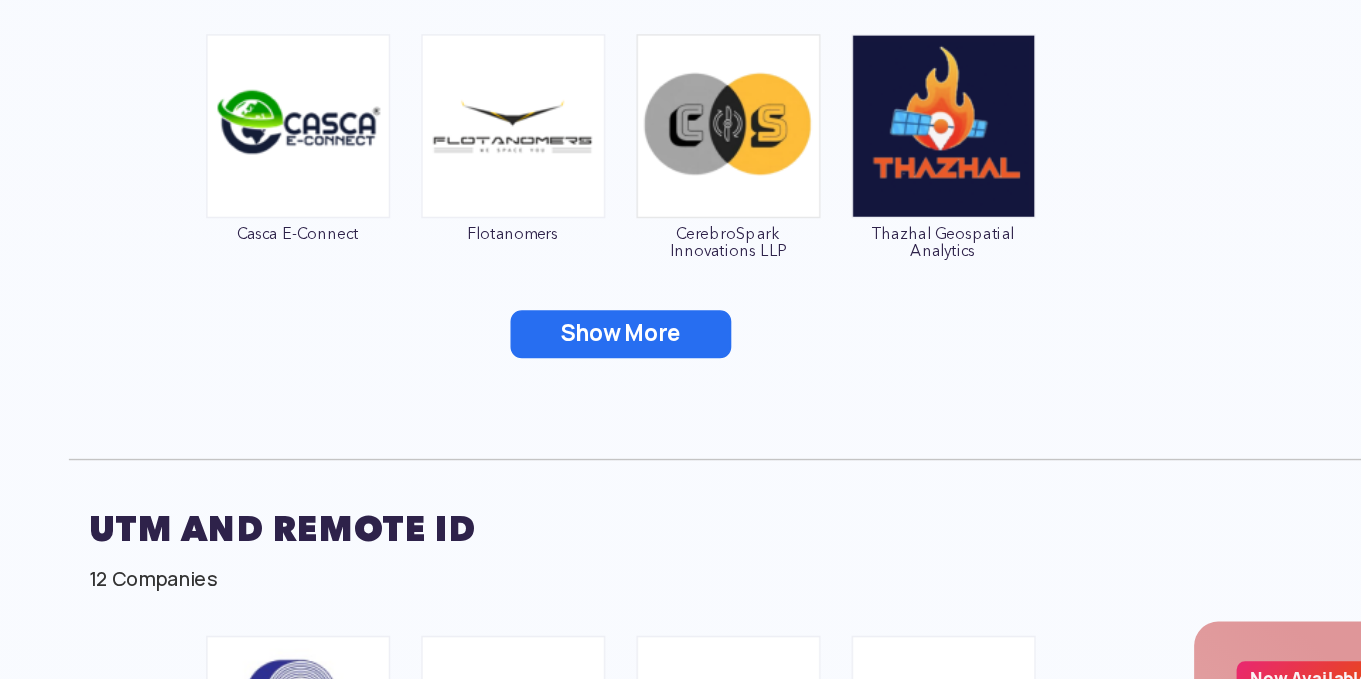 click on "Show More" at bounding box center [486, 435] 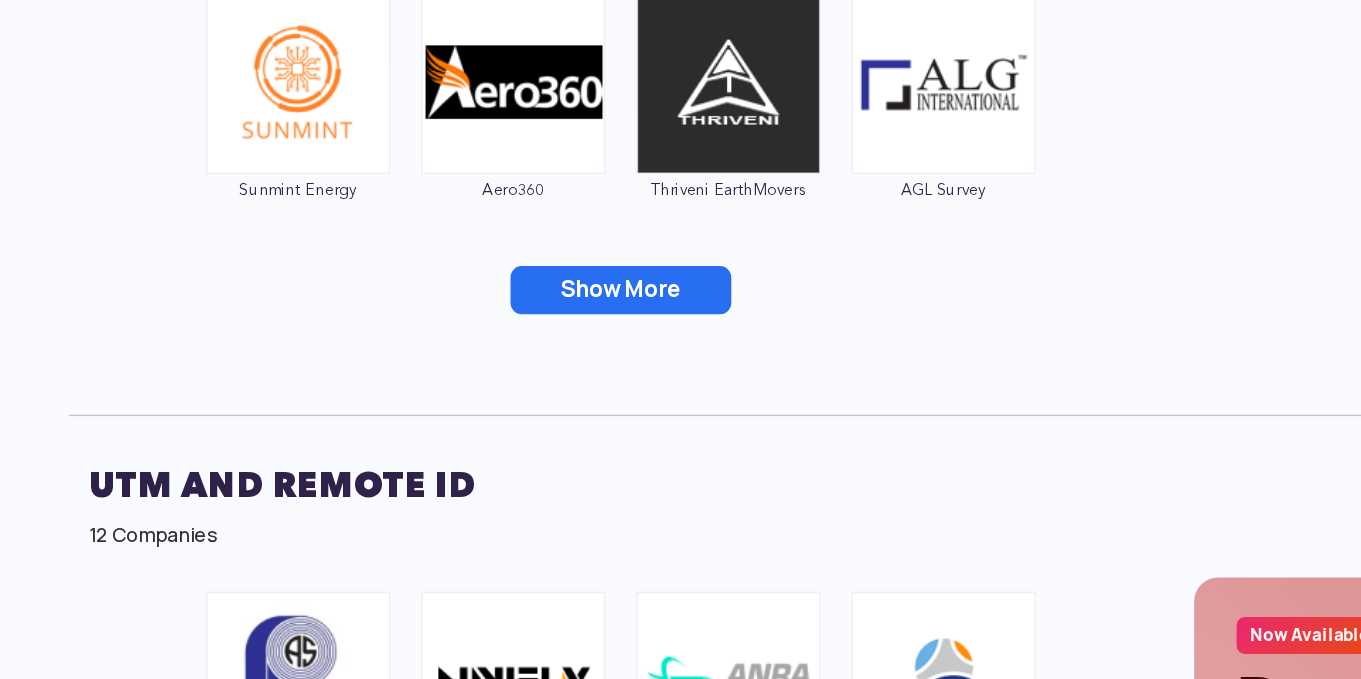 scroll, scrollTop: 9385, scrollLeft: 0, axis: vertical 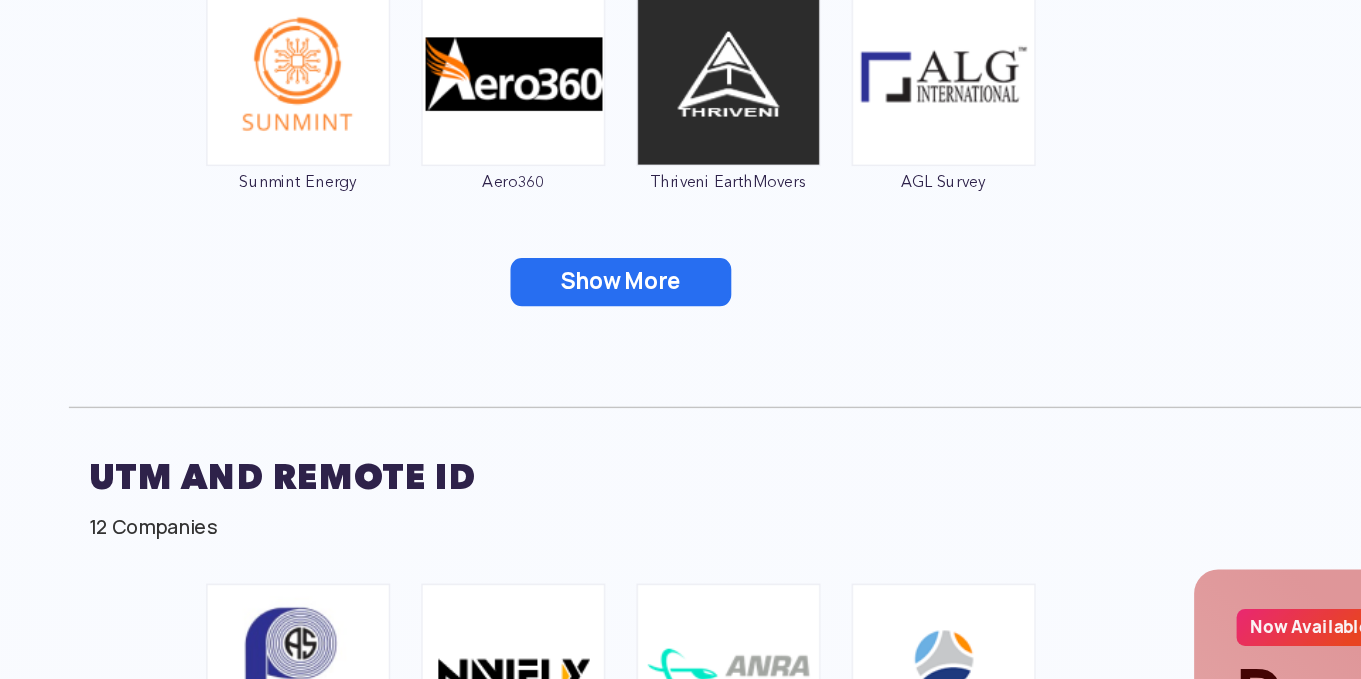 click on "Show More" at bounding box center [486, 398] 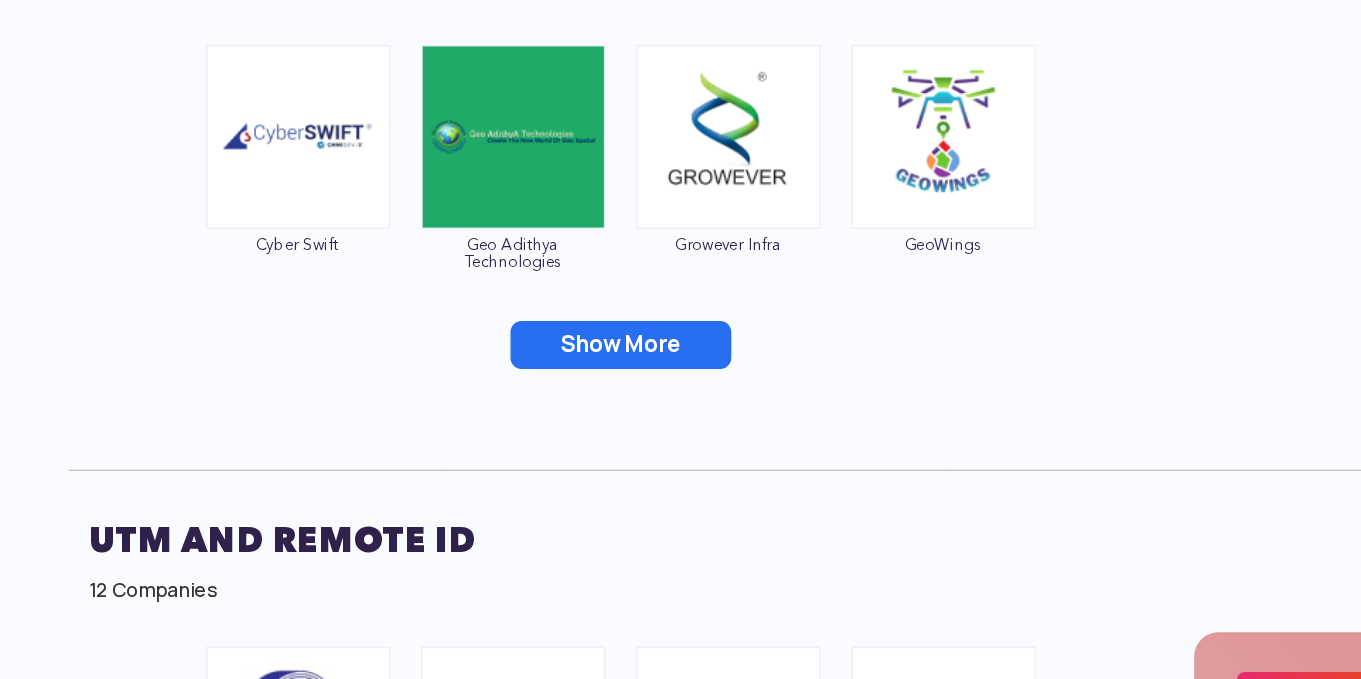 scroll, scrollTop: 9728, scrollLeft: 0, axis: vertical 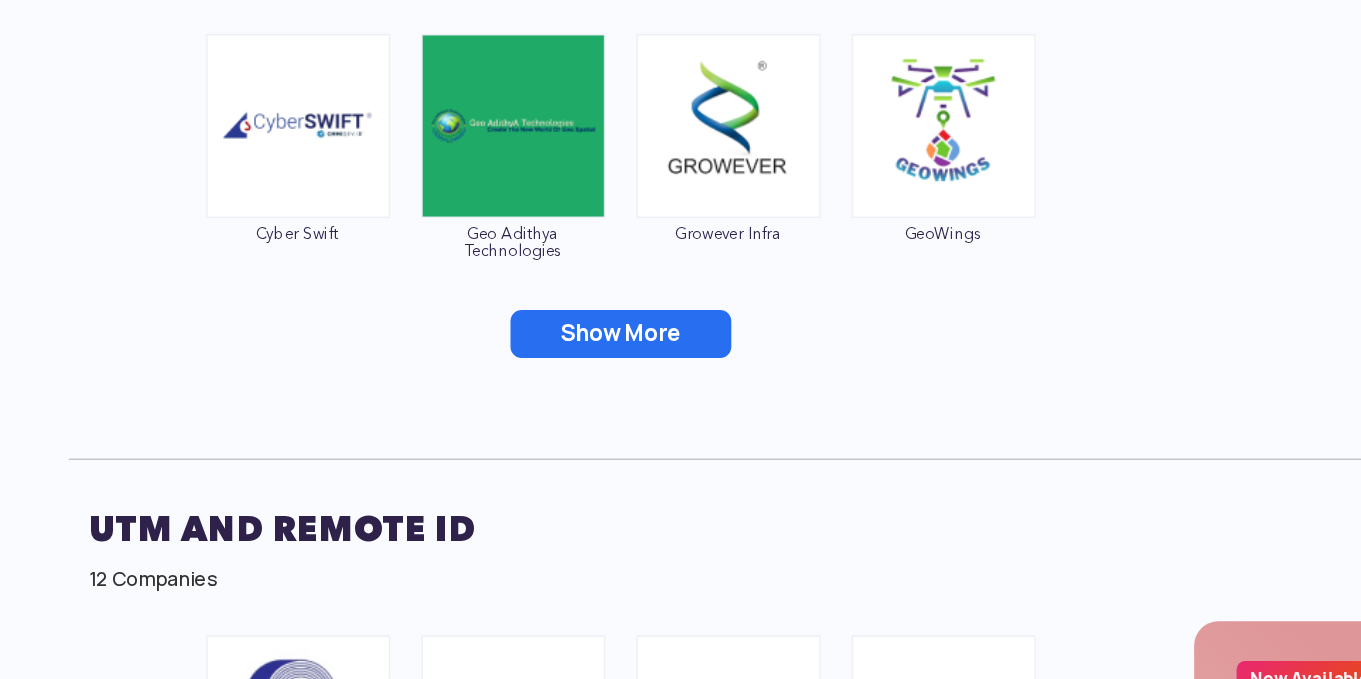 click on "Show More" at bounding box center [486, 435] 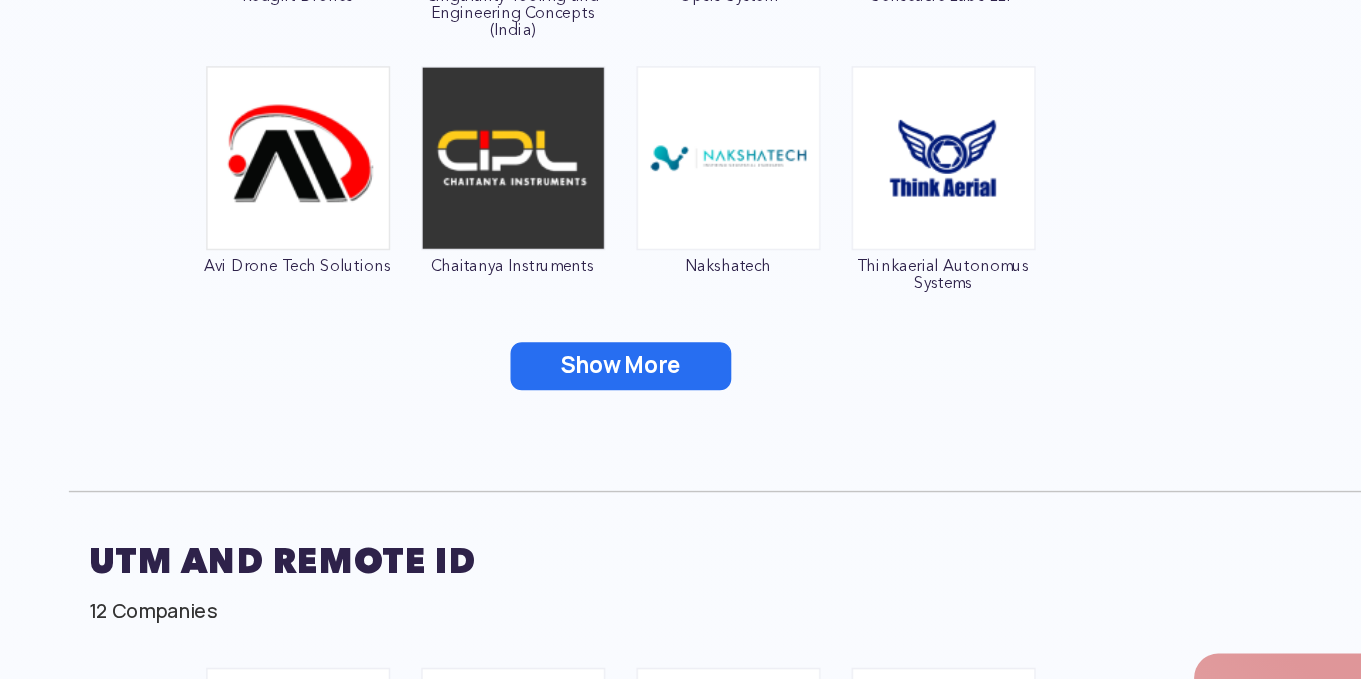 scroll, scrollTop: 10089, scrollLeft: 0, axis: vertical 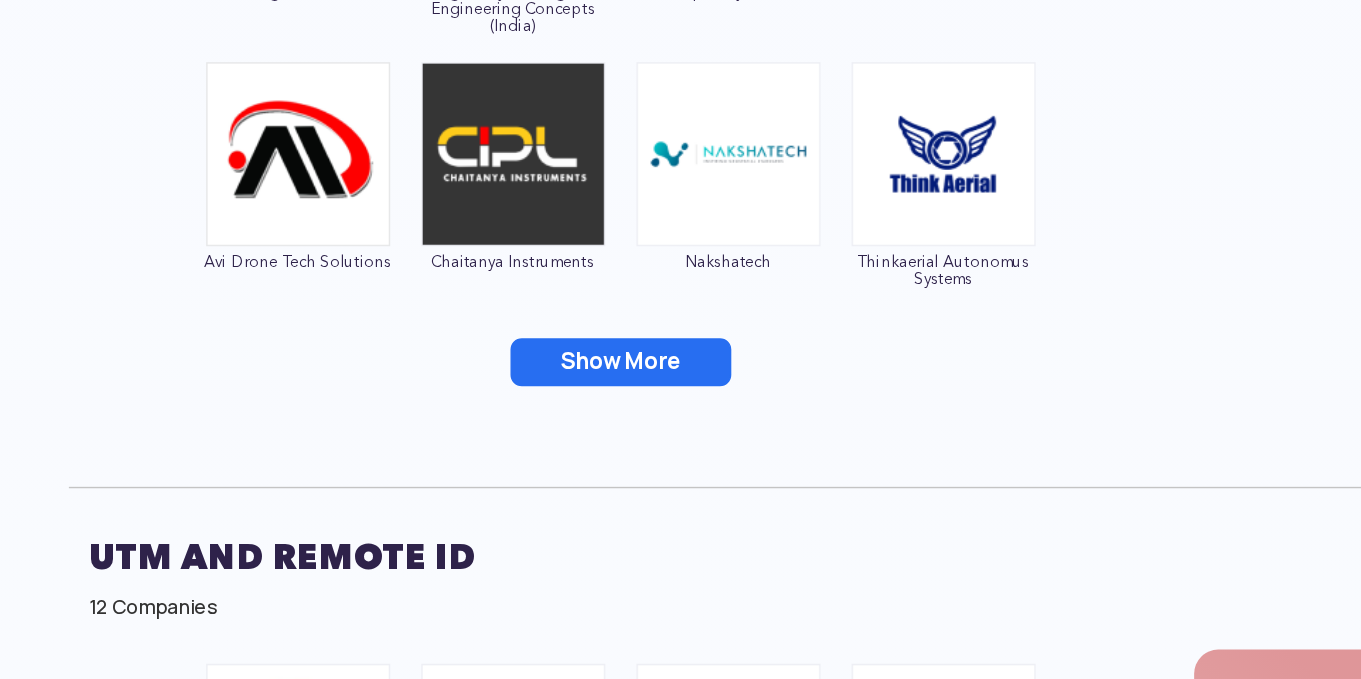 click on "Show More" at bounding box center (486, 455) 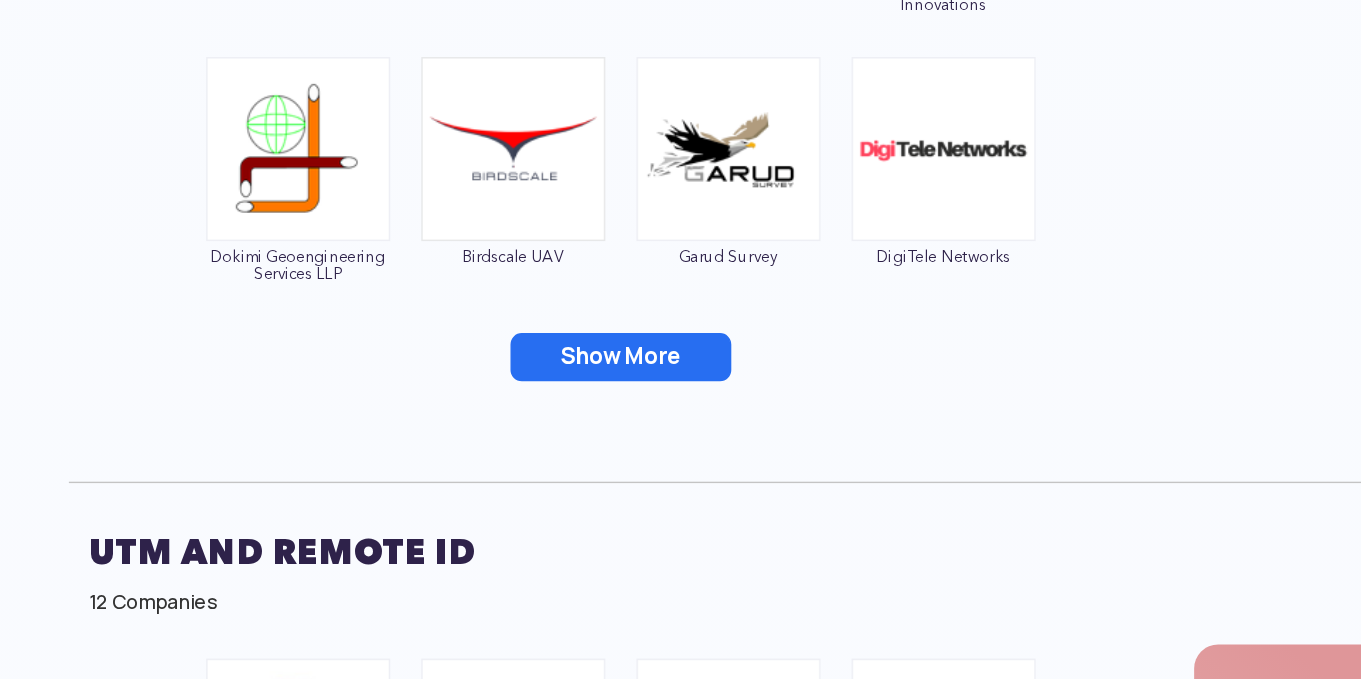 scroll, scrollTop: 10481, scrollLeft: 0, axis: vertical 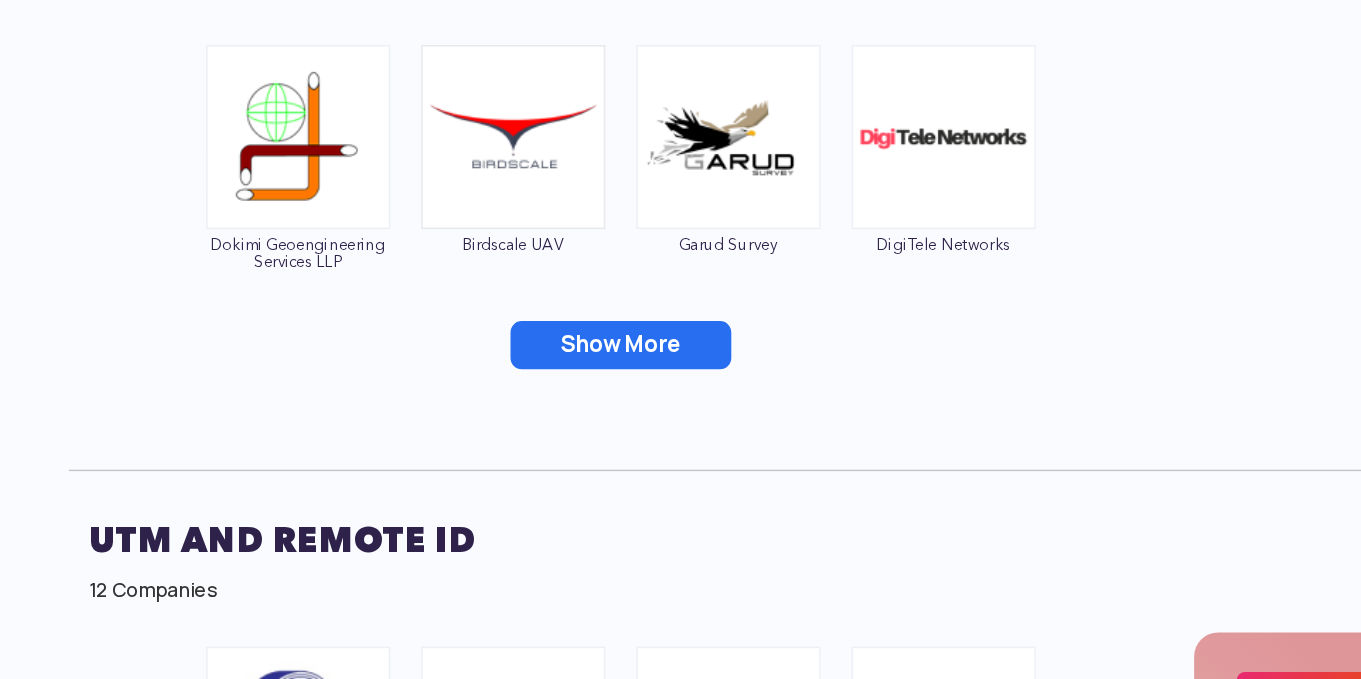 click on "Show More" at bounding box center [486, 443] 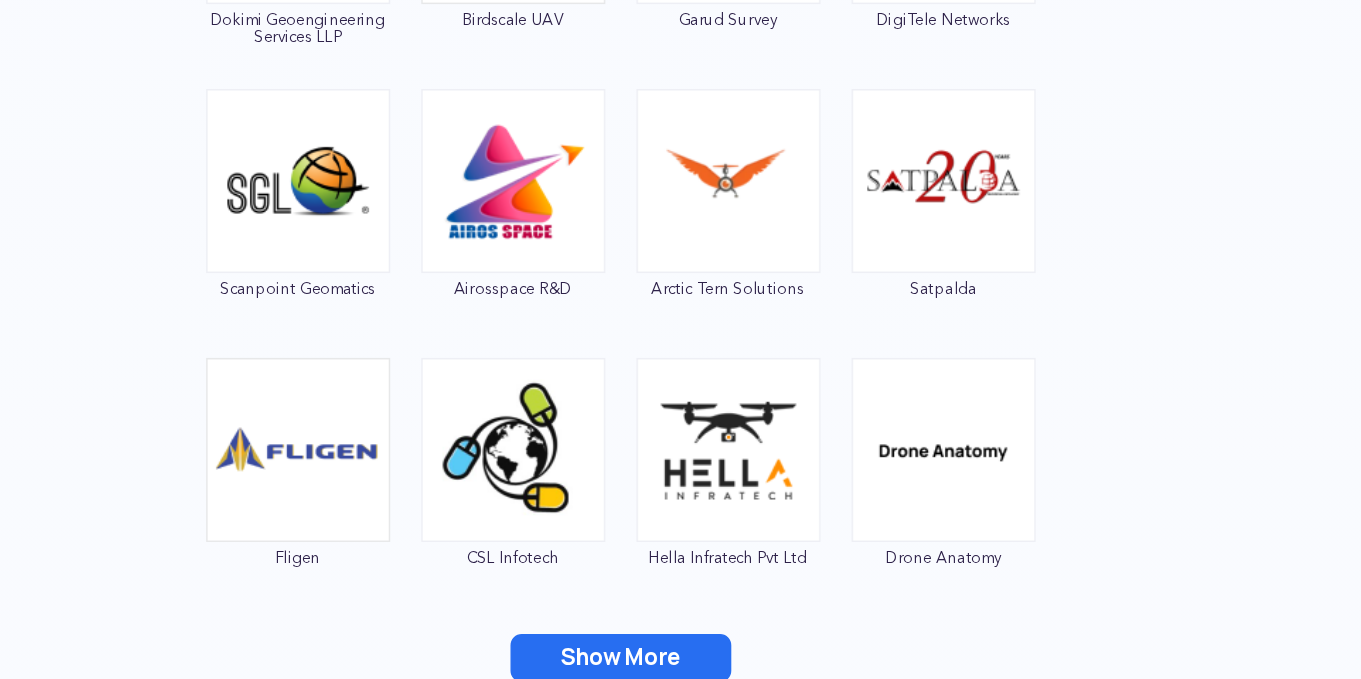 scroll, scrollTop: 10683, scrollLeft: 0, axis: vertical 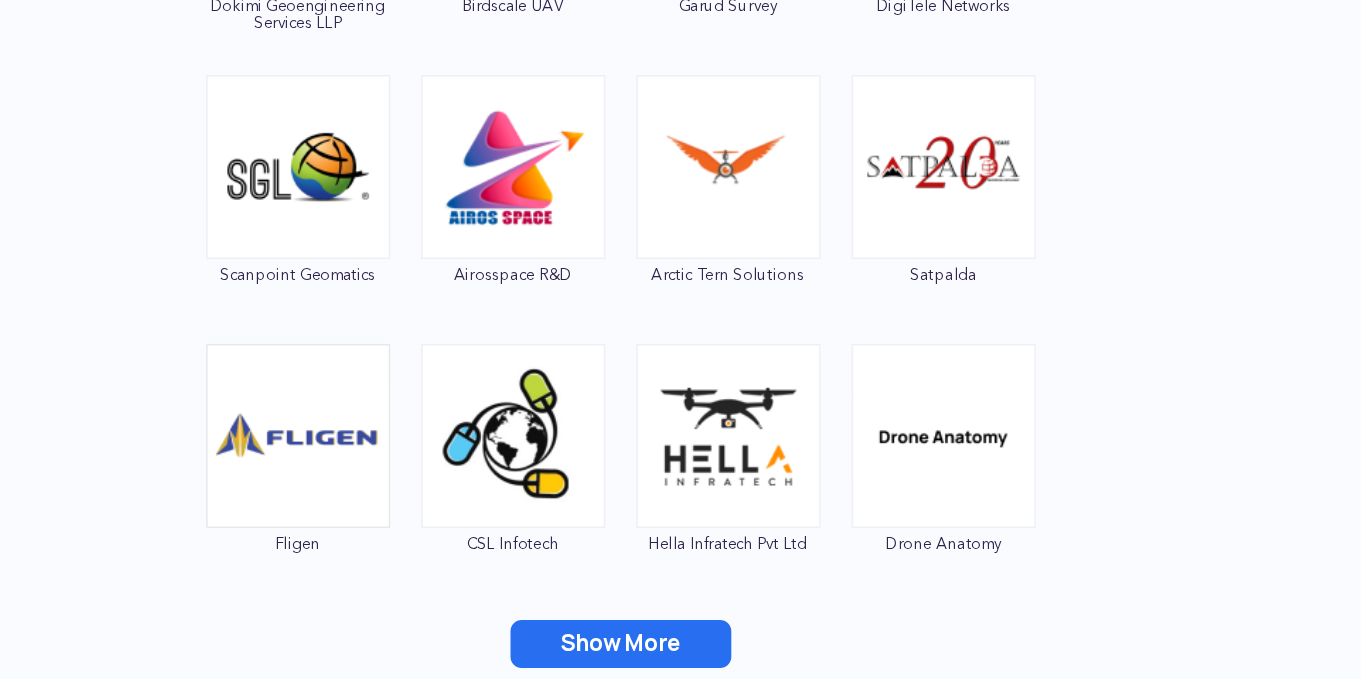 click on "Show More" at bounding box center (486, 621) 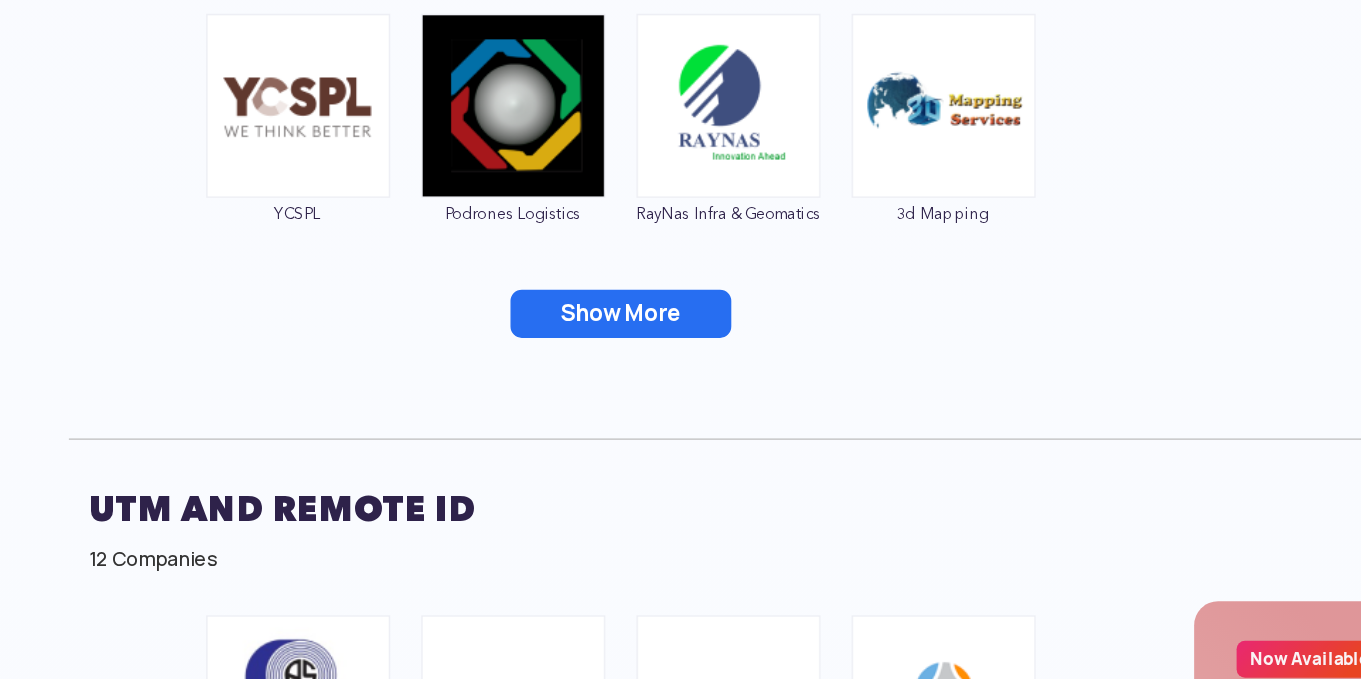 scroll, scrollTop: 11283, scrollLeft: 0, axis: vertical 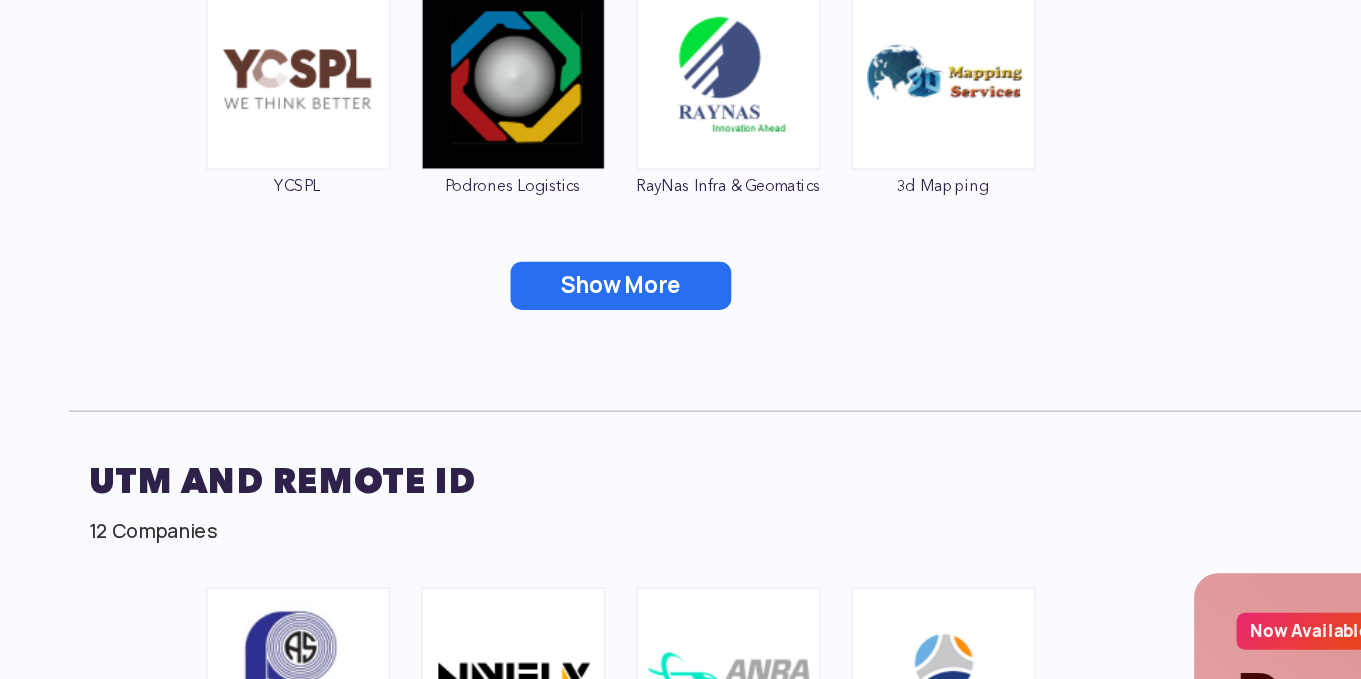 click on "Show More" at bounding box center (486, 401) 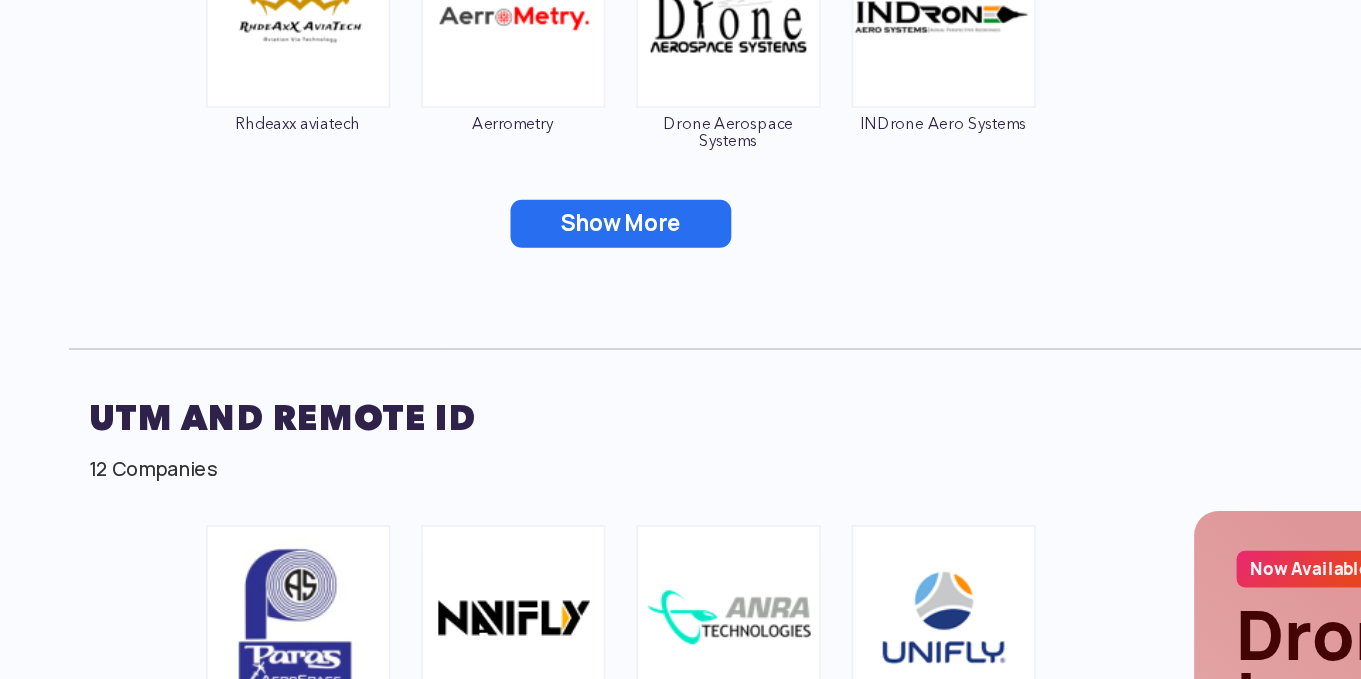 scroll, scrollTop: 11711, scrollLeft: 0, axis: vertical 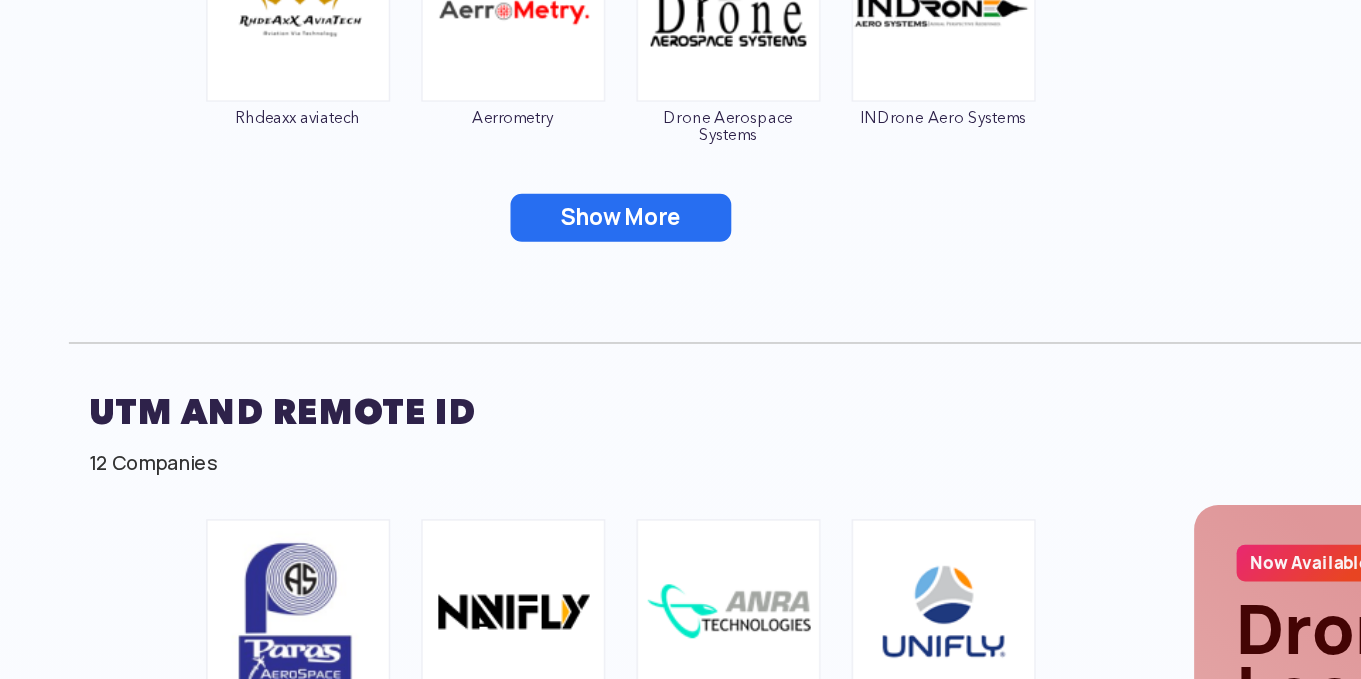 click on "Show More" at bounding box center (486, 353) 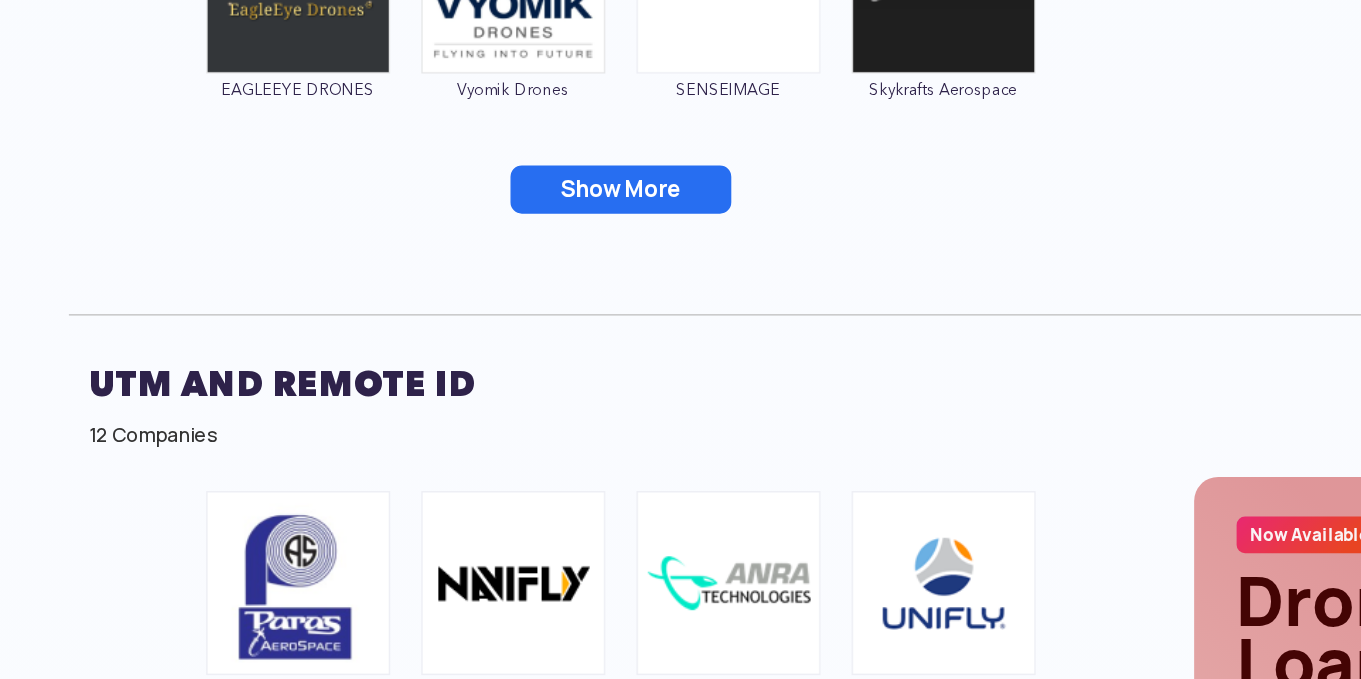scroll, scrollTop: 12115, scrollLeft: 0, axis: vertical 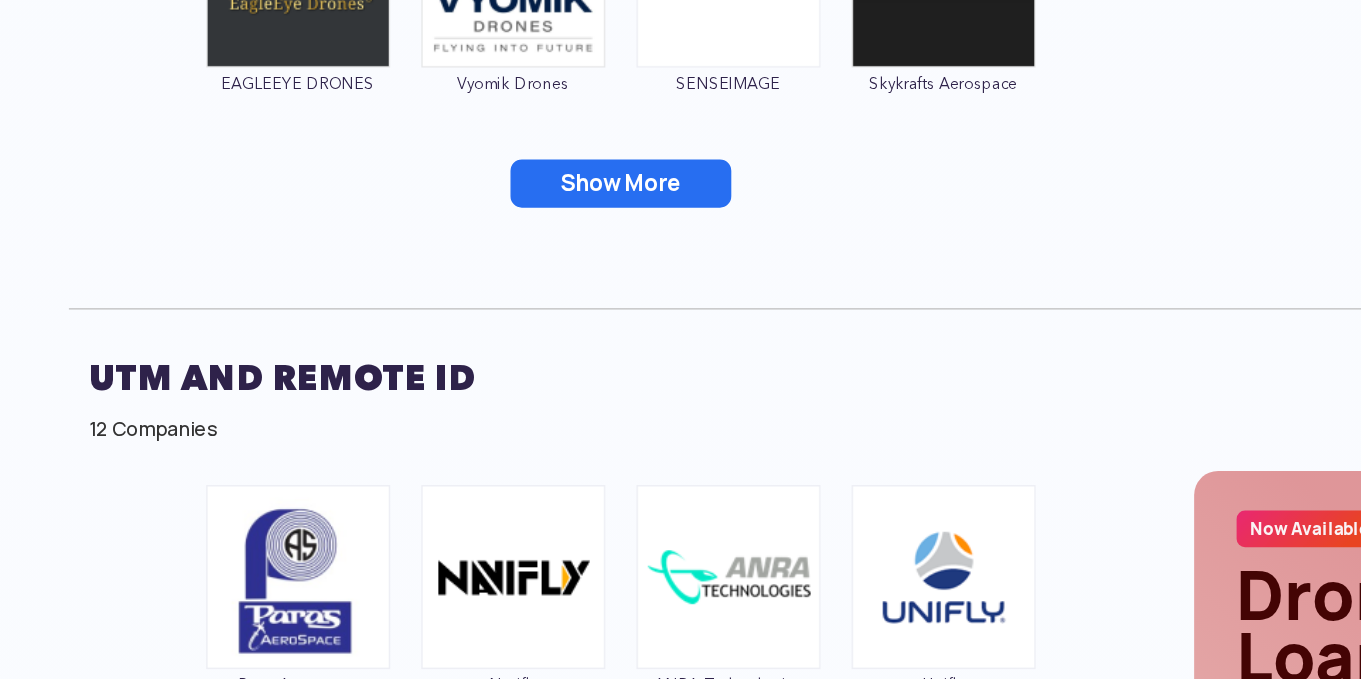 click on "Show More" at bounding box center [486, 329] 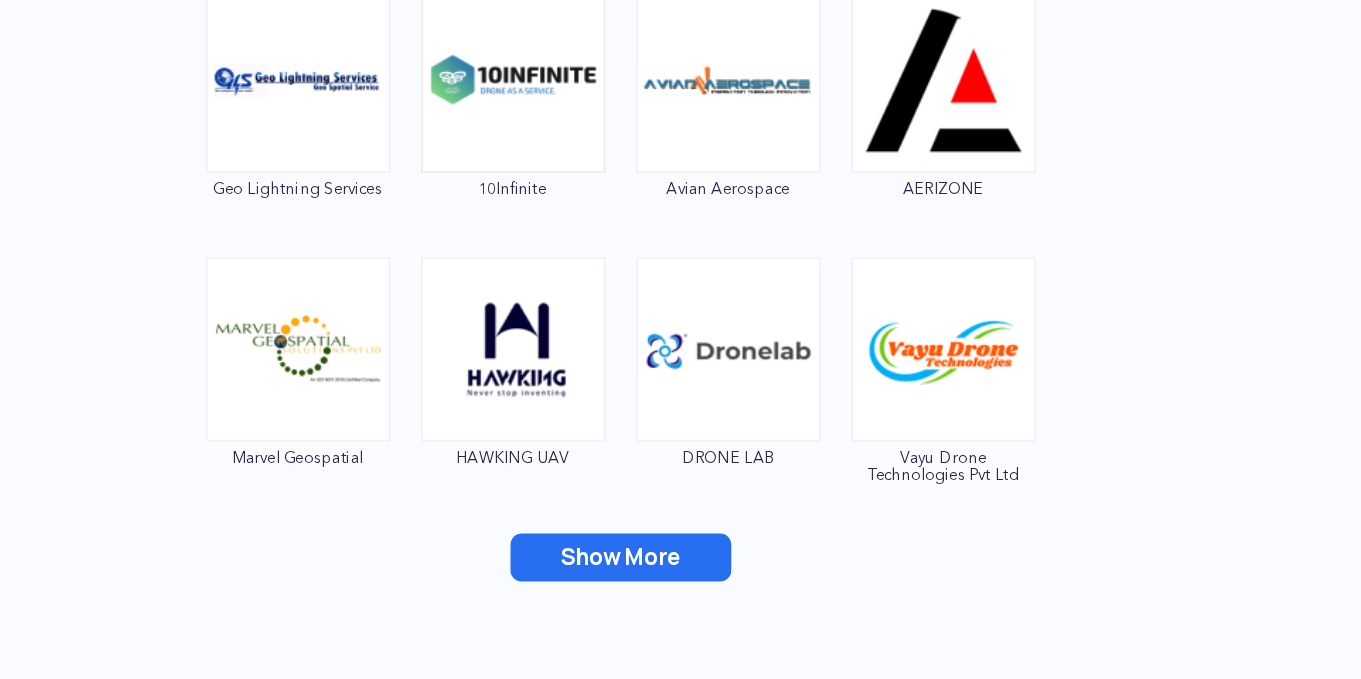 scroll, scrollTop: 12236, scrollLeft: 0, axis: vertical 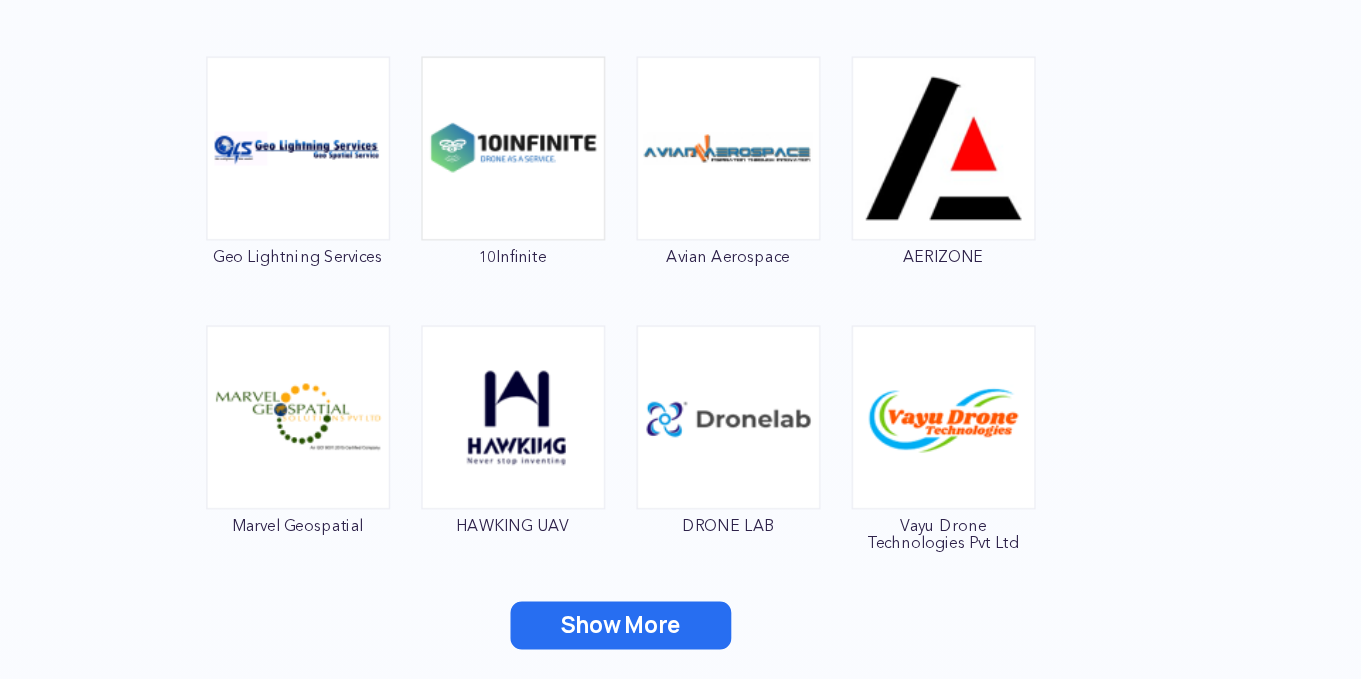 click on "Show More" at bounding box center [486, 588] 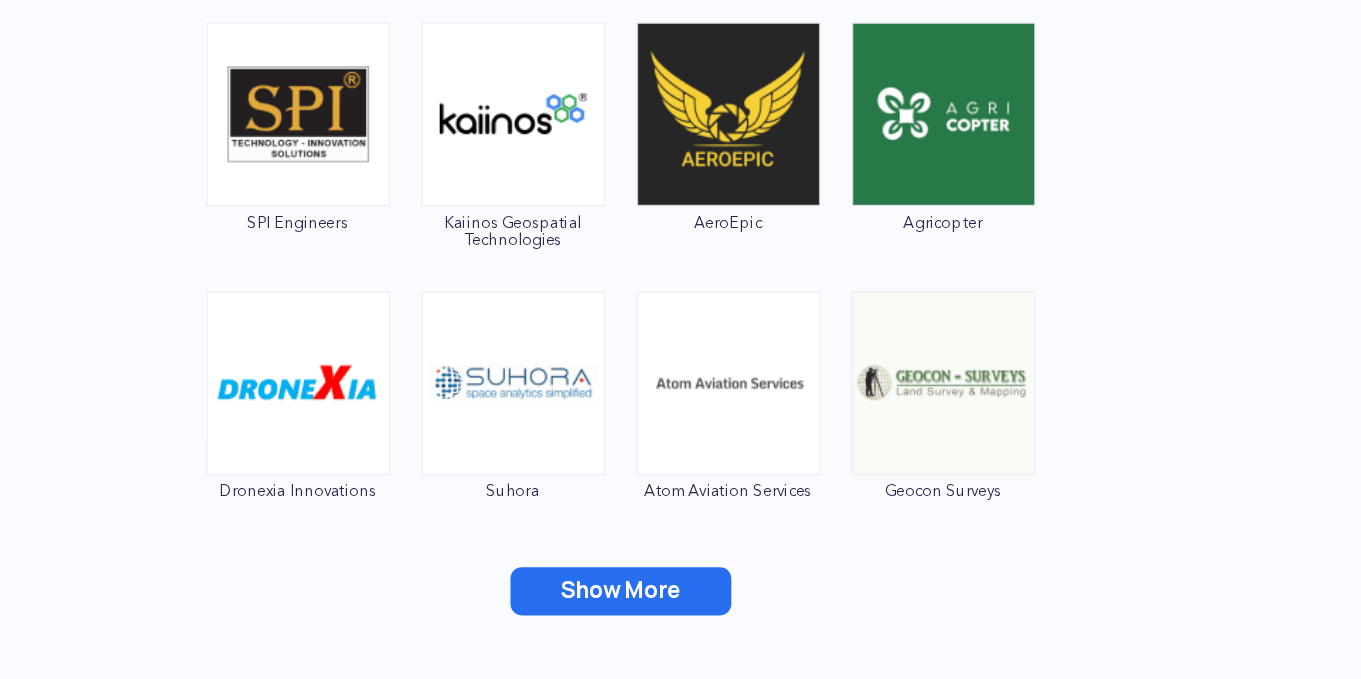 scroll, scrollTop: 12588, scrollLeft: 0, axis: vertical 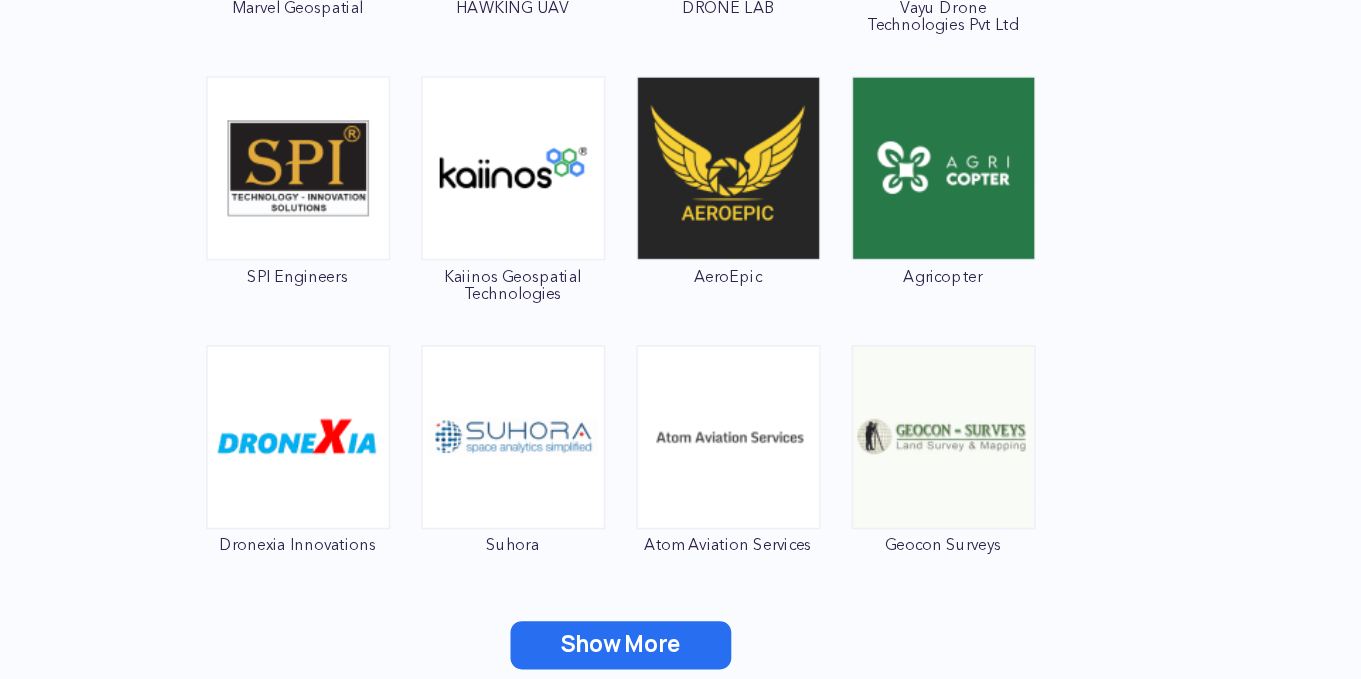 click on "Show More" at bounding box center [486, 616] 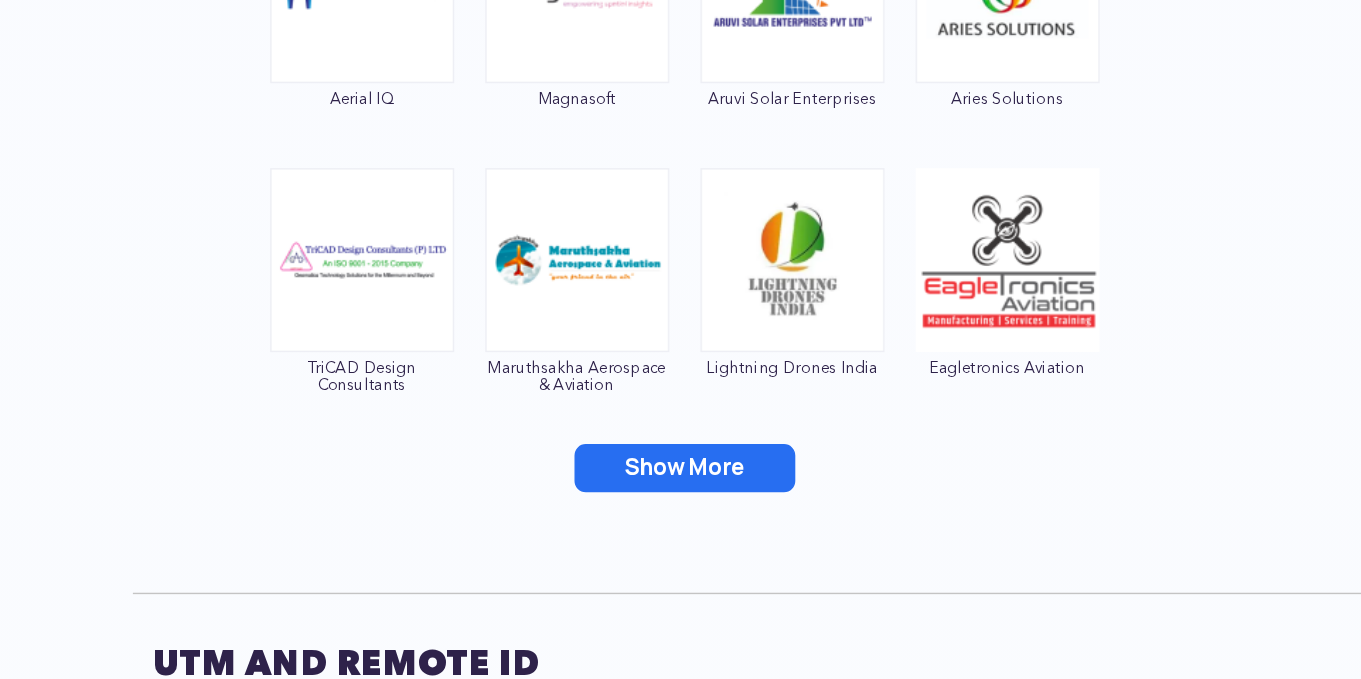 scroll, scrollTop: 13061, scrollLeft: 0, axis: vertical 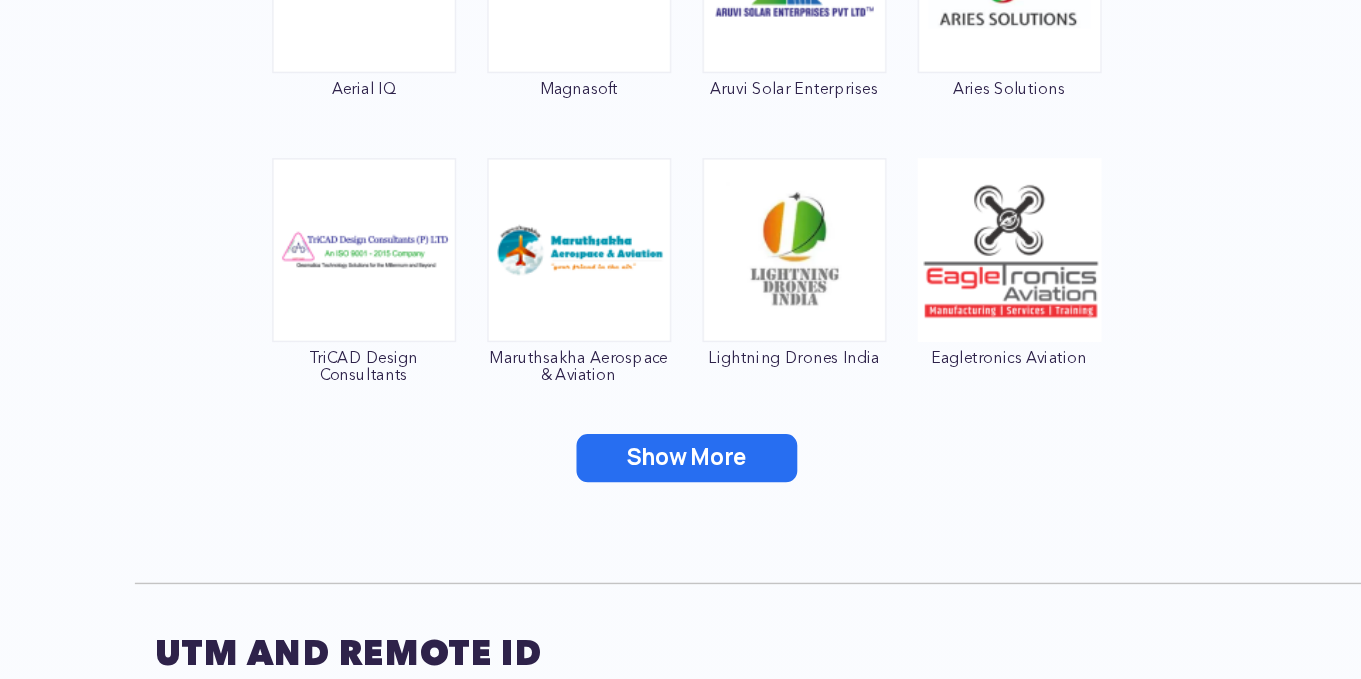 click on "Show More" at bounding box center [486, 523] 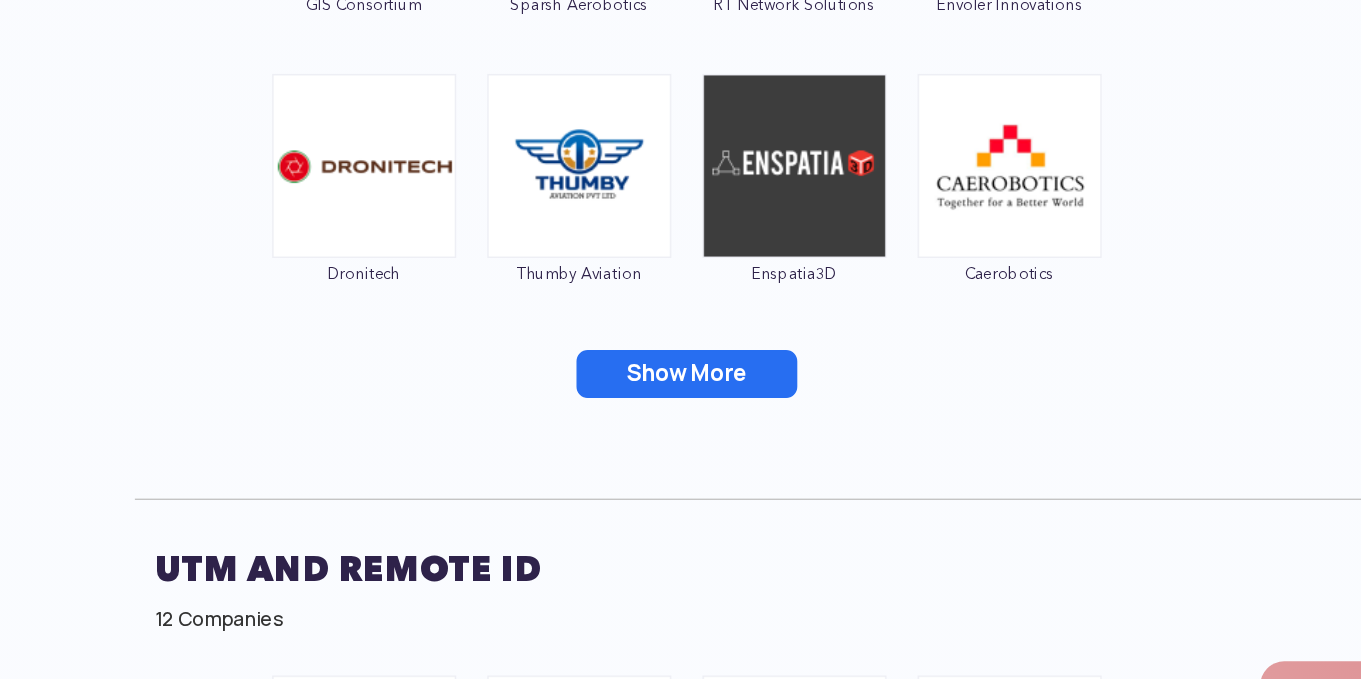scroll, scrollTop: 13533, scrollLeft: 0, axis: vertical 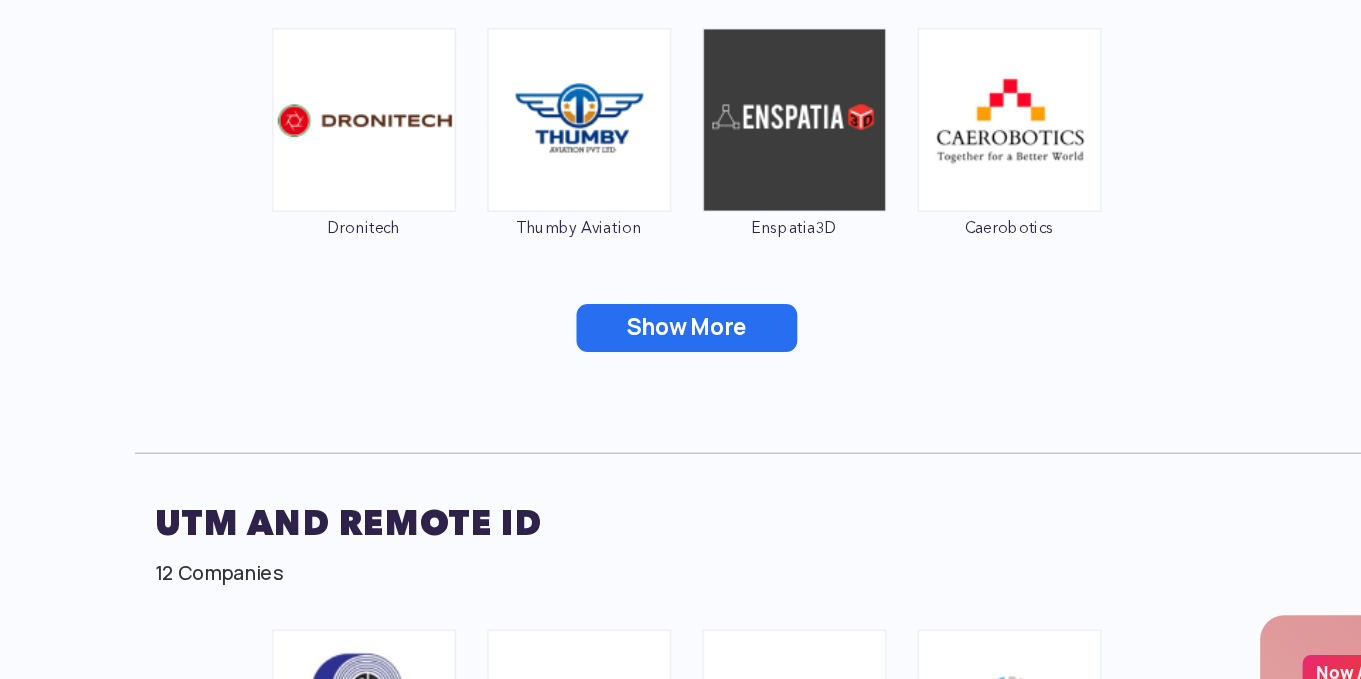 click on "Show More" at bounding box center [486, 431] 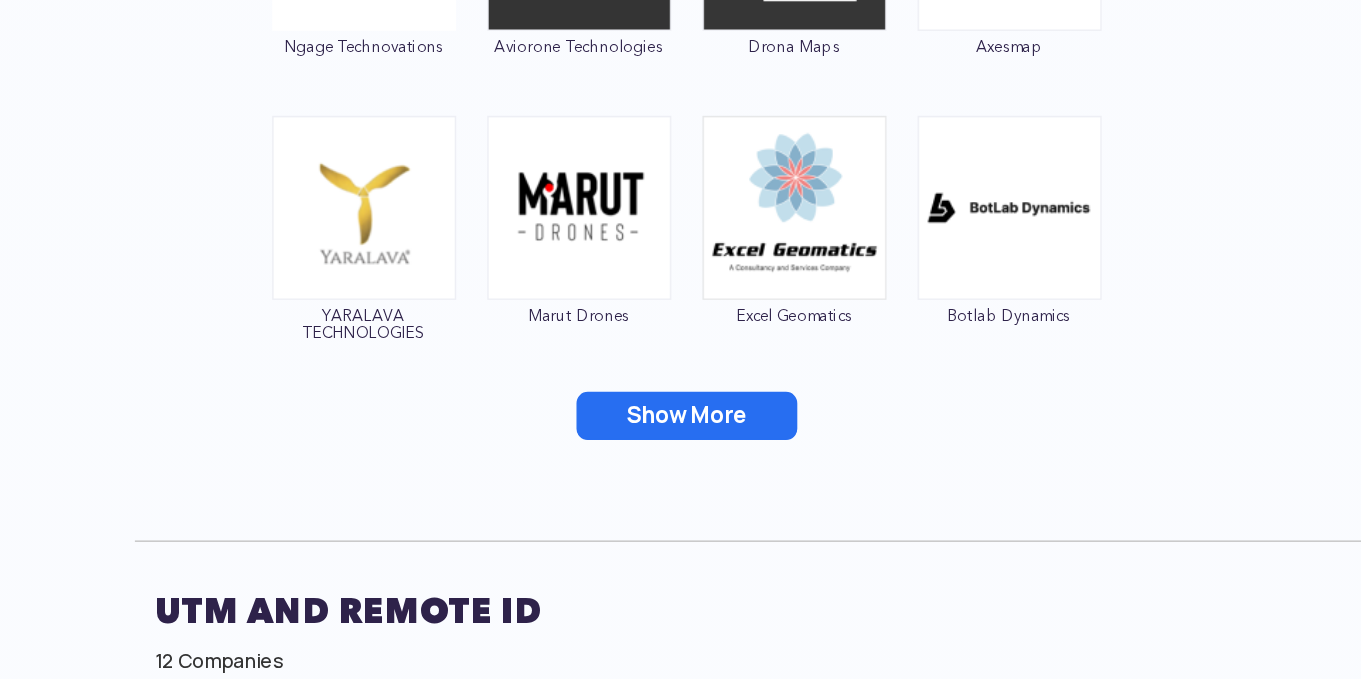 scroll, scrollTop: 13923, scrollLeft: 0, axis: vertical 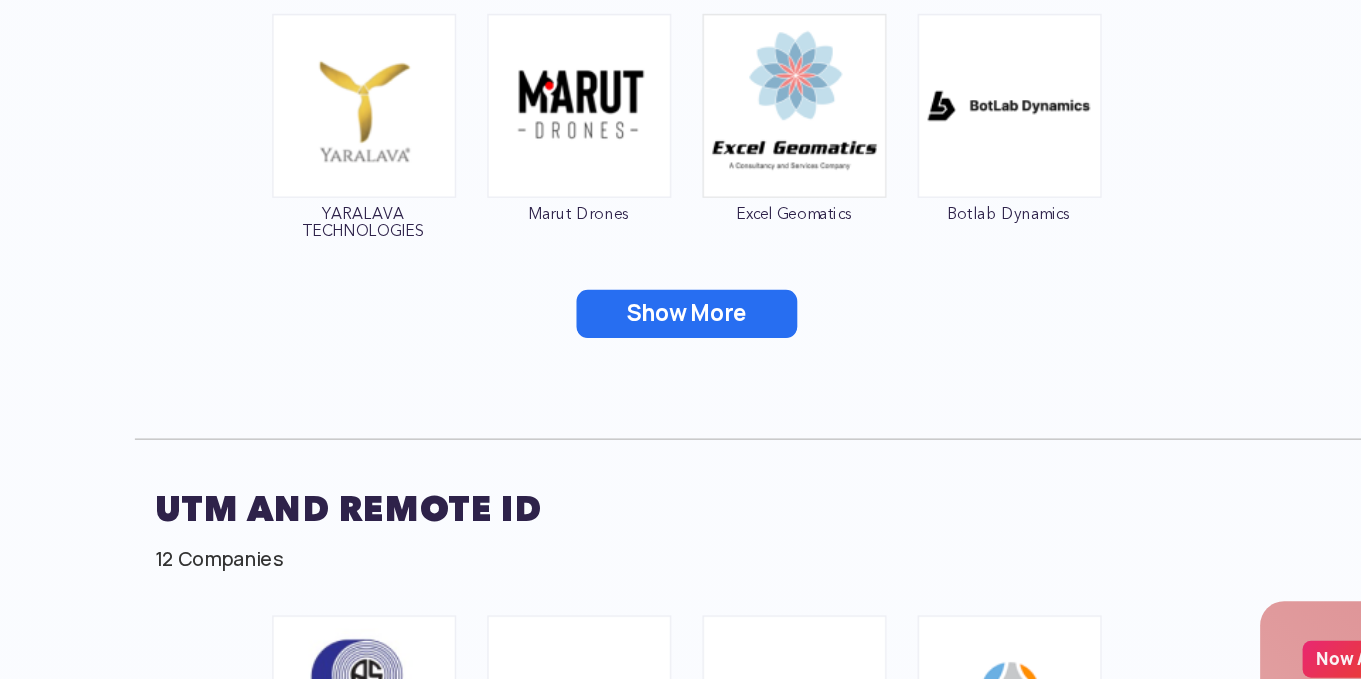 click on "Show More" at bounding box center (486, 421) 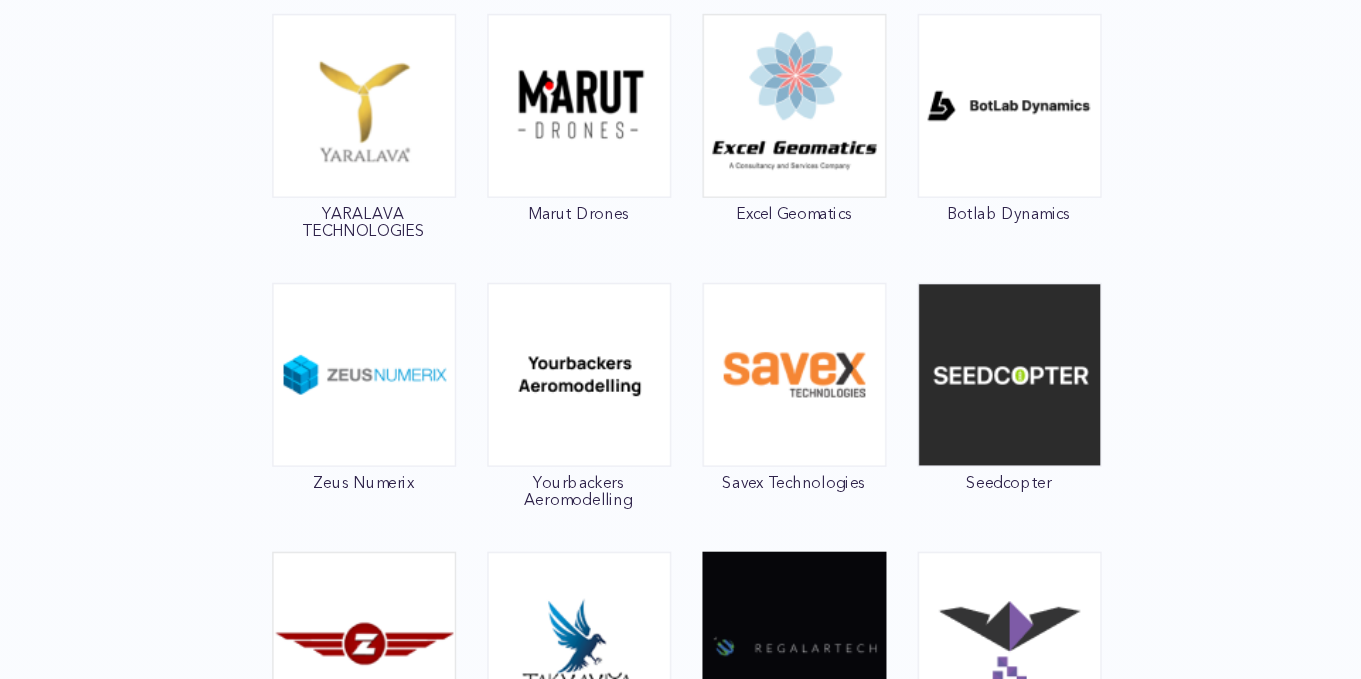 scroll, scrollTop: 14091, scrollLeft: 0, axis: vertical 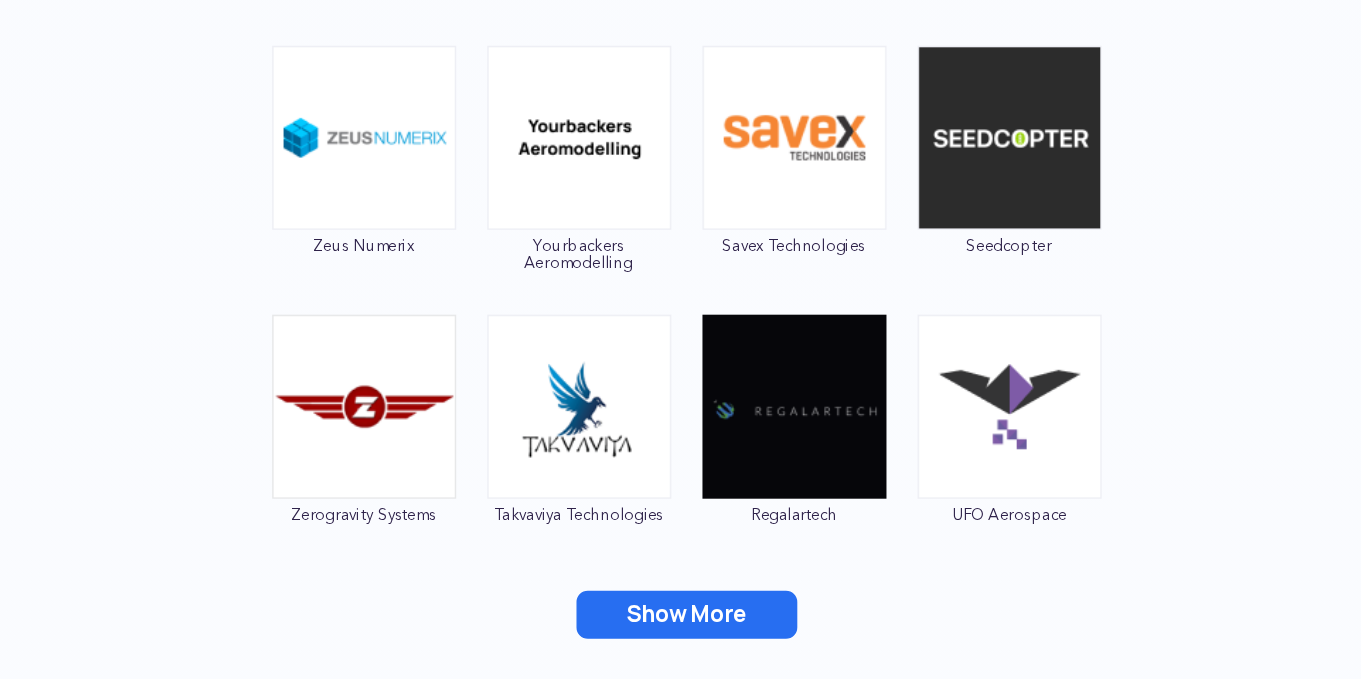 click on "Show More" at bounding box center (486, 633) 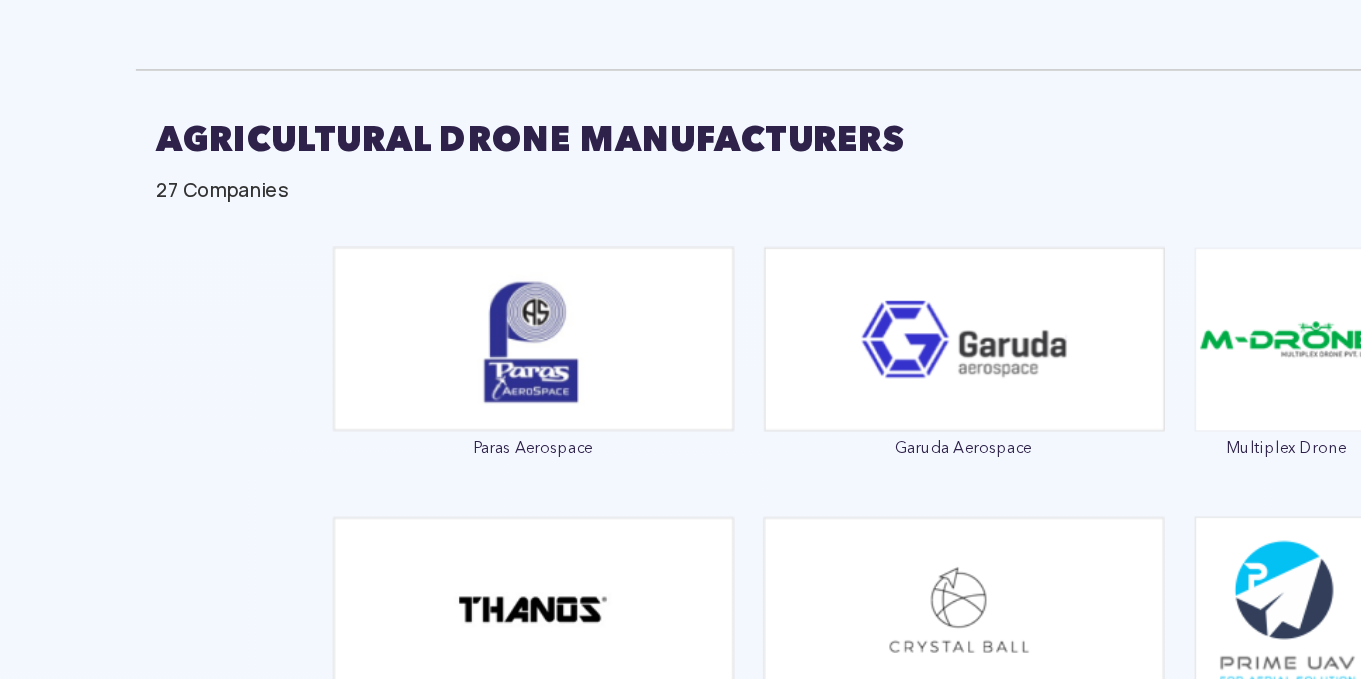 scroll, scrollTop: 3266, scrollLeft: 0, axis: vertical 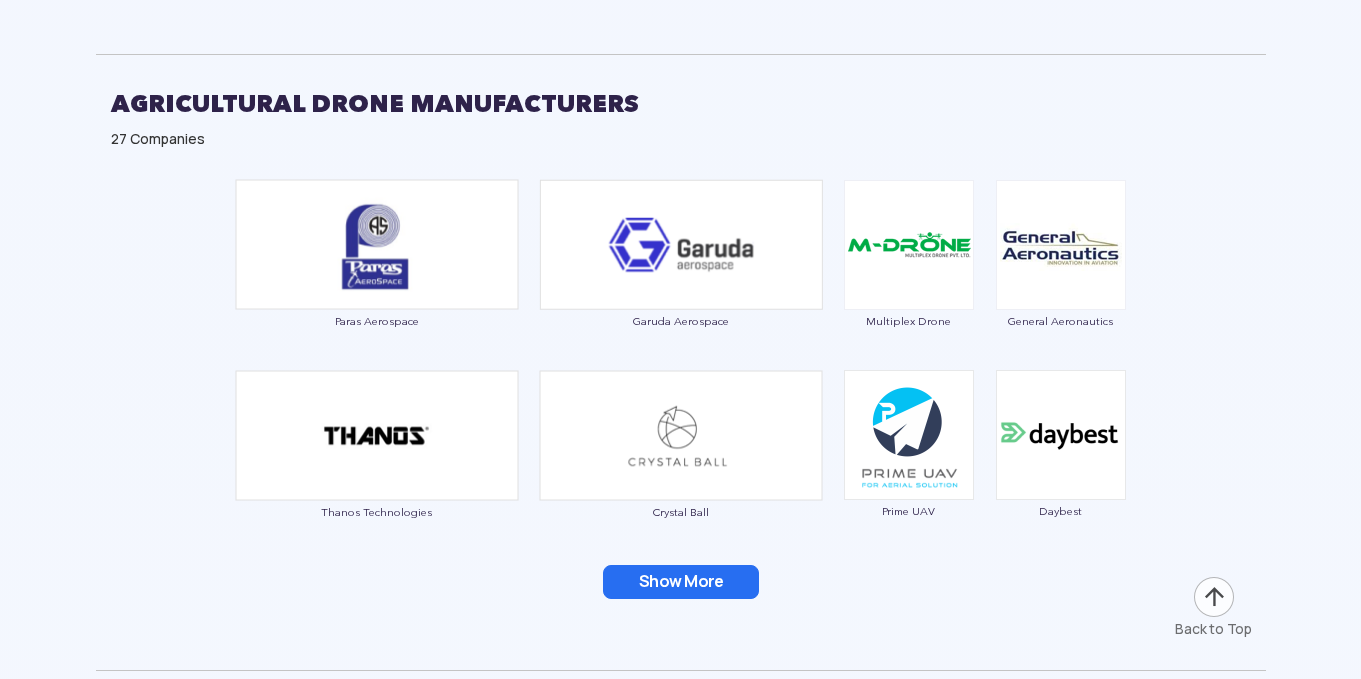 click on "Show More" at bounding box center [681, 582] 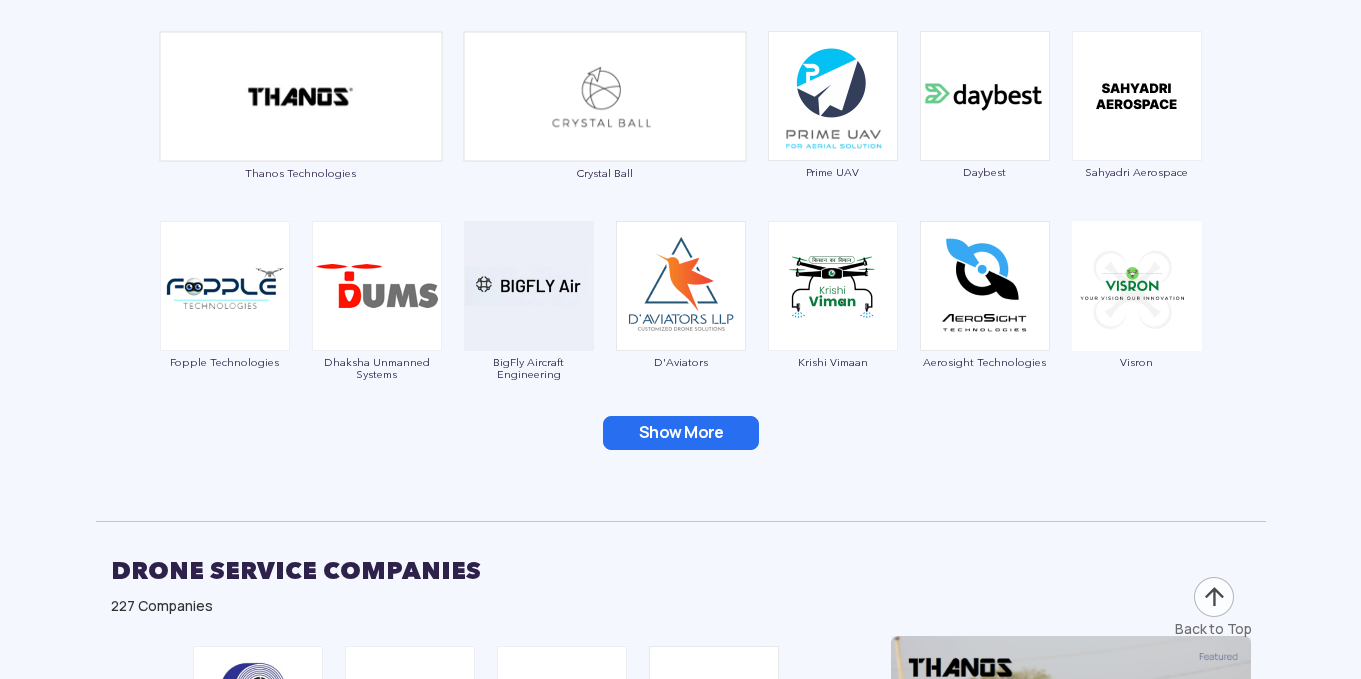 scroll, scrollTop: 3602, scrollLeft: 0, axis: vertical 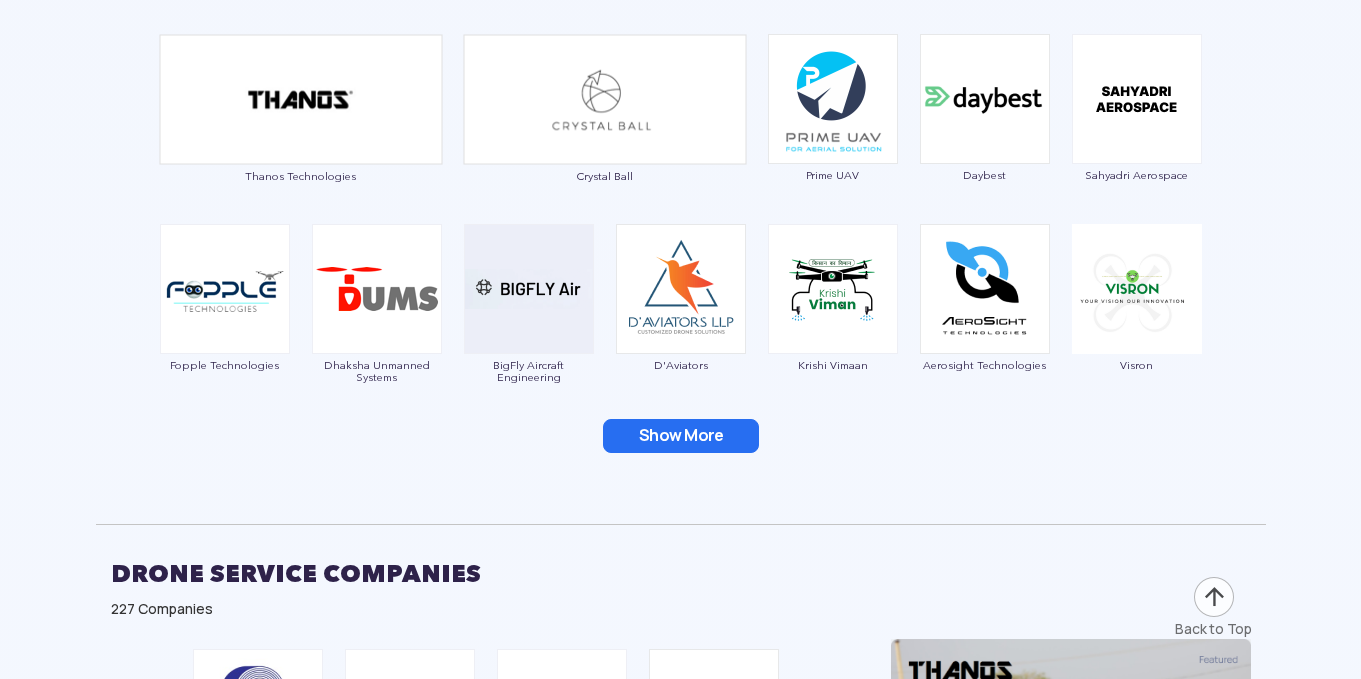 click on "Show More" at bounding box center [681, 436] 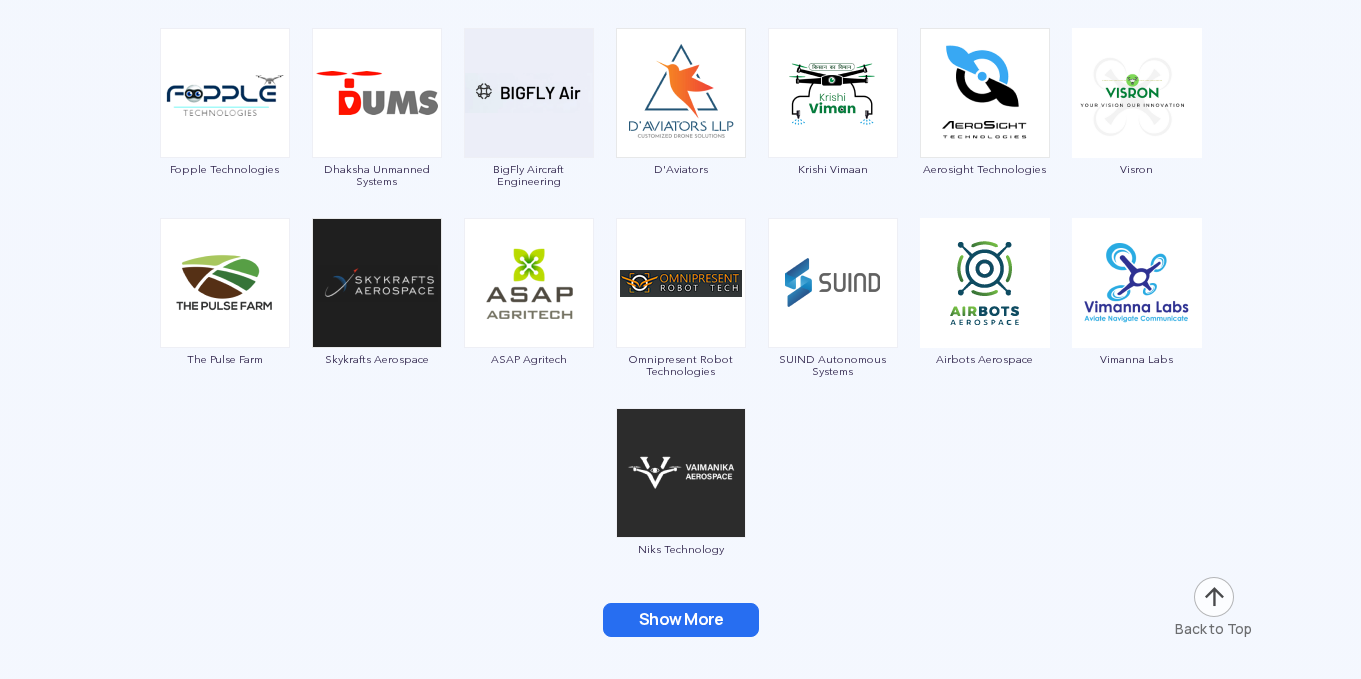 scroll, scrollTop: 3797, scrollLeft: 0, axis: vertical 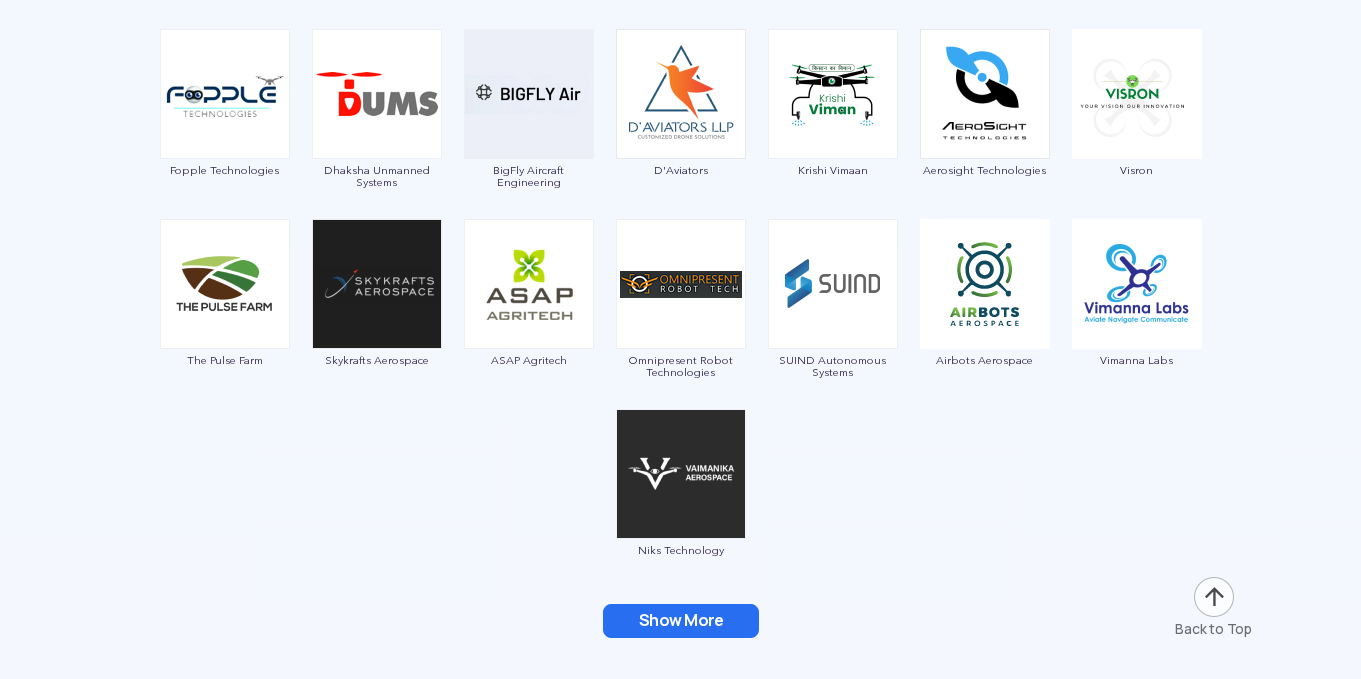 click on "Show More" at bounding box center [681, 621] 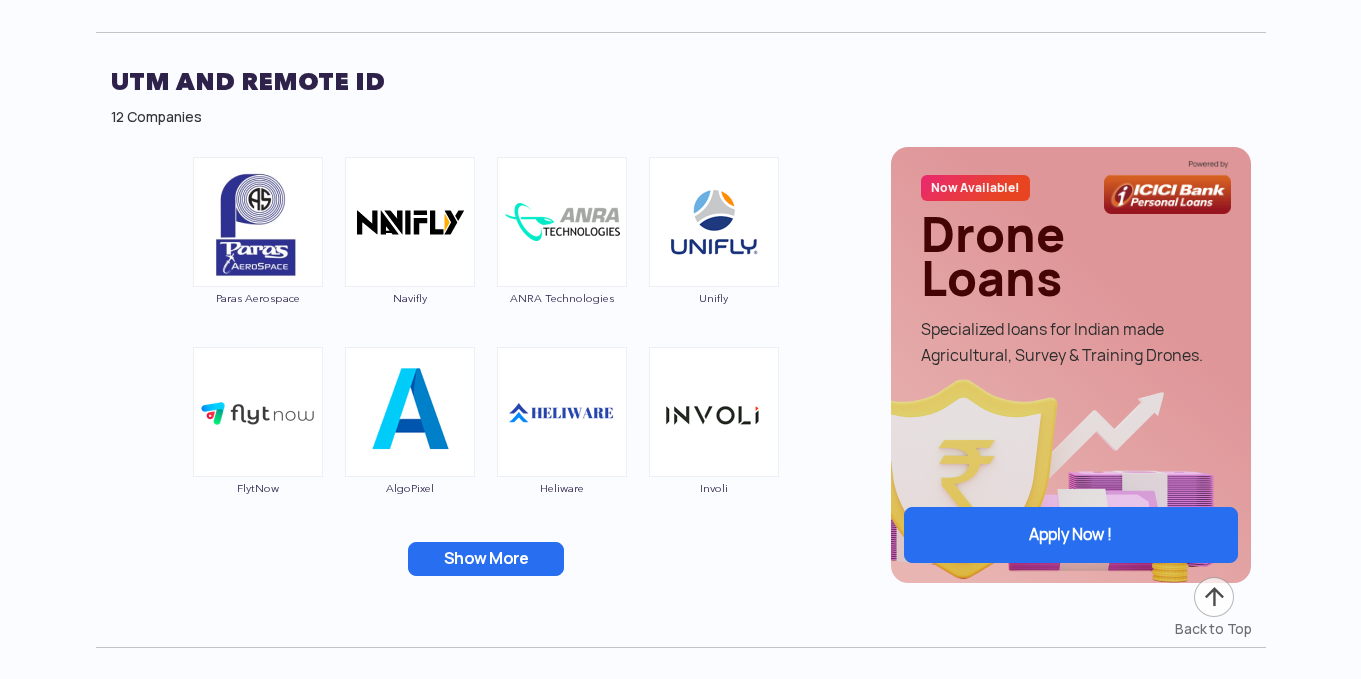 scroll, scrollTop: 15436, scrollLeft: 0, axis: vertical 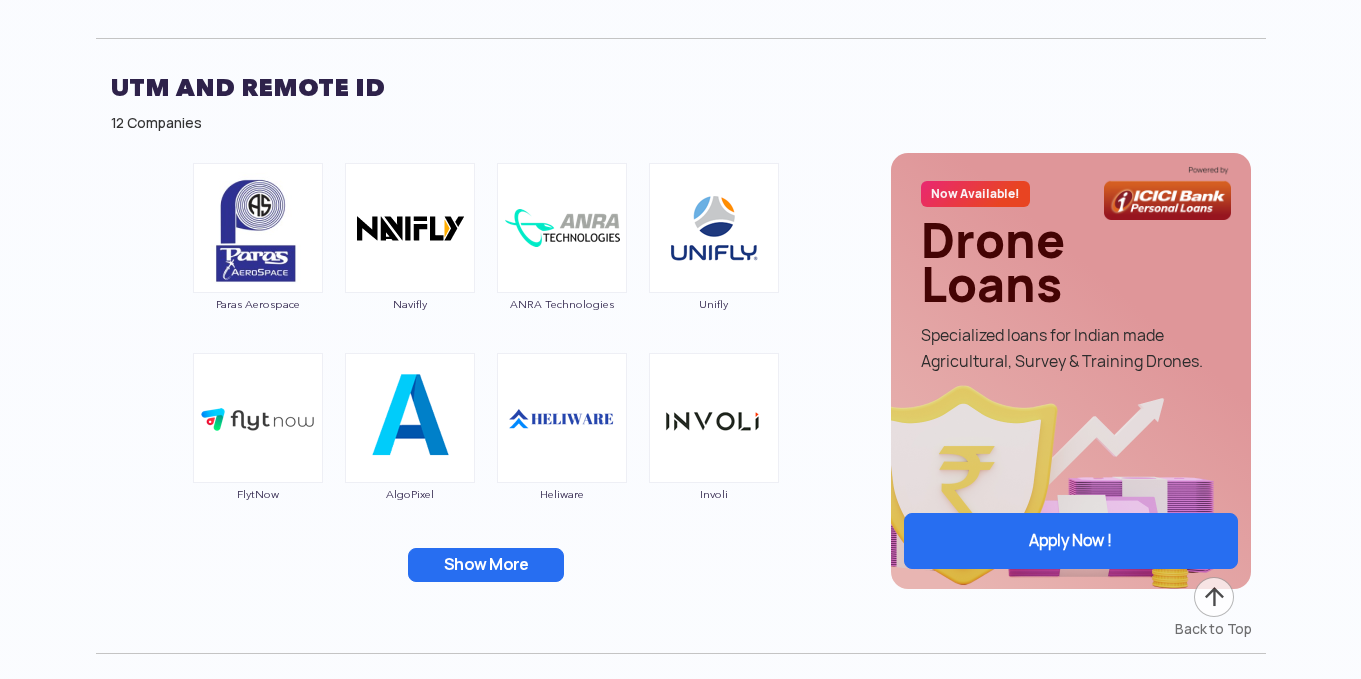 click on "Show More" at bounding box center [486, 565] 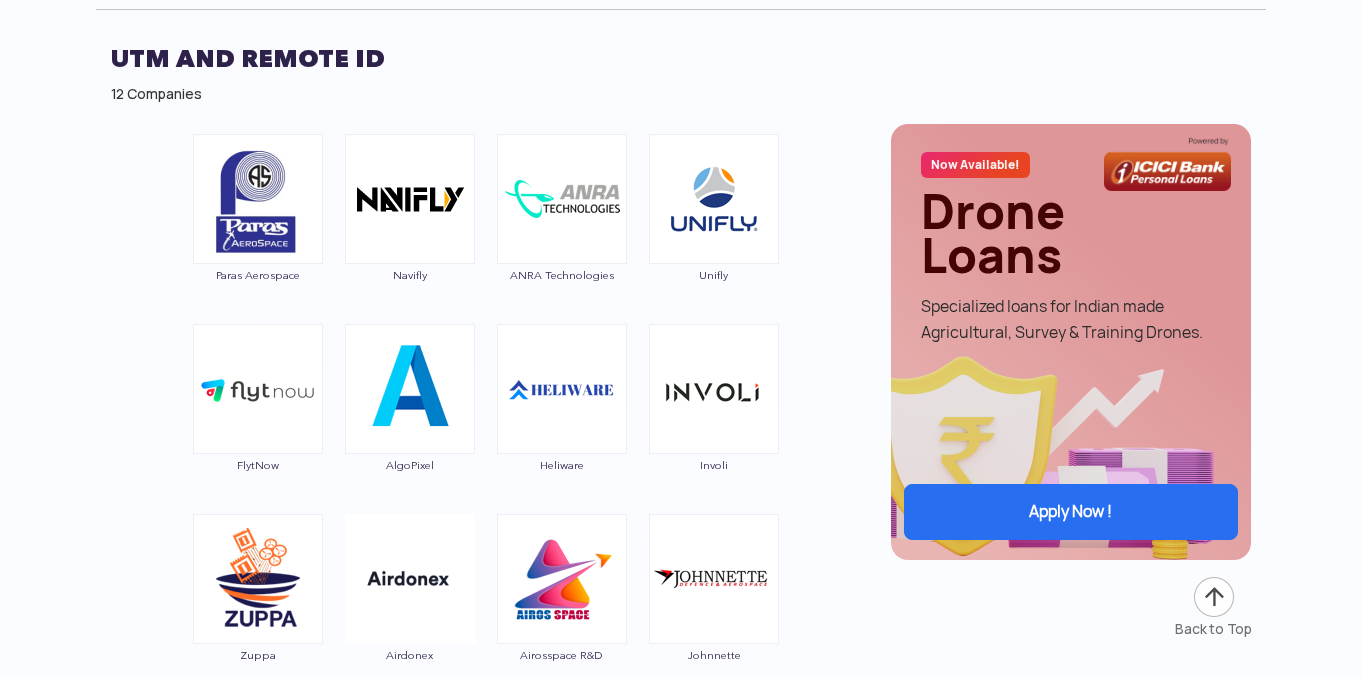 scroll, scrollTop: 15466, scrollLeft: 0, axis: vertical 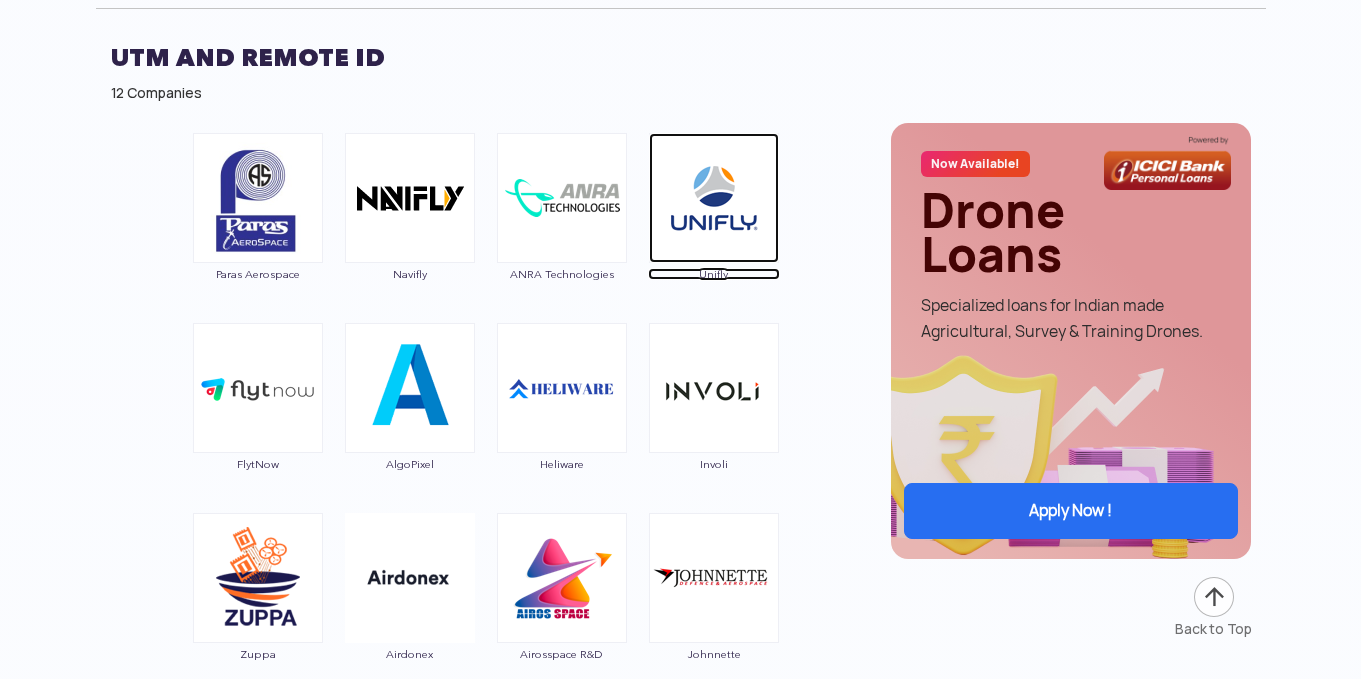 click at bounding box center [714, 198] 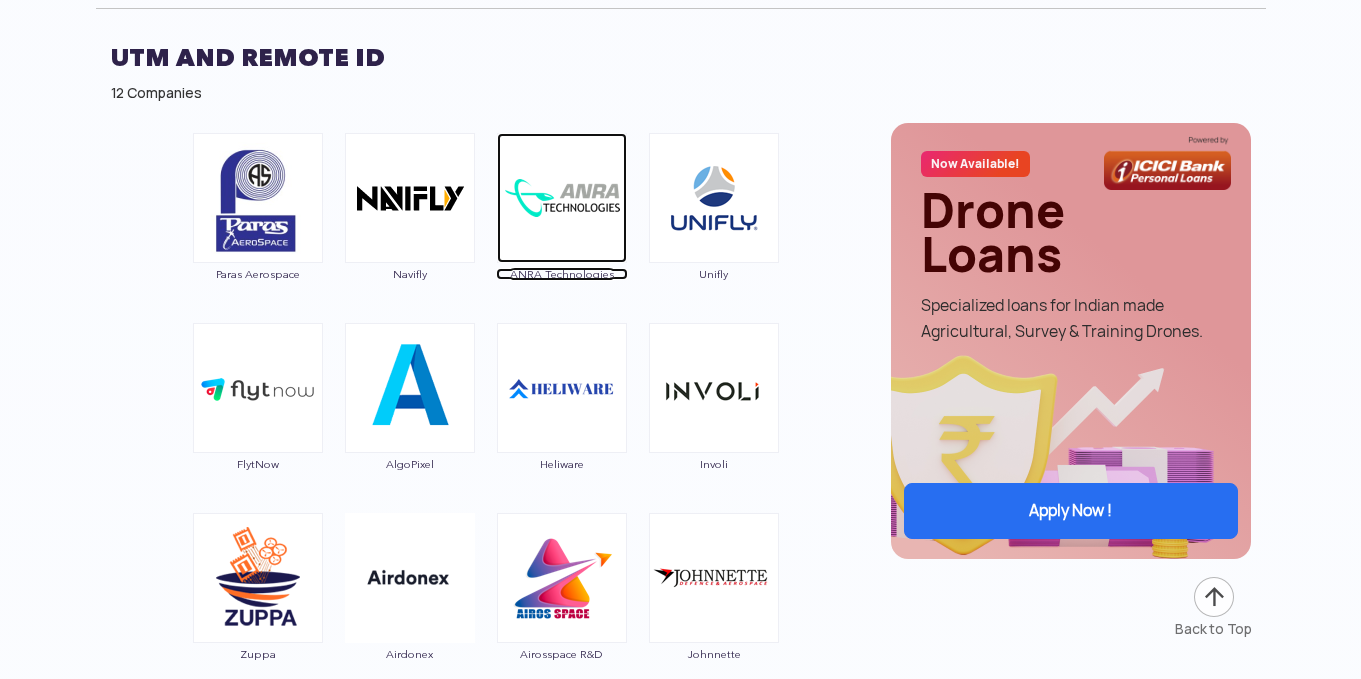 click at bounding box center [562, 198] 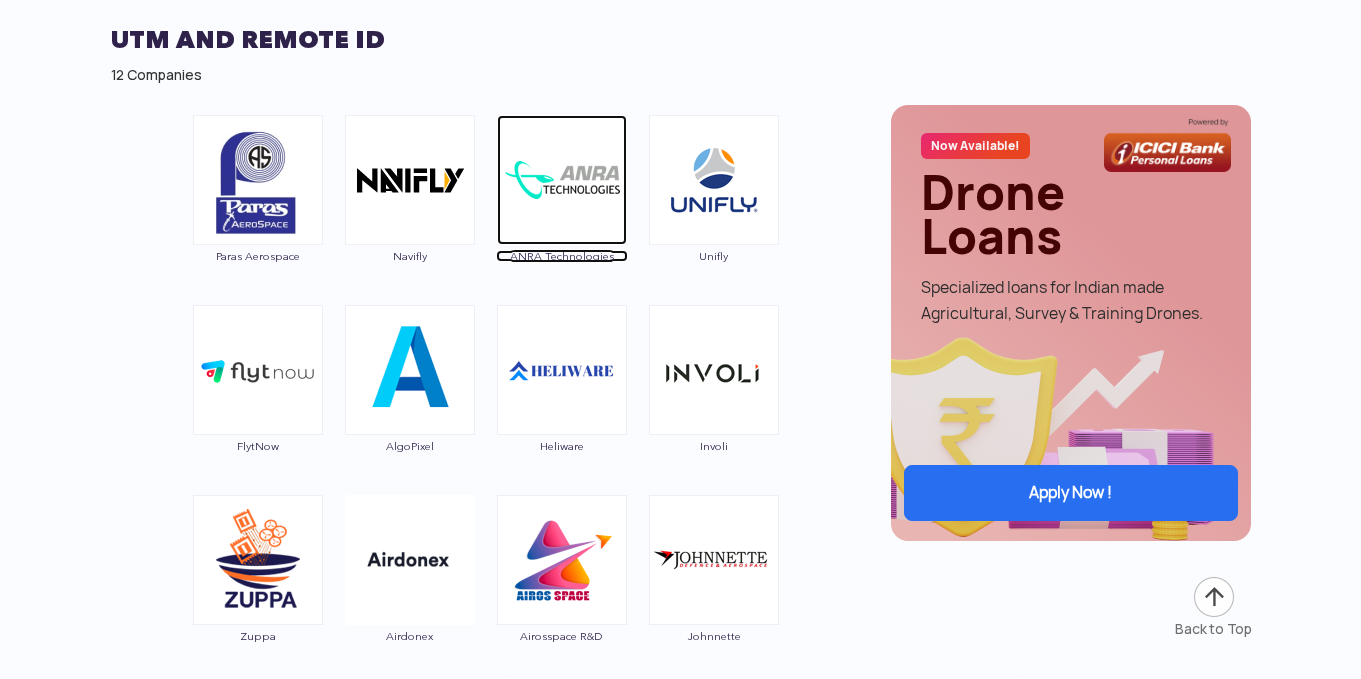 scroll, scrollTop: 15484, scrollLeft: 0, axis: vertical 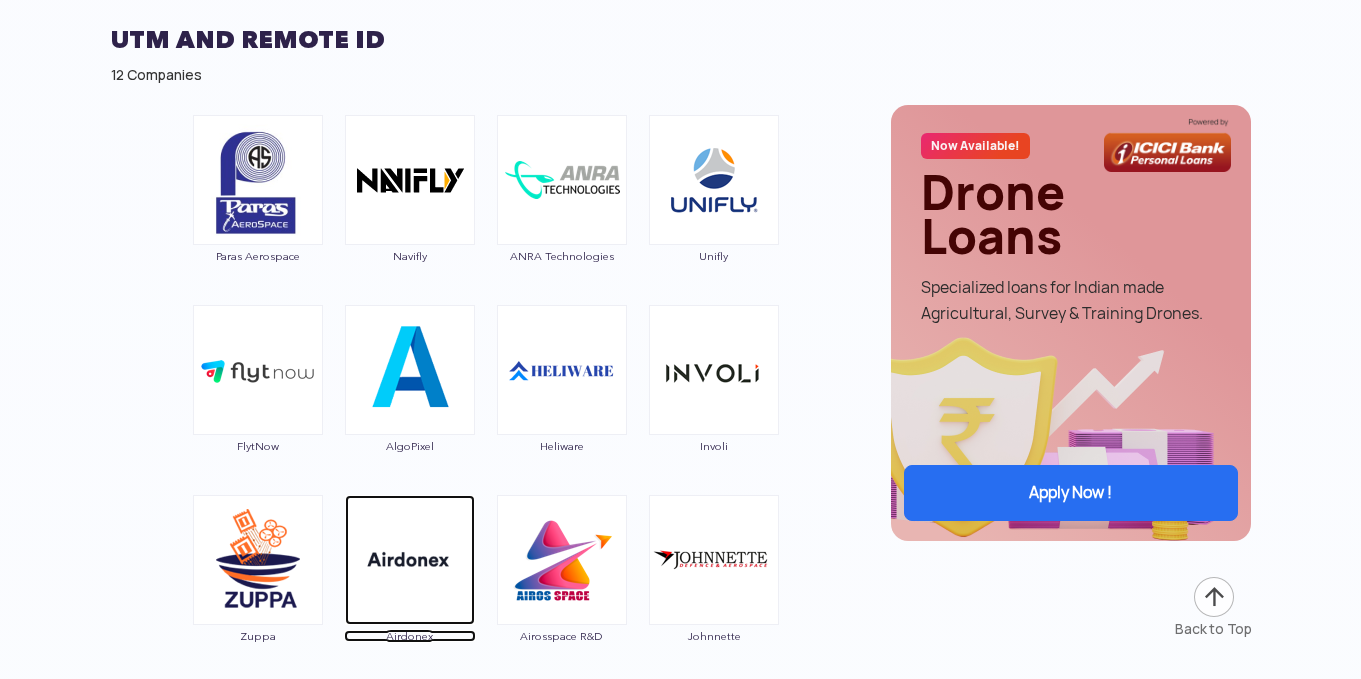 click at bounding box center [410, 560] 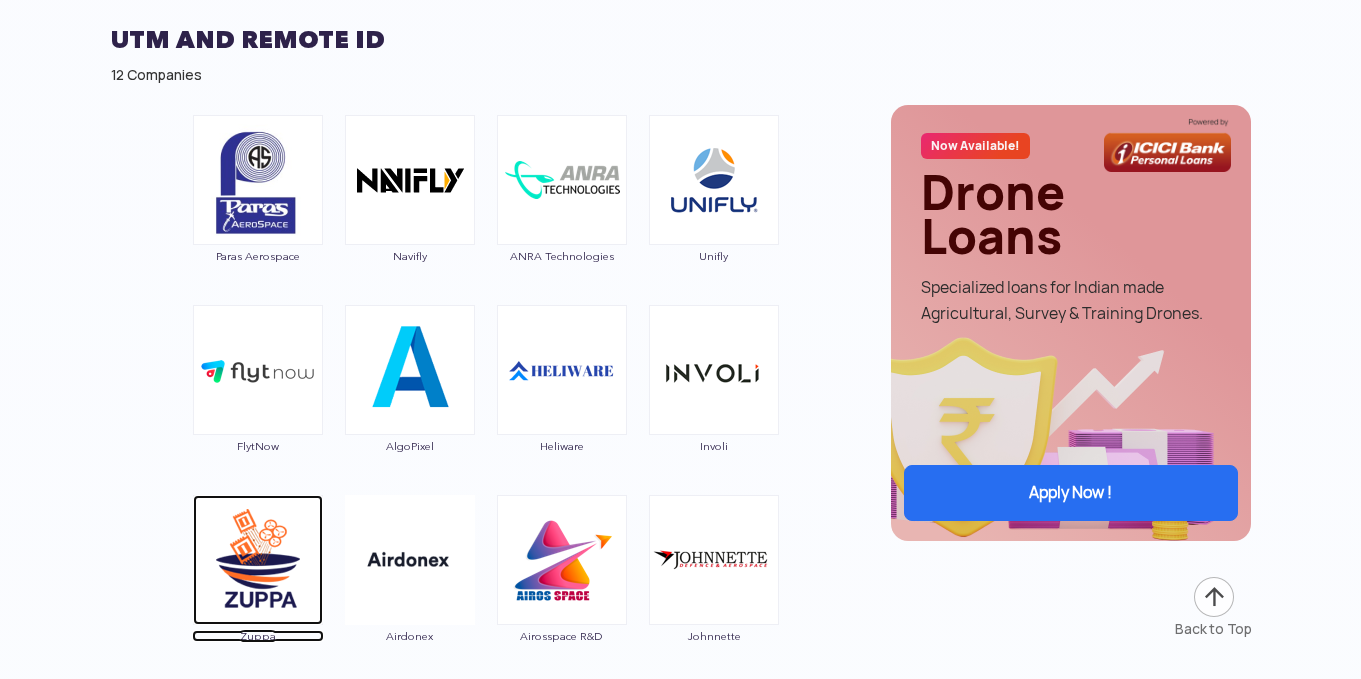 click at bounding box center (258, 560) 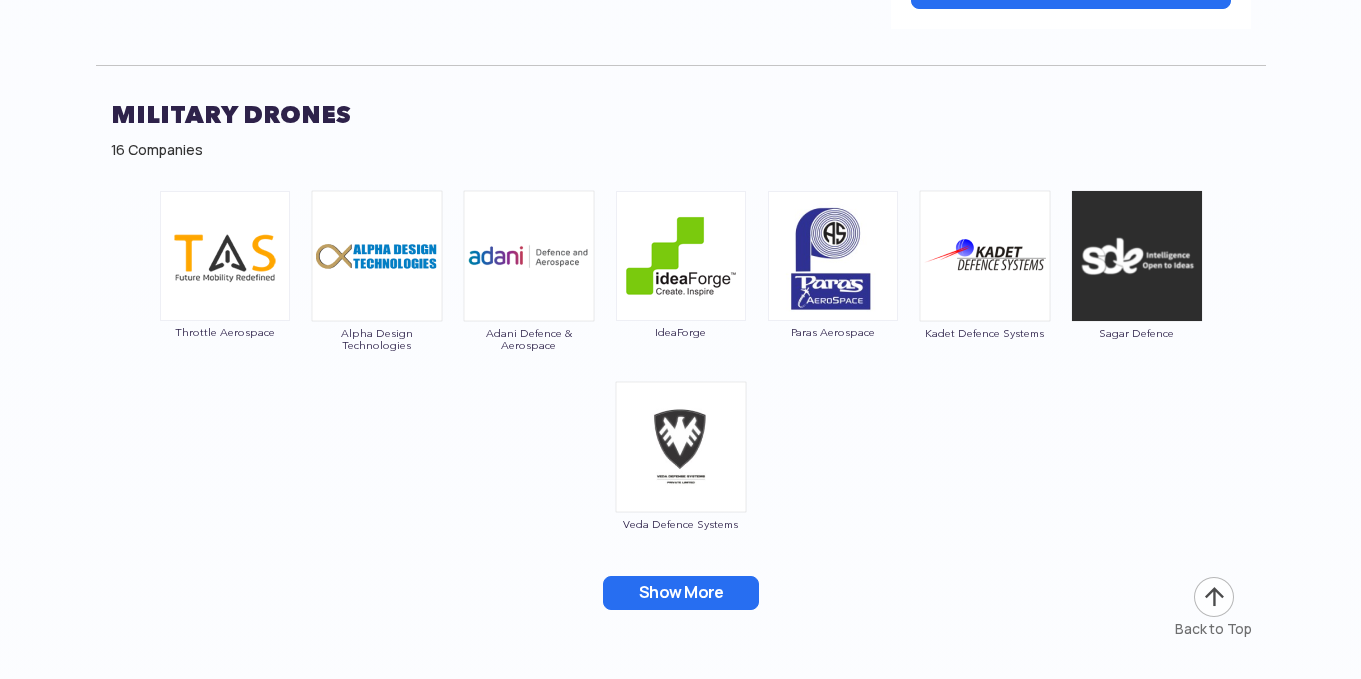scroll, scrollTop: 17014, scrollLeft: 0, axis: vertical 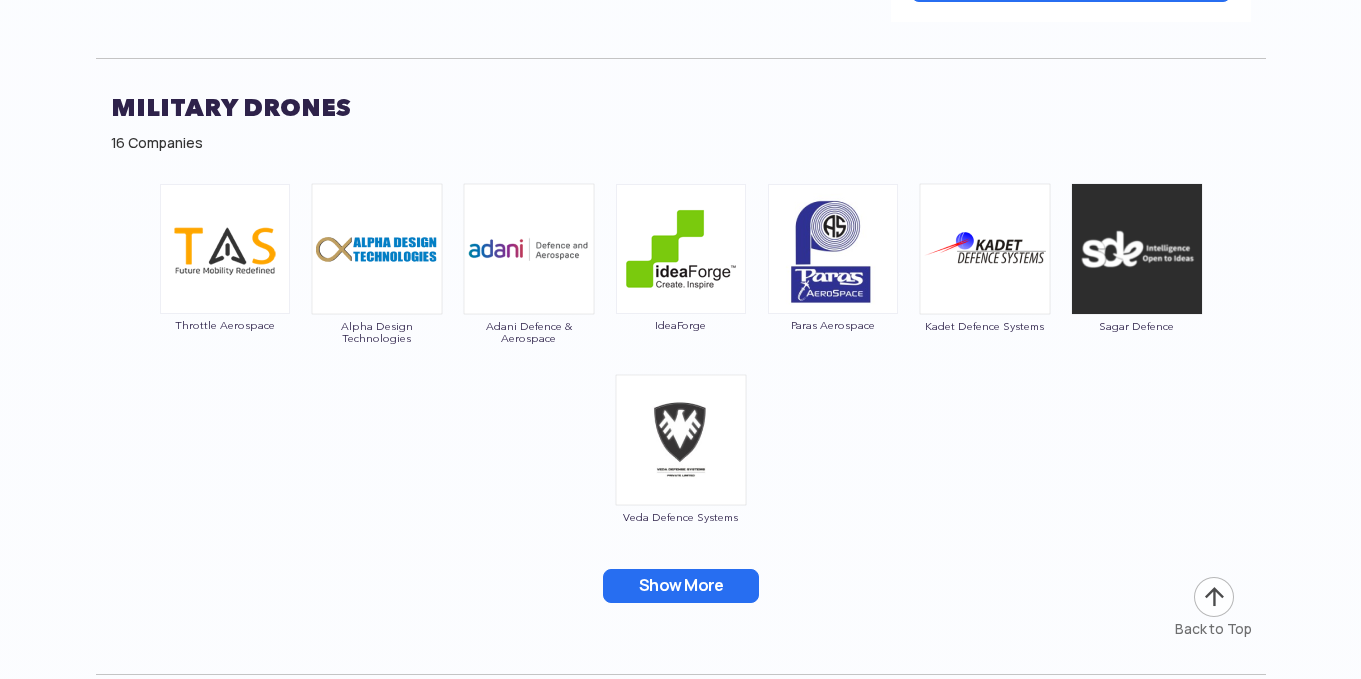 click on "Show More" at bounding box center [681, 586] 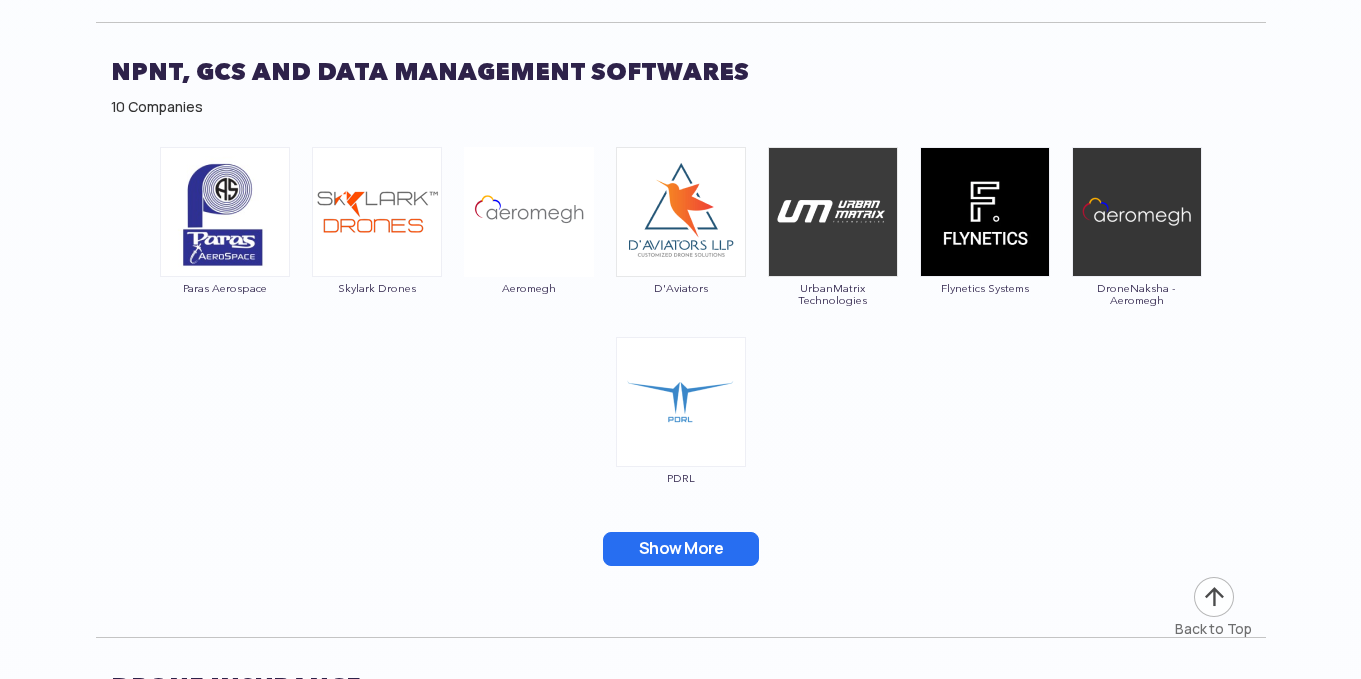 scroll, scrollTop: 17810, scrollLeft: 0, axis: vertical 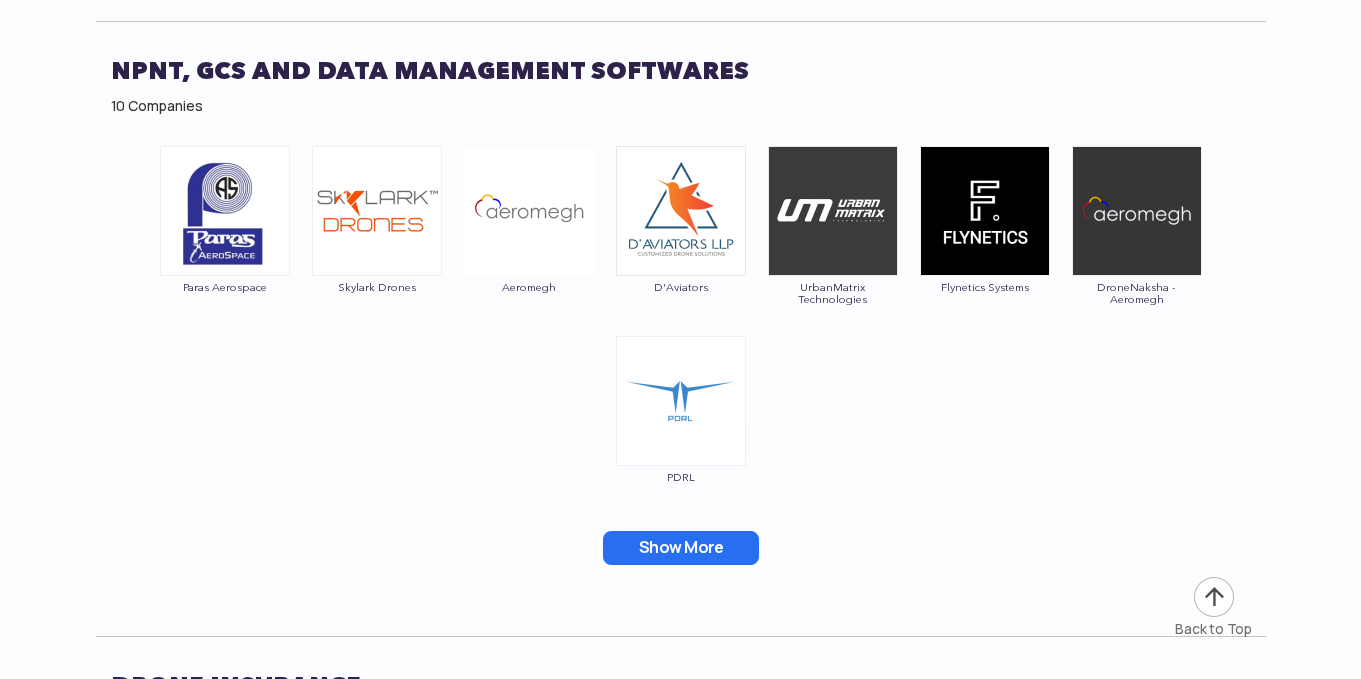 click on "Show More" at bounding box center (681, 548) 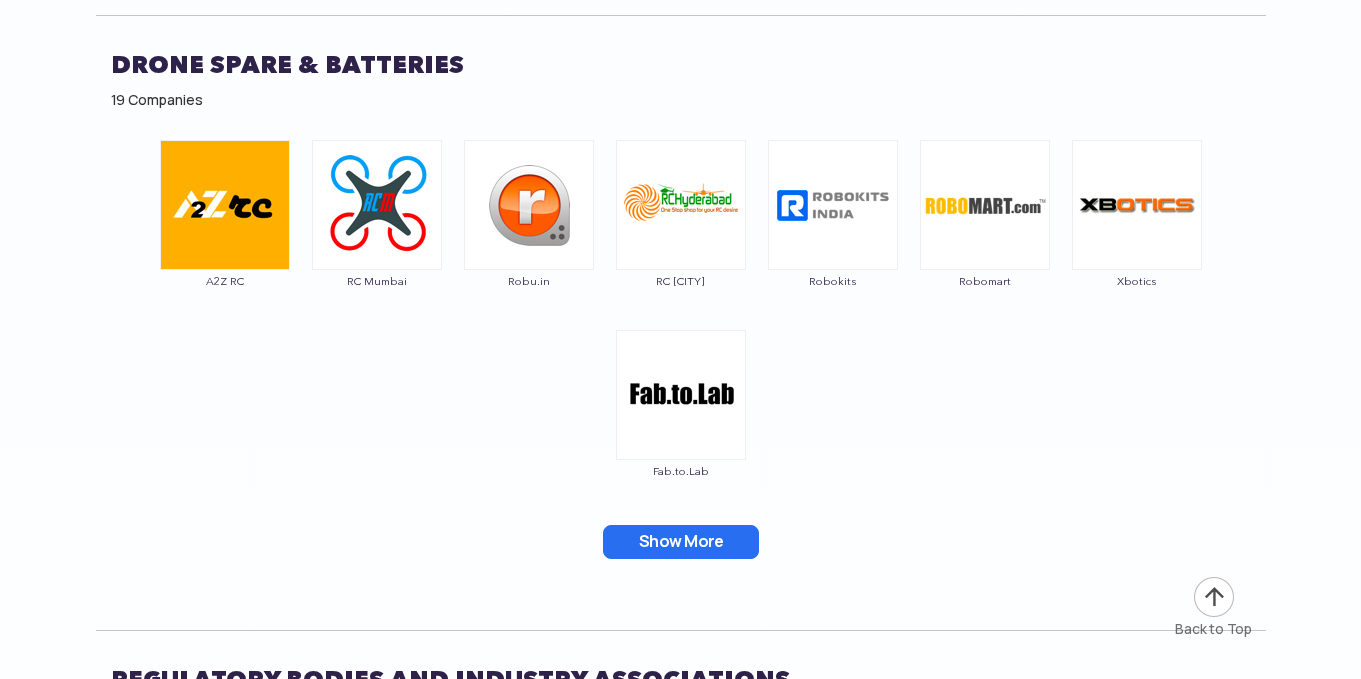 scroll, scrollTop: 20211, scrollLeft: 0, axis: vertical 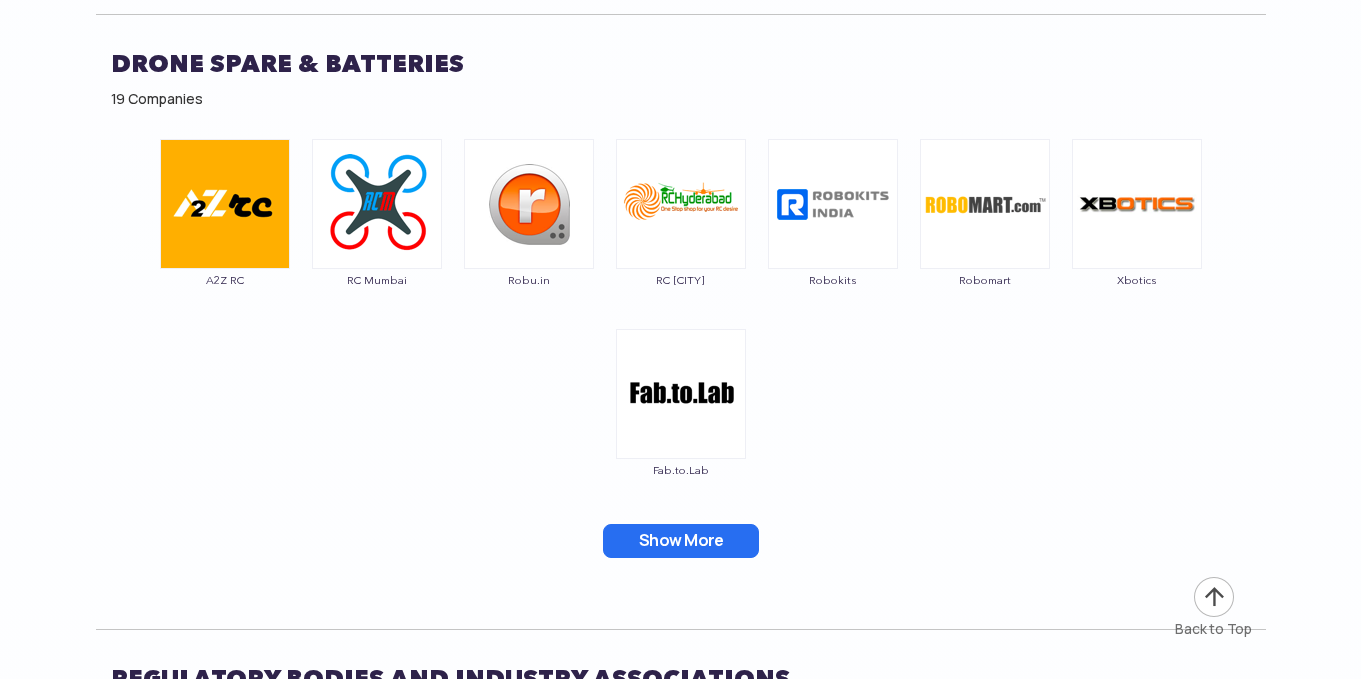 click on "Show More" at bounding box center (681, 541) 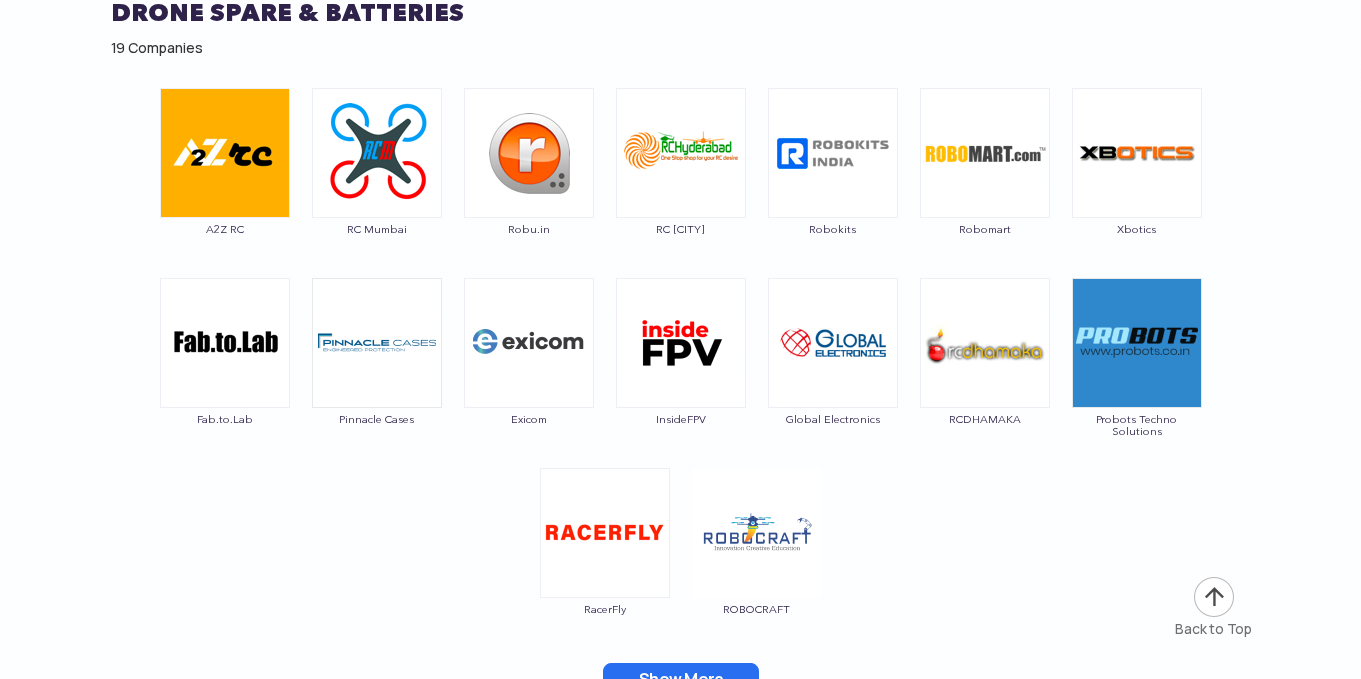scroll, scrollTop: 20261, scrollLeft: 0, axis: vertical 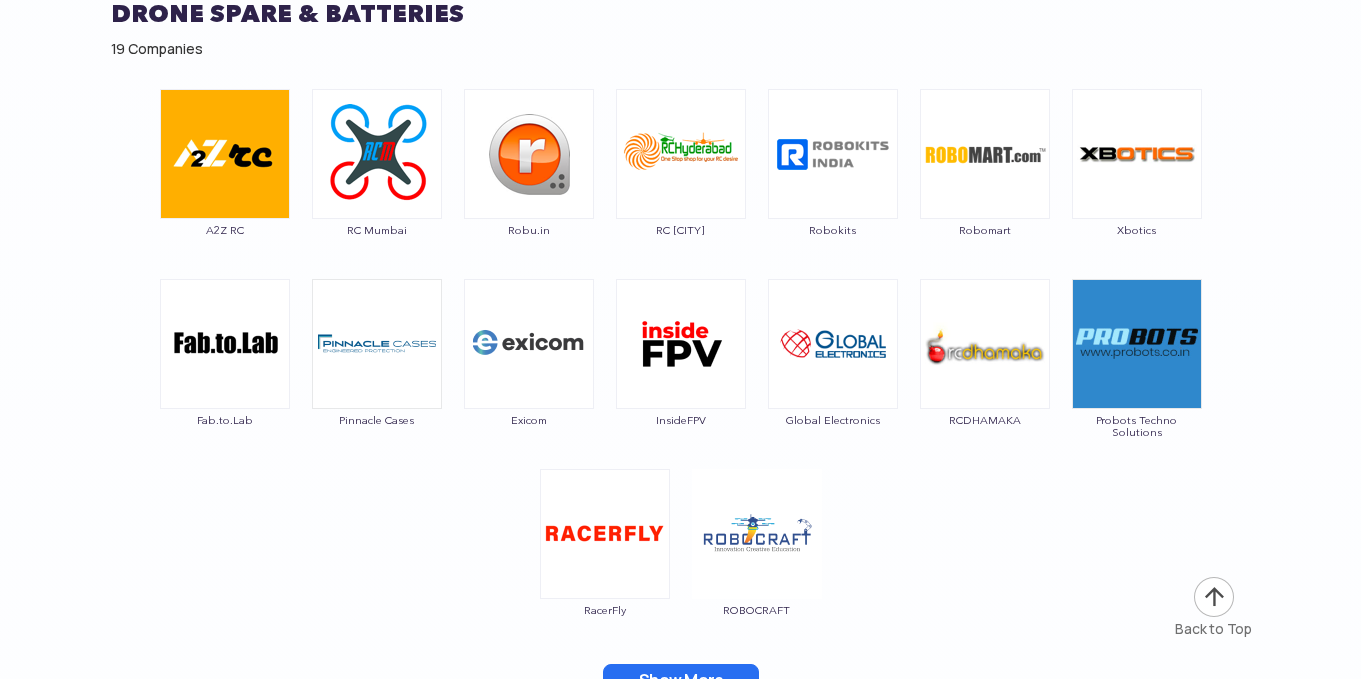click on "A2Z RC [CITY] Robu.in RC [CITY] Robokits Robomart Xbotics Fab.to.Lab Pinnacle Cases Exicom InsideFPV Global Electronics RCDHAMAKA Probots Techno Solutions RacerFly ROBOCRAFT Magnipower Lithium UAVGARAGE DRKSTORE Show More" at bounding box center (681, 406) 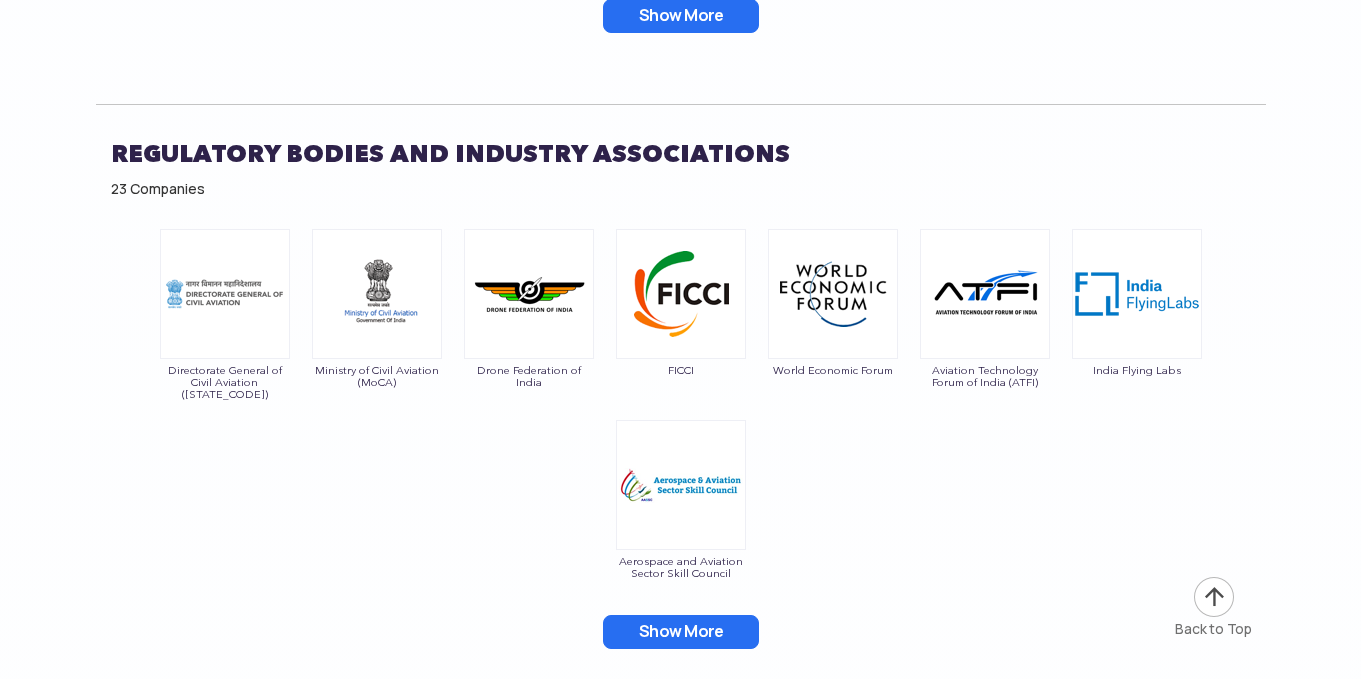 scroll, scrollTop: 20927, scrollLeft: 0, axis: vertical 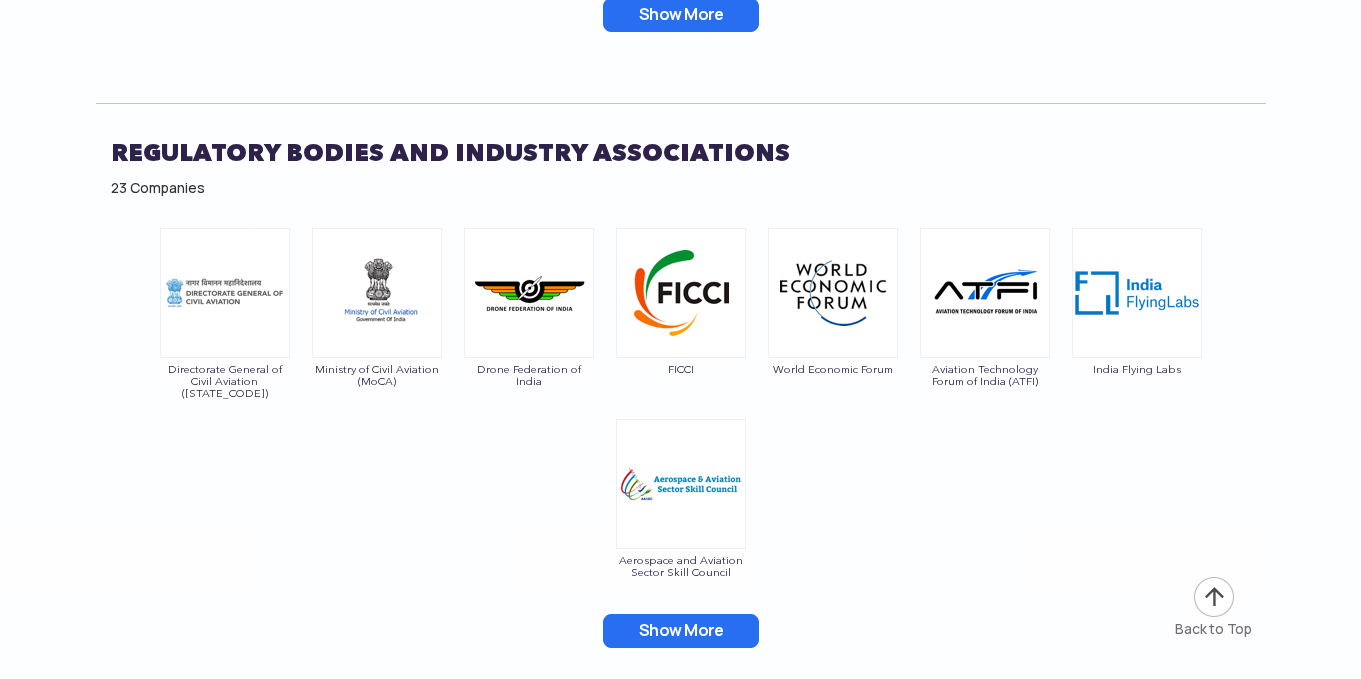 click on "Show More" at bounding box center [681, 631] 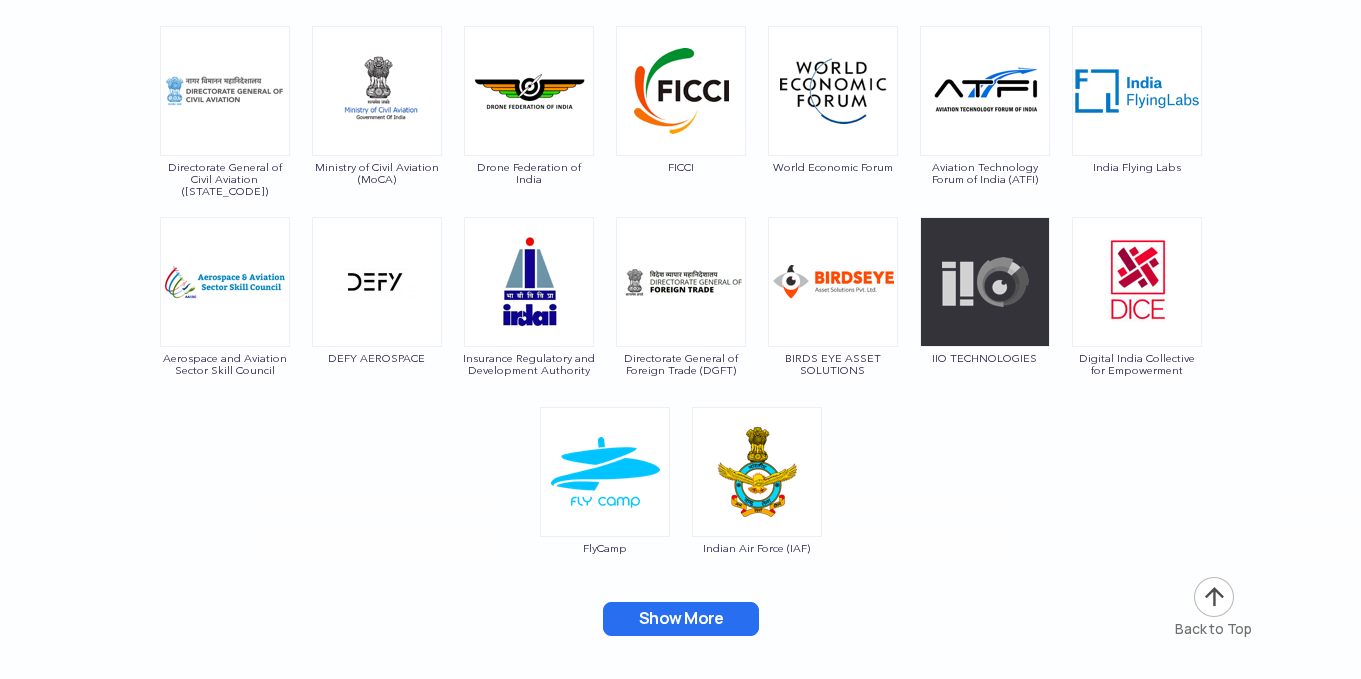 scroll, scrollTop: 21130, scrollLeft: 0, axis: vertical 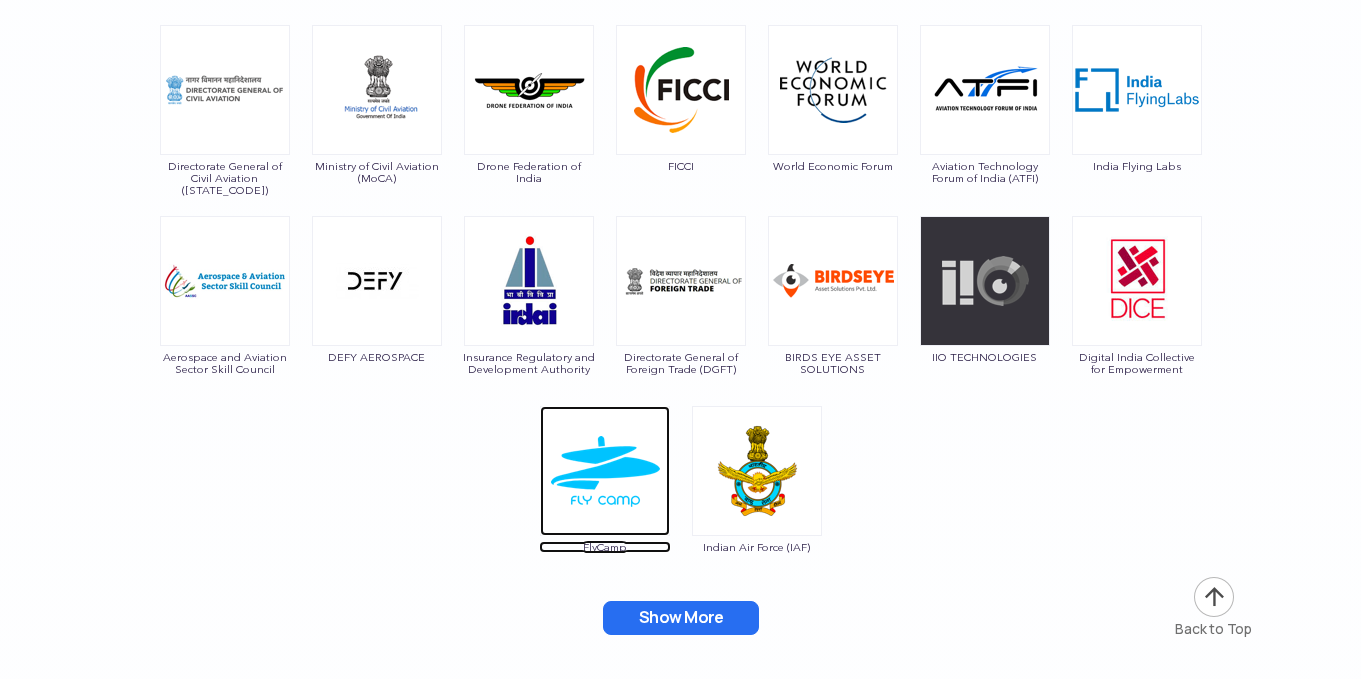 click at bounding box center [605, 471] 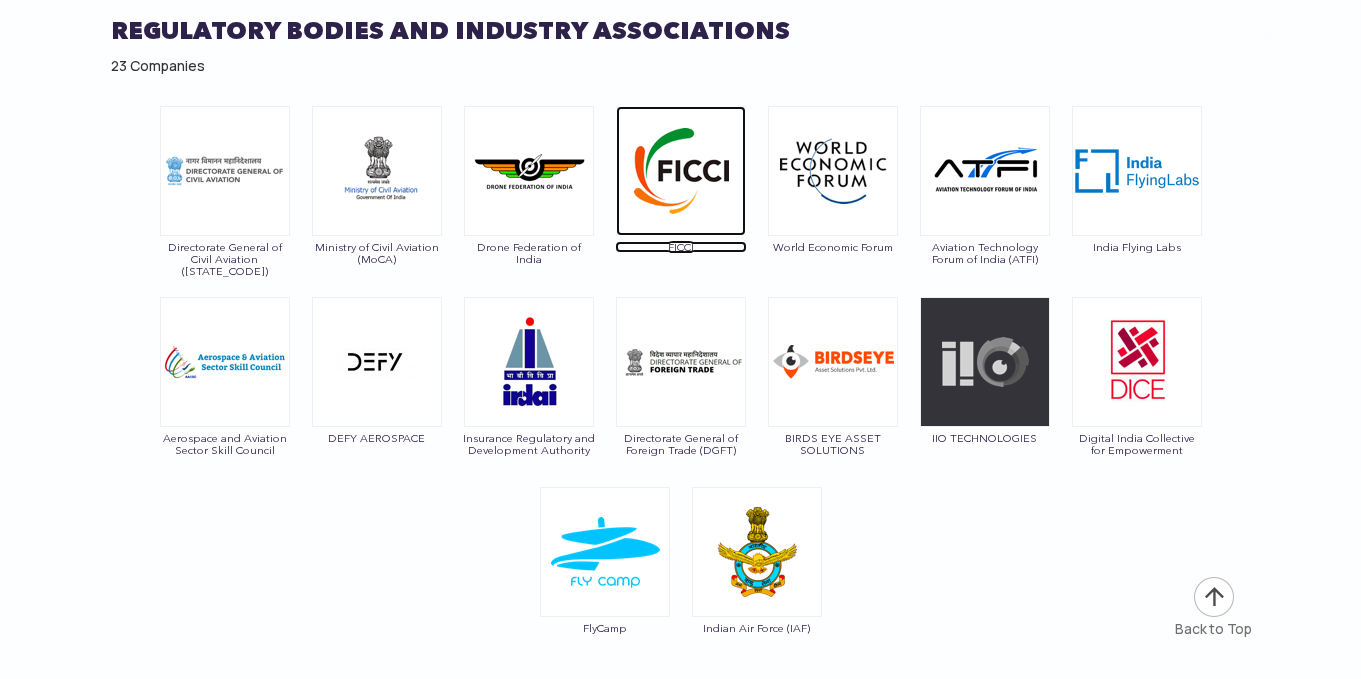 click at bounding box center (681, 171) 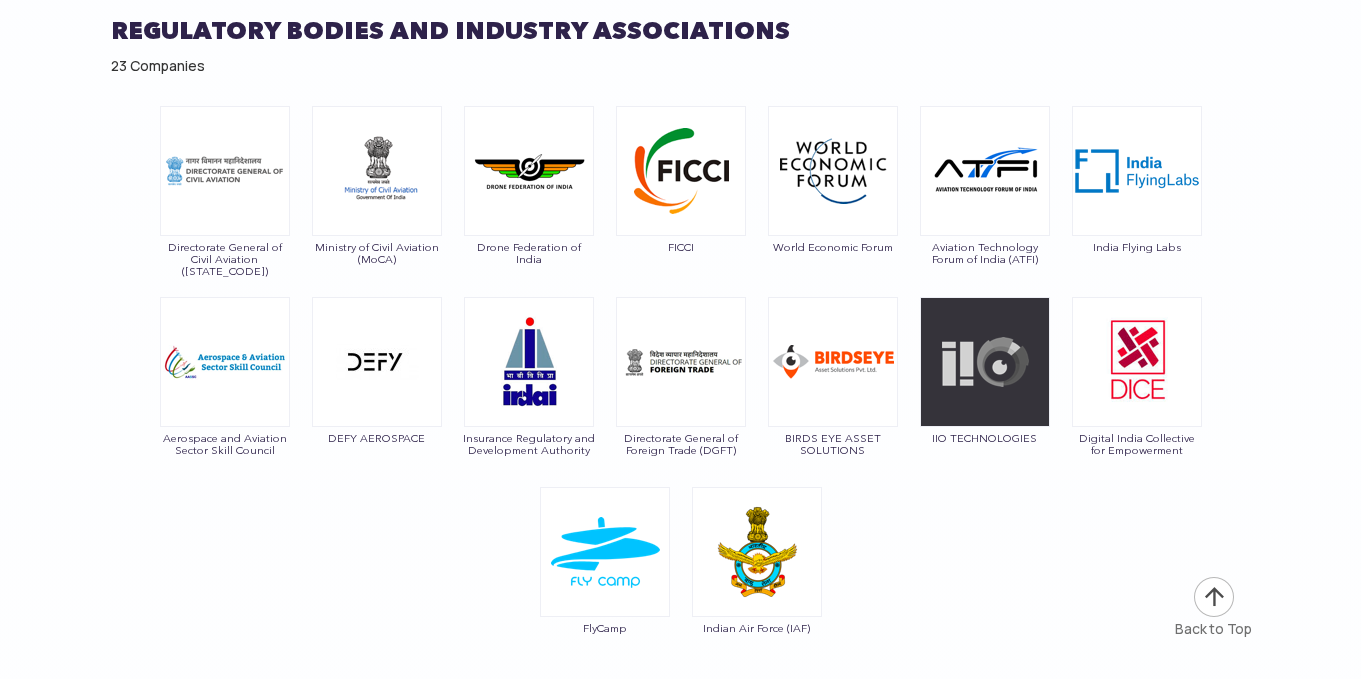 click on "Directorate General of Civil Aviation (DGCA) Ministry of Civil Aviation (MoCA) Drone Federation of India FICCI World Economic Forum Aviation Technology Forum of India (ATFI) India Flying Labs Aerospace and Aviation Sector Skill Council DEFY AEROSPACE Insurance Regulatory and Development Authority Directorate General of Foreign Trade (DGFT) BIRDS EYE ASSET SOLUTIONS IIO TECHNOLOGIES Digital India Collective for Empowerment FlyCamp Indian Air Force (IAF) Bureau of Civil Aviation Security (BCAS) Wireless Planning & Coordination Wing Aerotics Technologies Ministry of Defence (MoD) DroneSec Airports Authority of India (AAI) Ministry of Home Affairs (MHA) Show More" at bounding box center [681, 423] 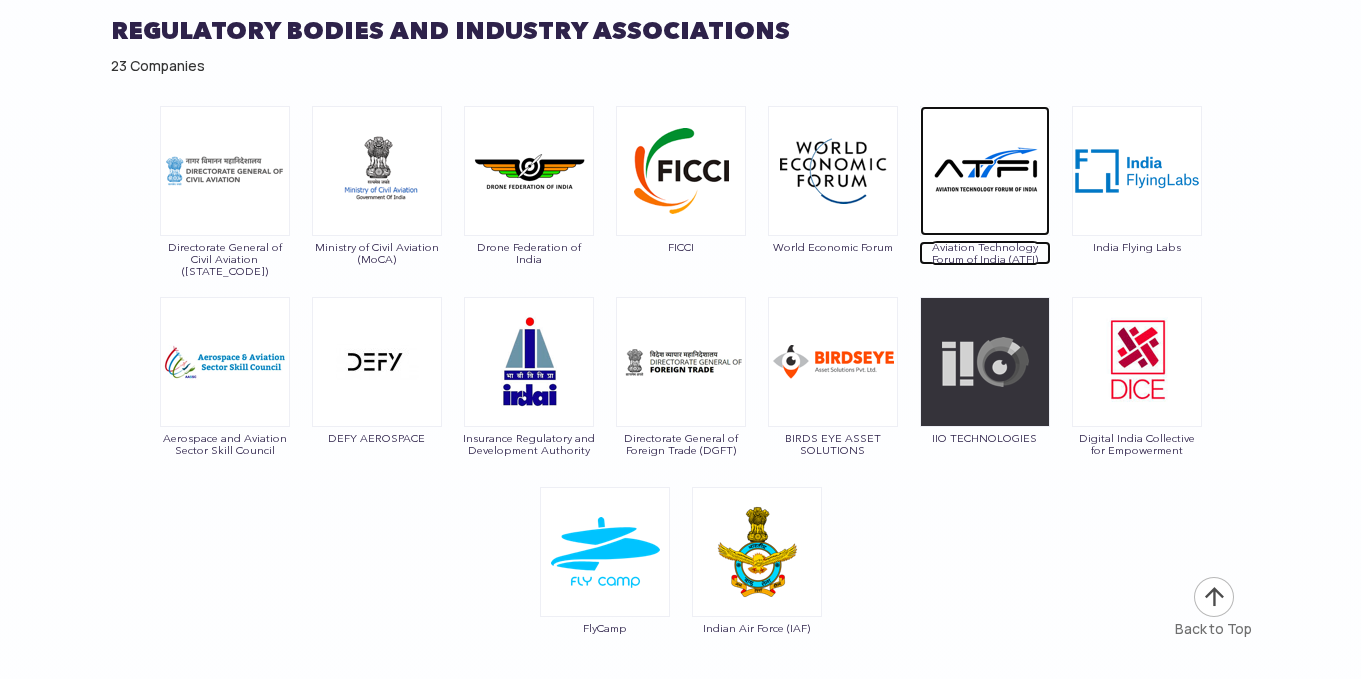 click at bounding box center [985, 171] 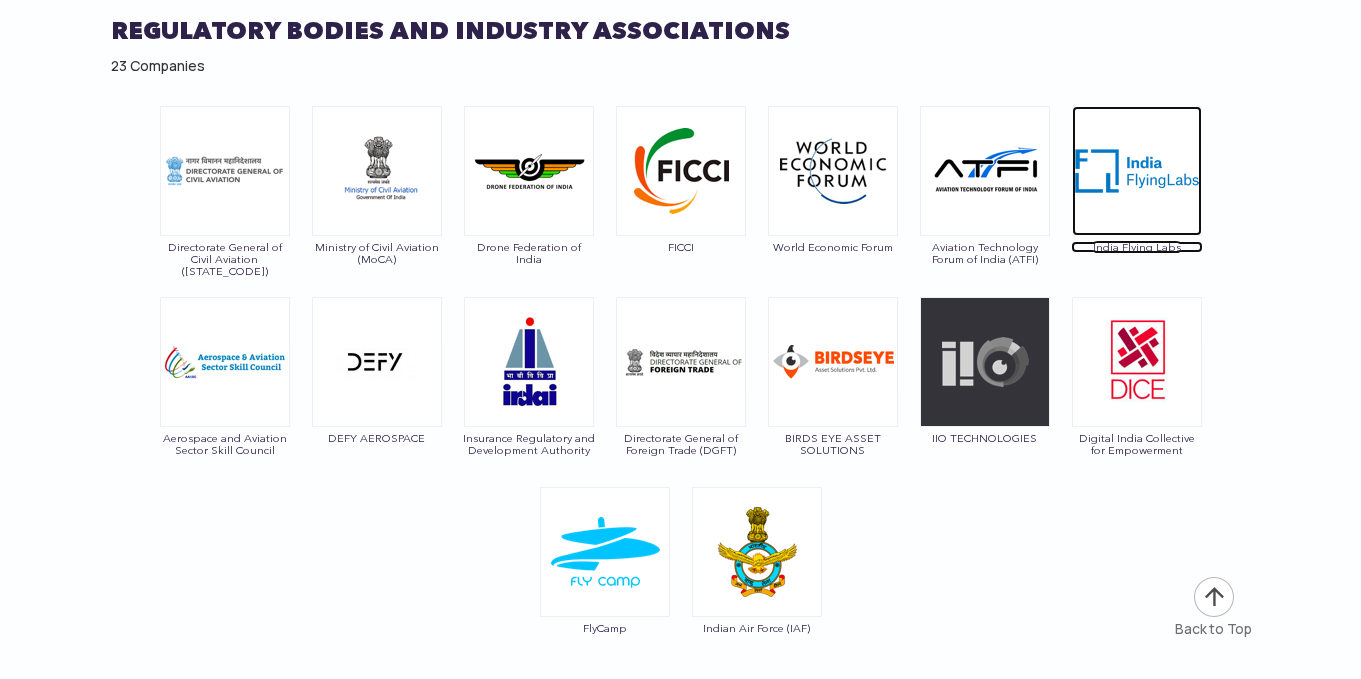 click at bounding box center [1137, 171] 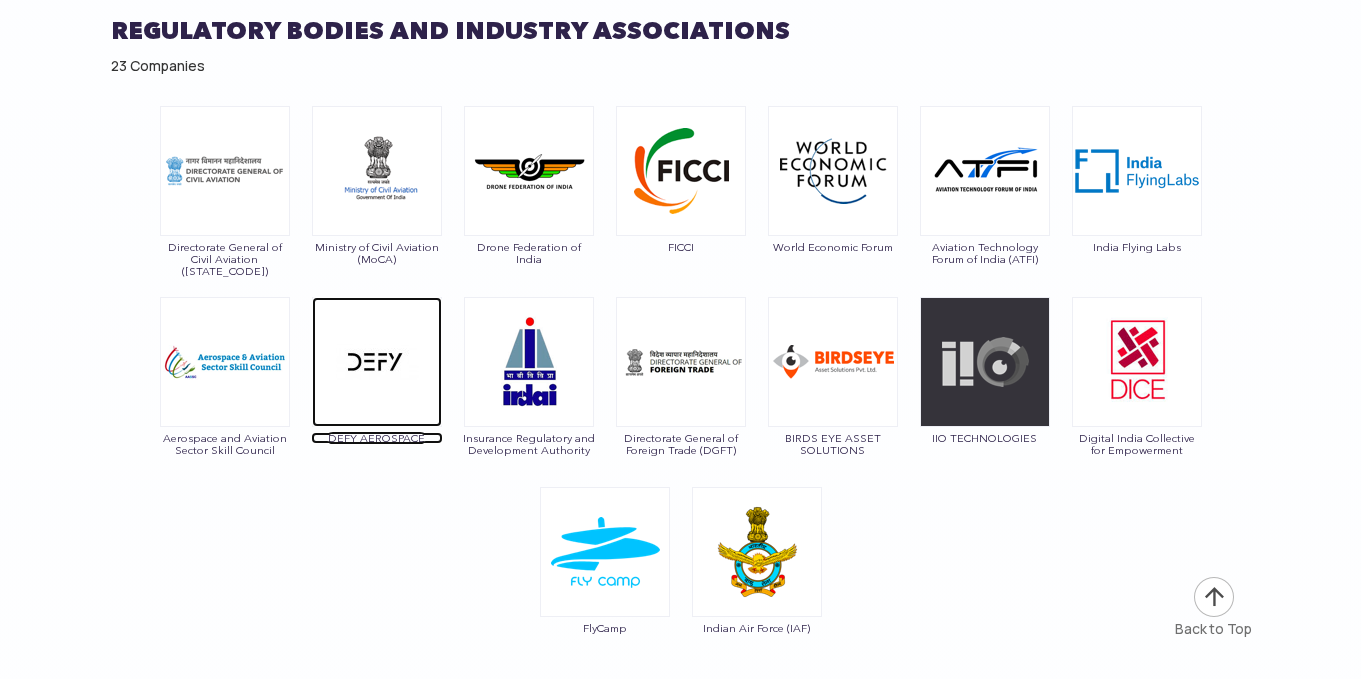 click at bounding box center [377, 362] 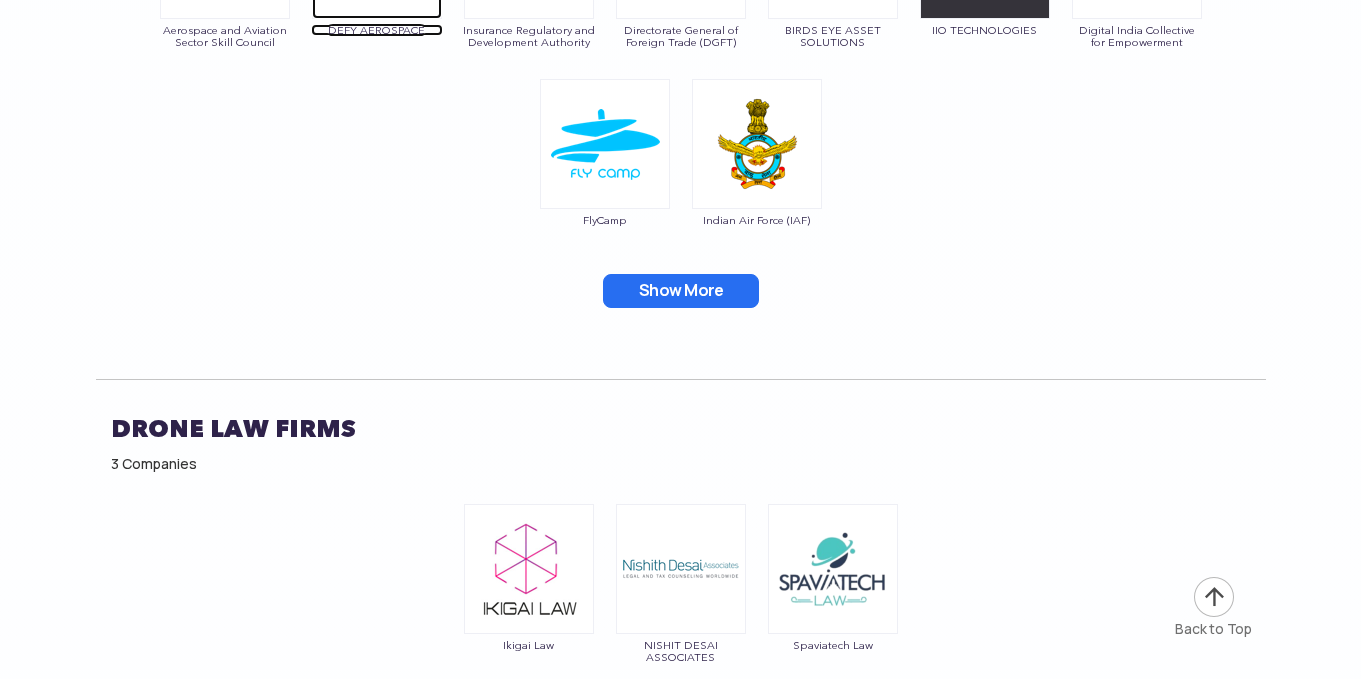 scroll, scrollTop: 21458, scrollLeft: 0, axis: vertical 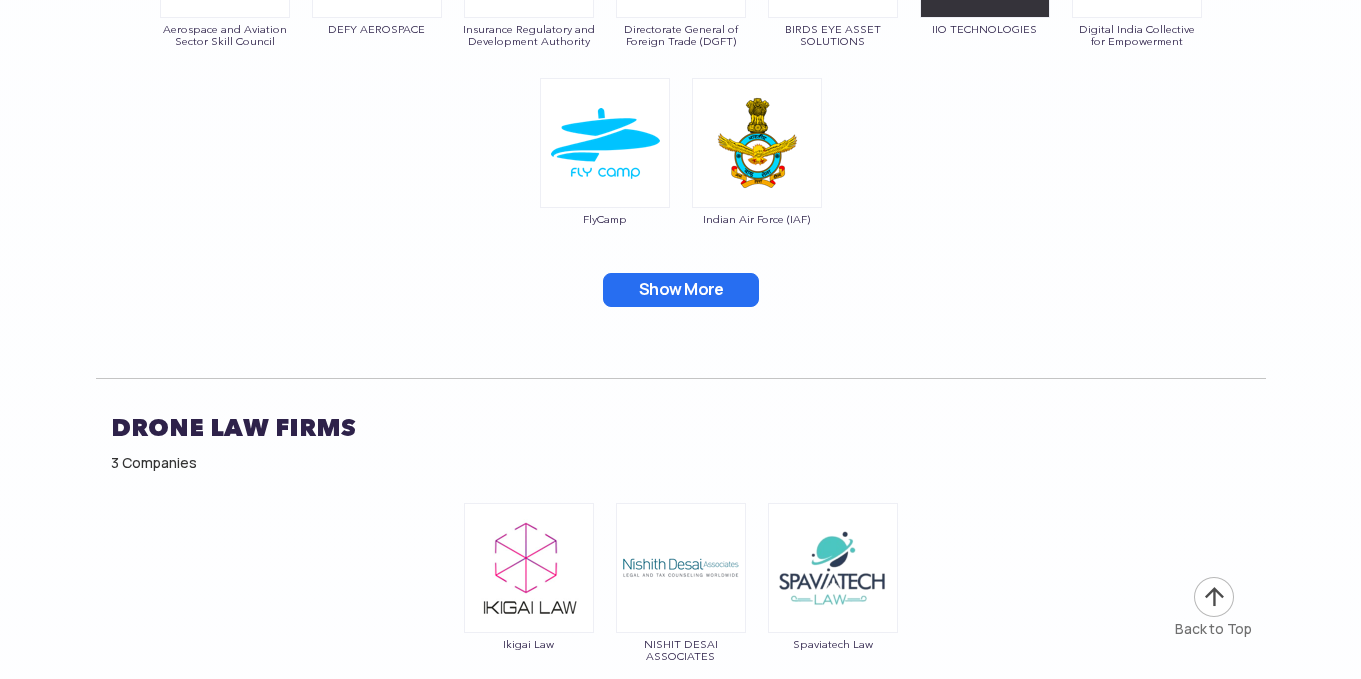 click on "Show More" at bounding box center (681, 290) 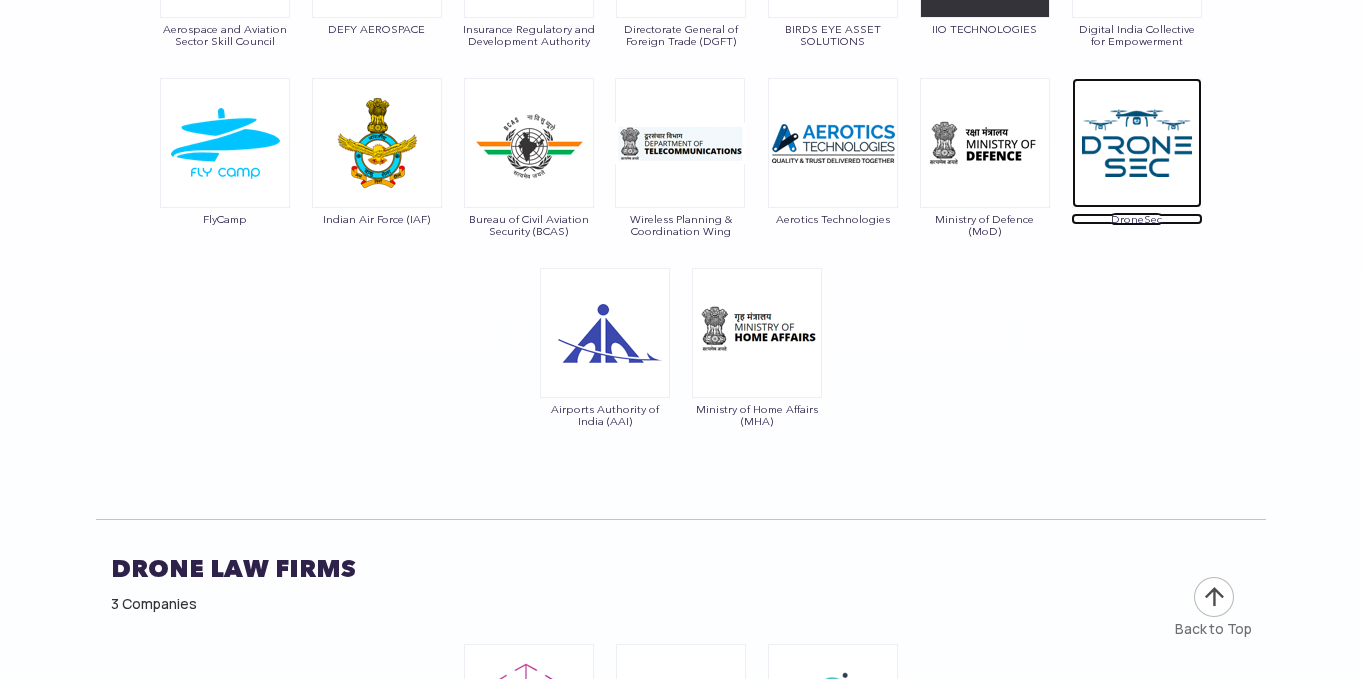 click at bounding box center [1137, 143] 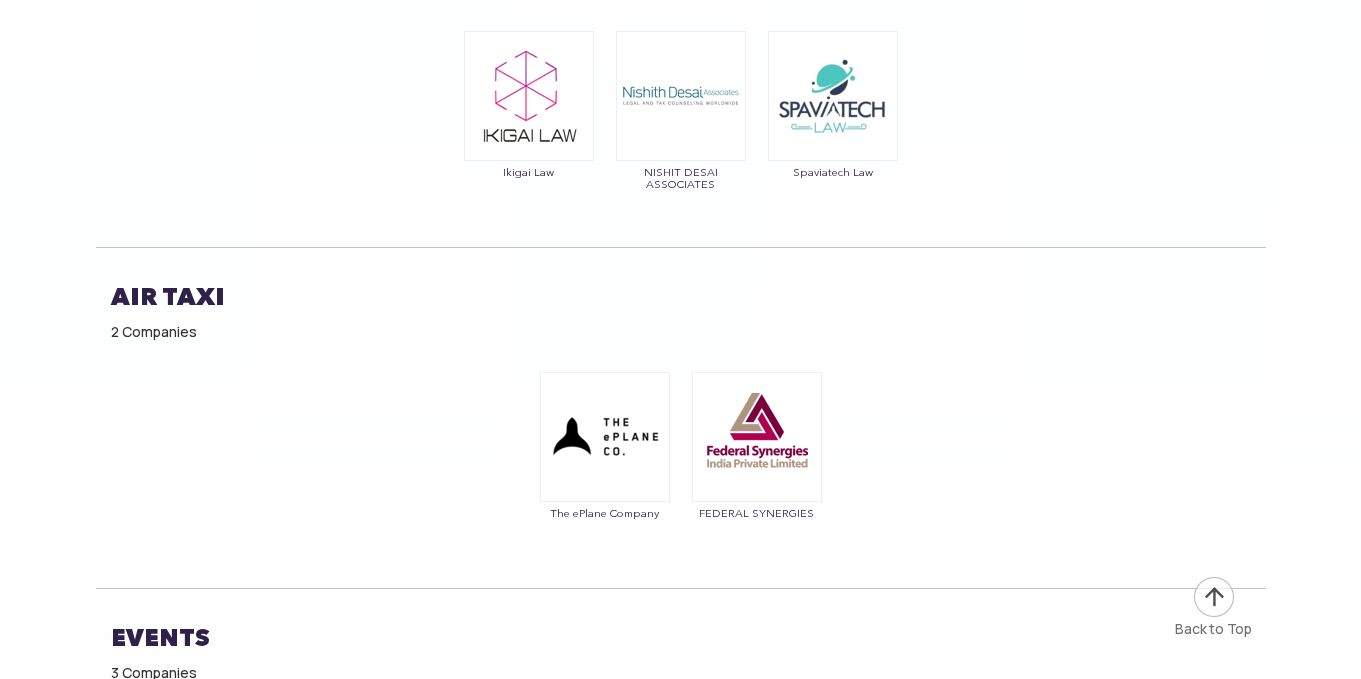 scroll, scrollTop: 22072, scrollLeft: 0, axis: vertical 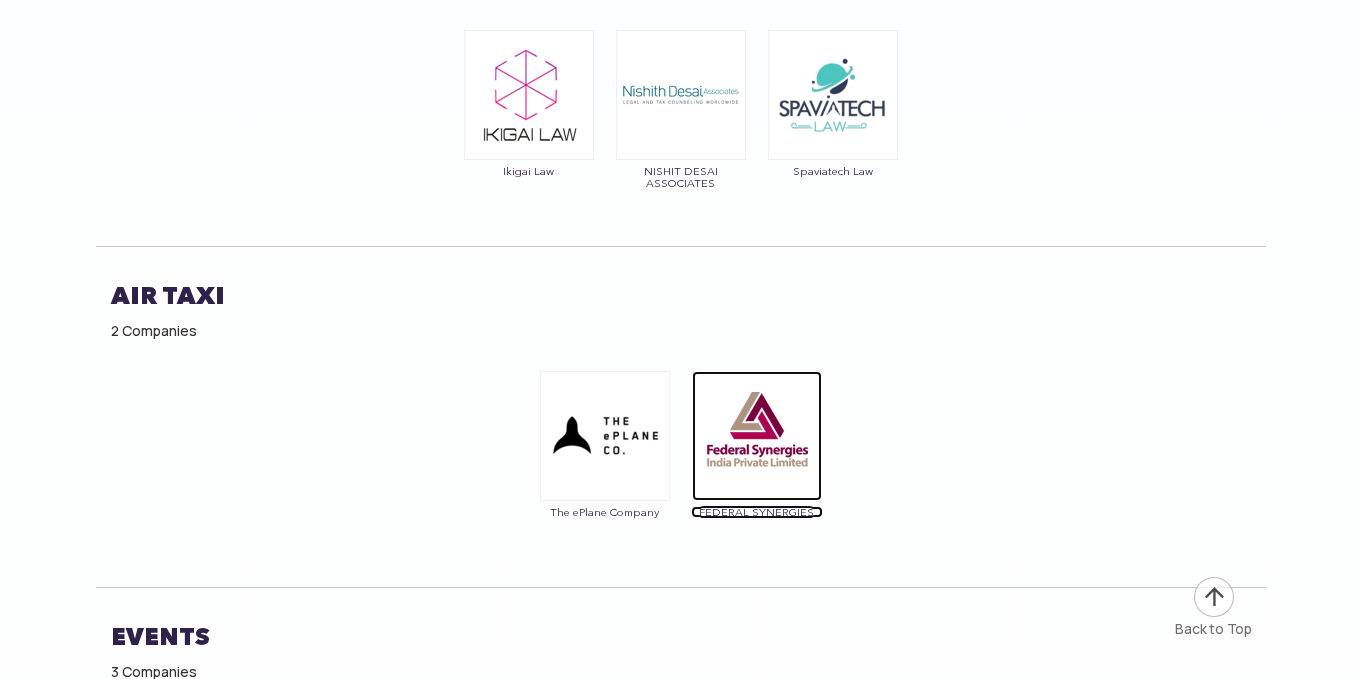 click at bounding box center [757, 436] 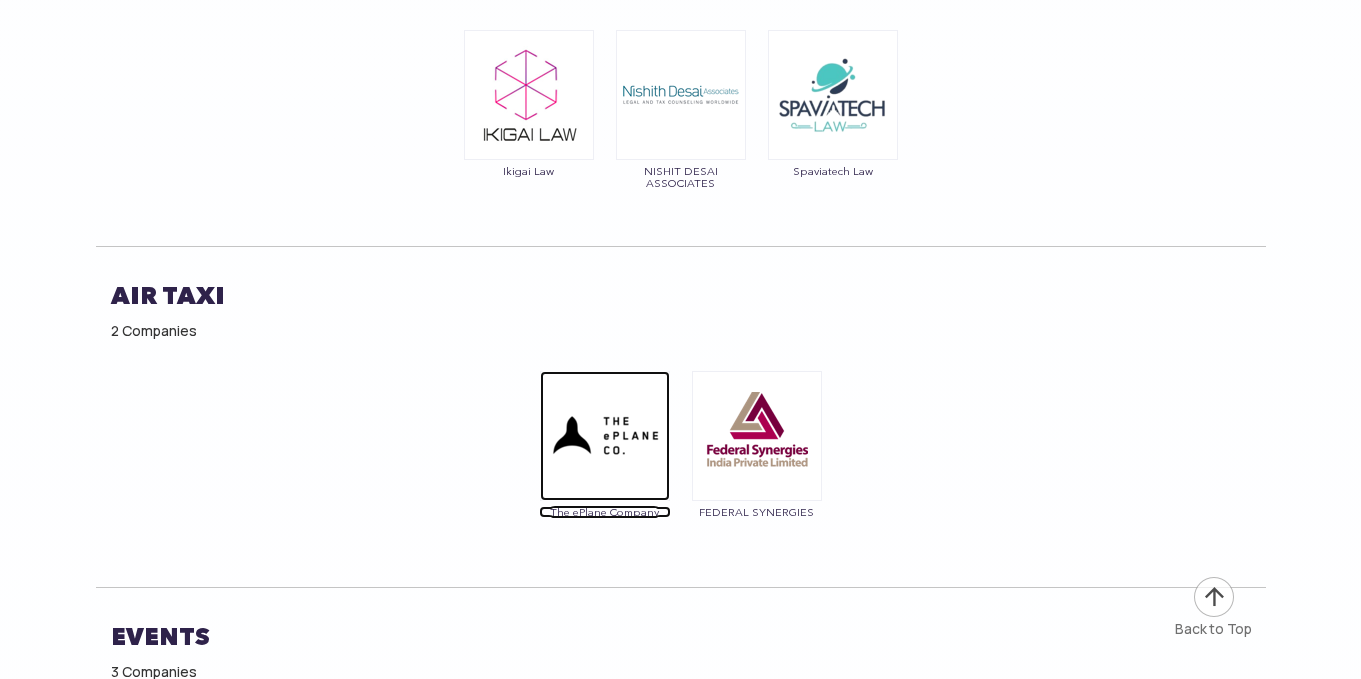 click at bounding box center [605, 436] 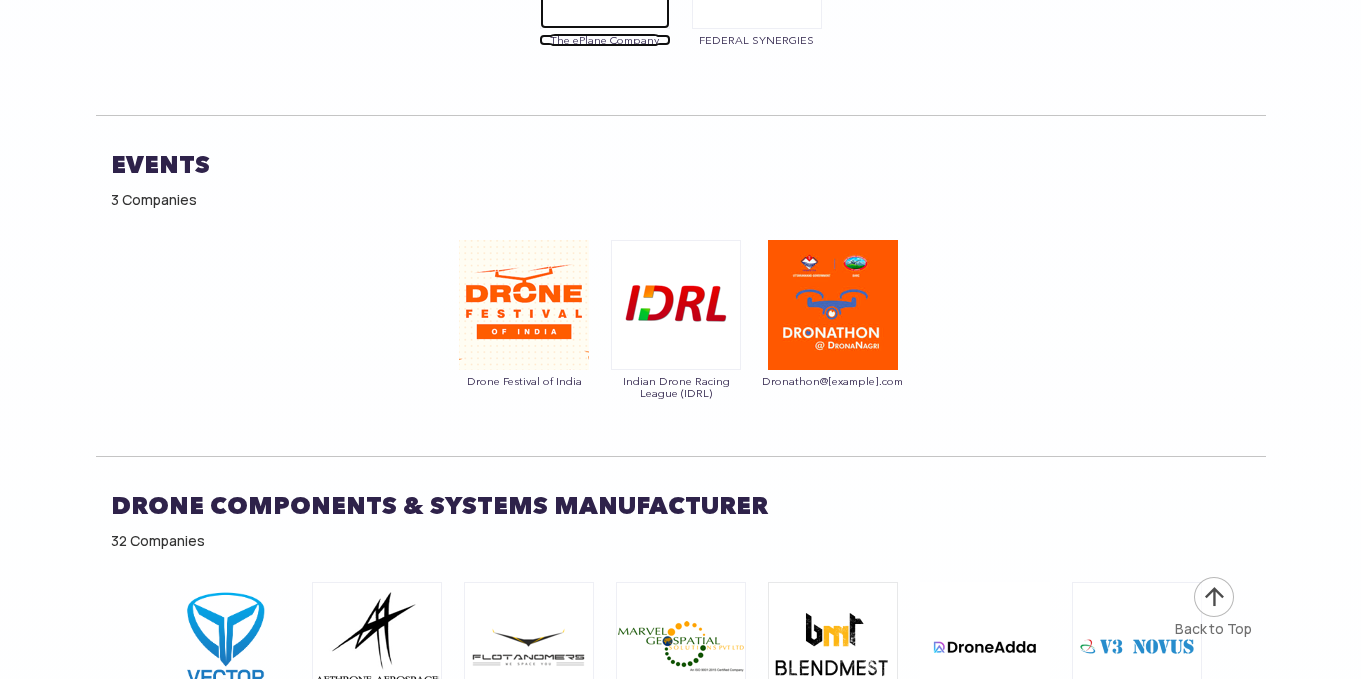scroll, scrollTop: 22545, scrollLeft: 0, axis: vertical 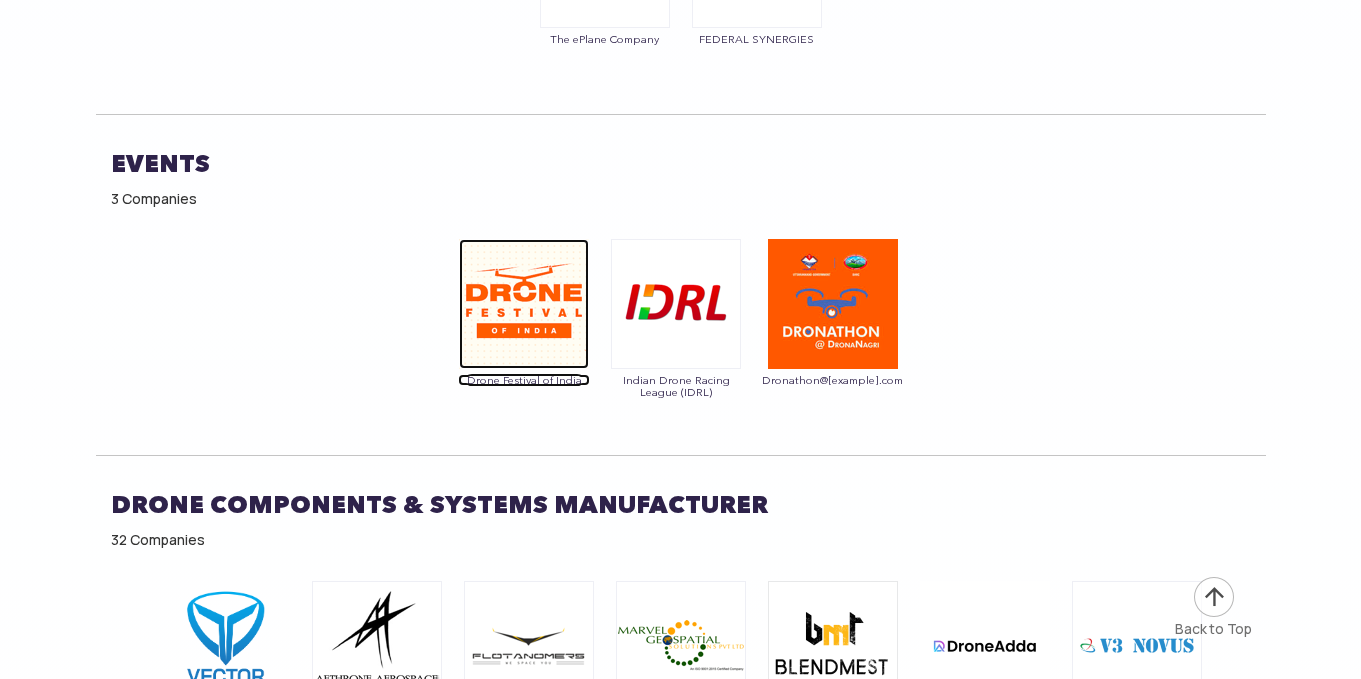 click at bounding box center (524, 304) 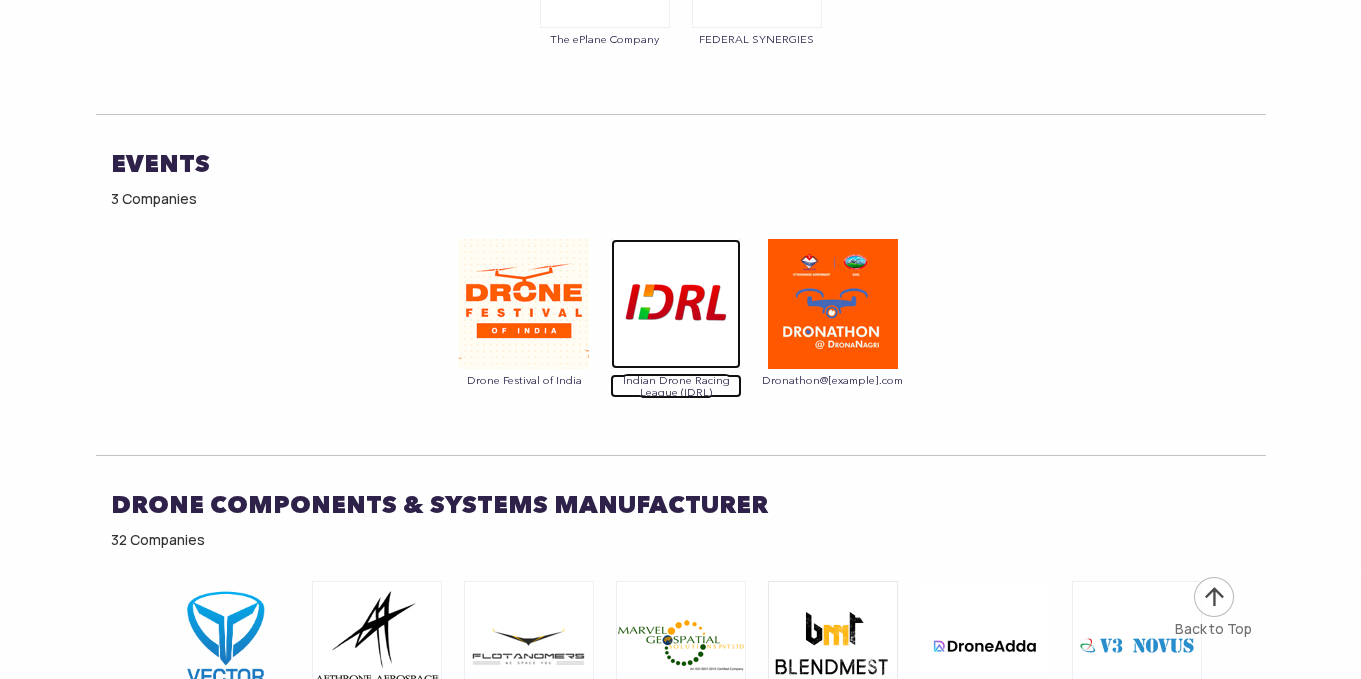 click at bounding box center (676, 304) 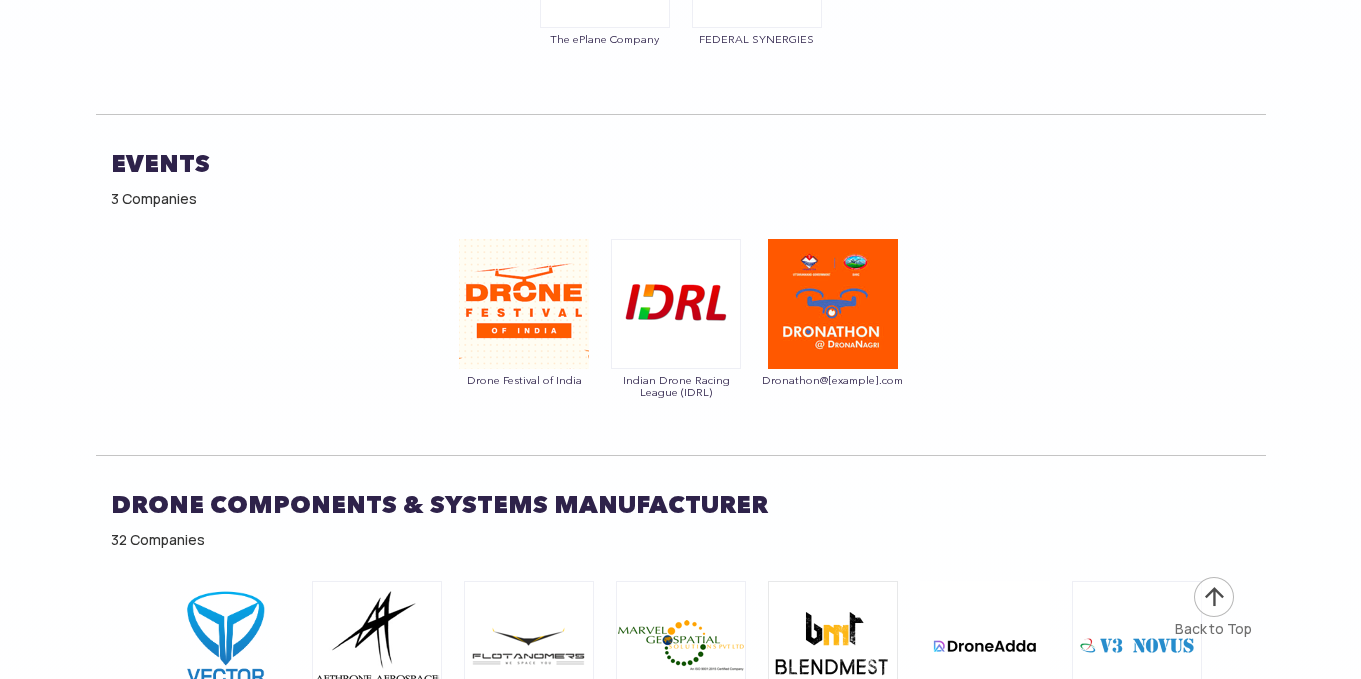 click at bounding box center [833, 304] 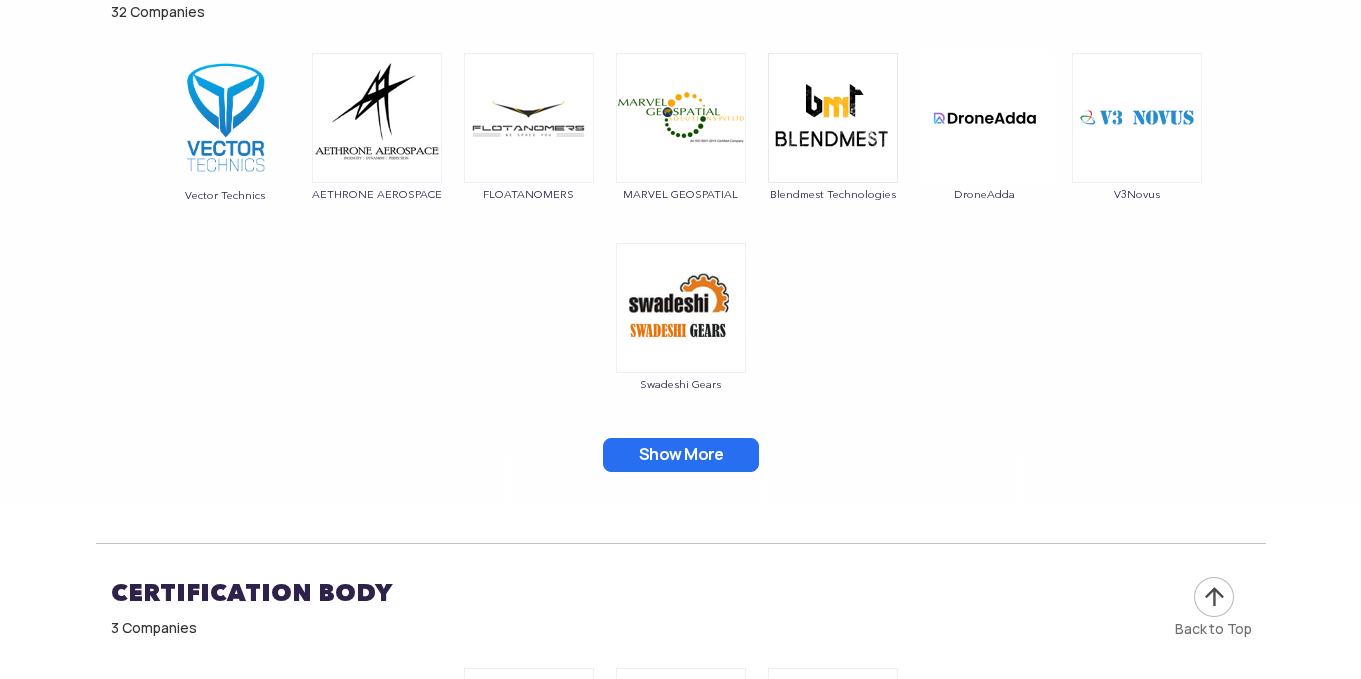 scroll, scrollTop: 23082, scrollLeft: 0, axis: vertical 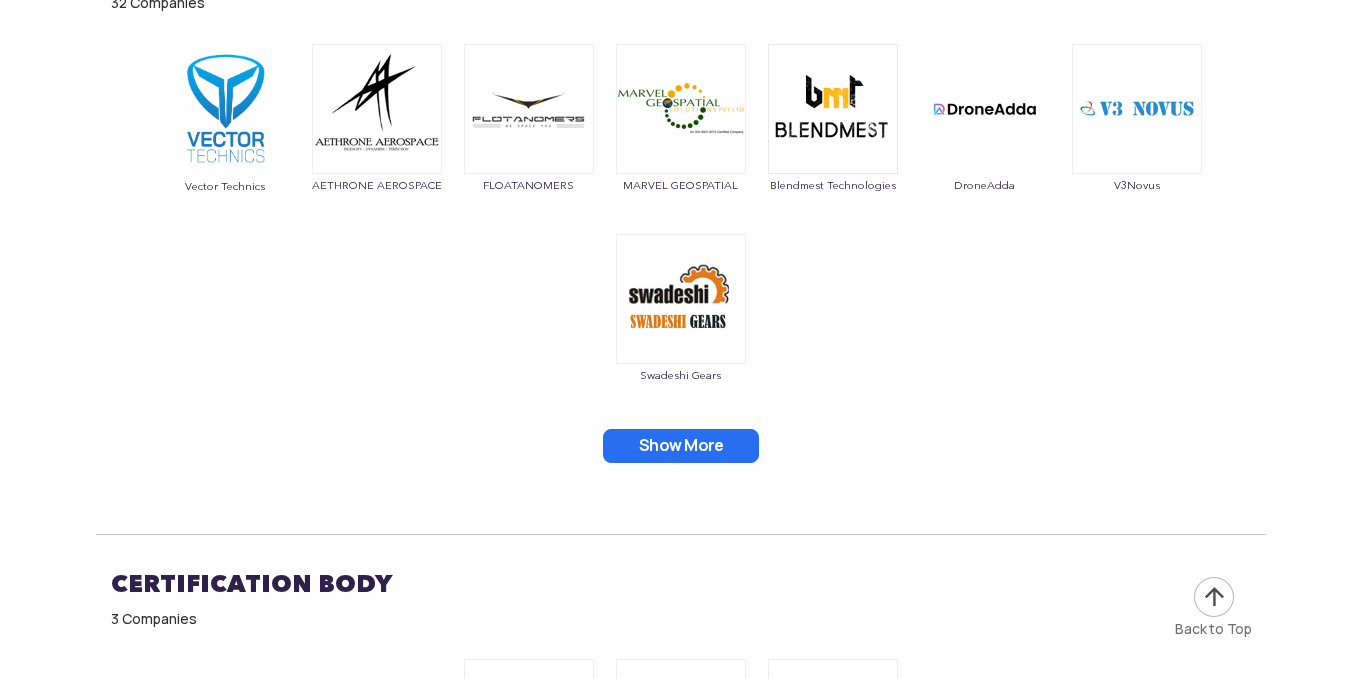 click on "Show More" at bounding box center [681, 446] 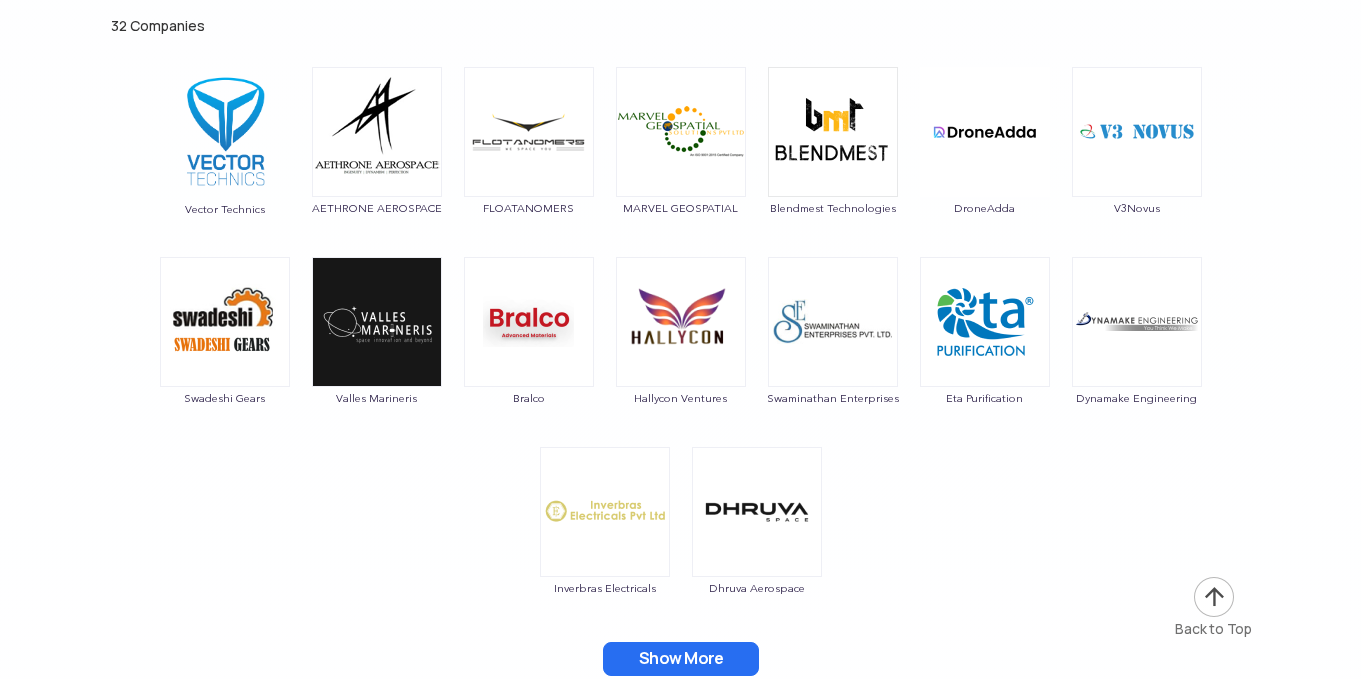 scroll, scrollTop: 23058, scrollLeft: 0, axis: vertical 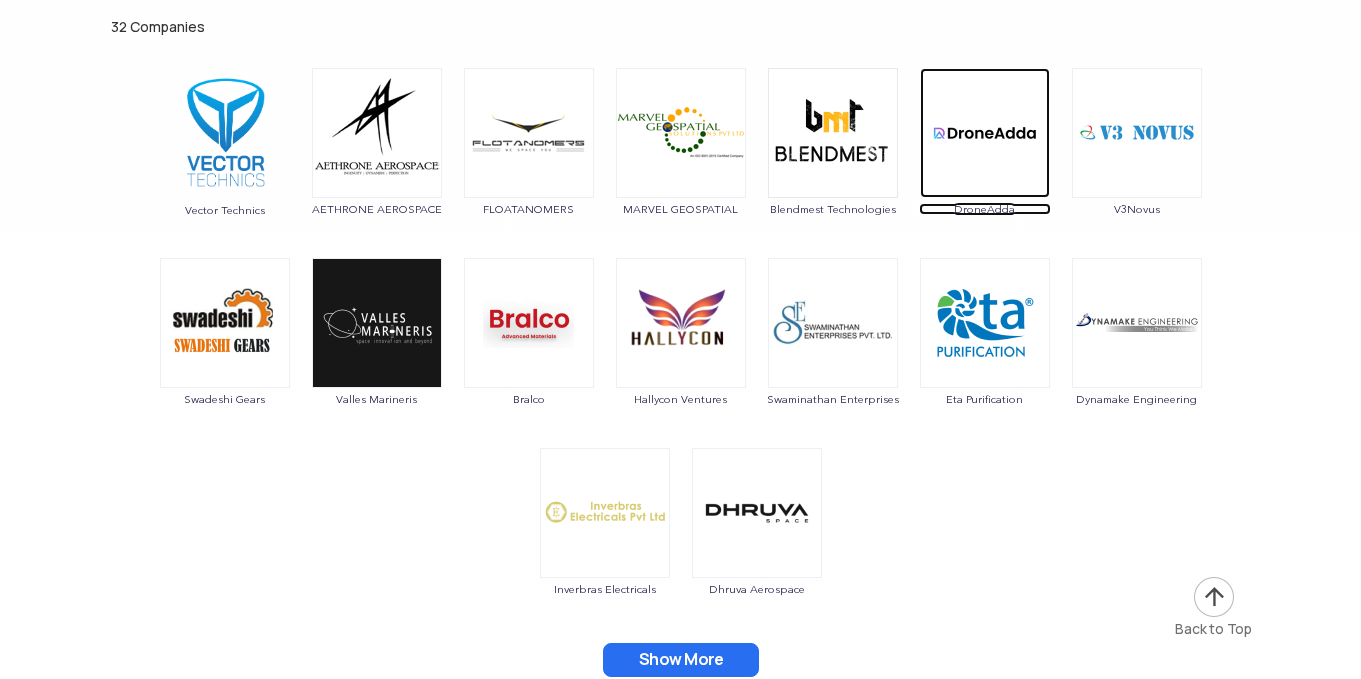 click at bounding box center (985, 133) 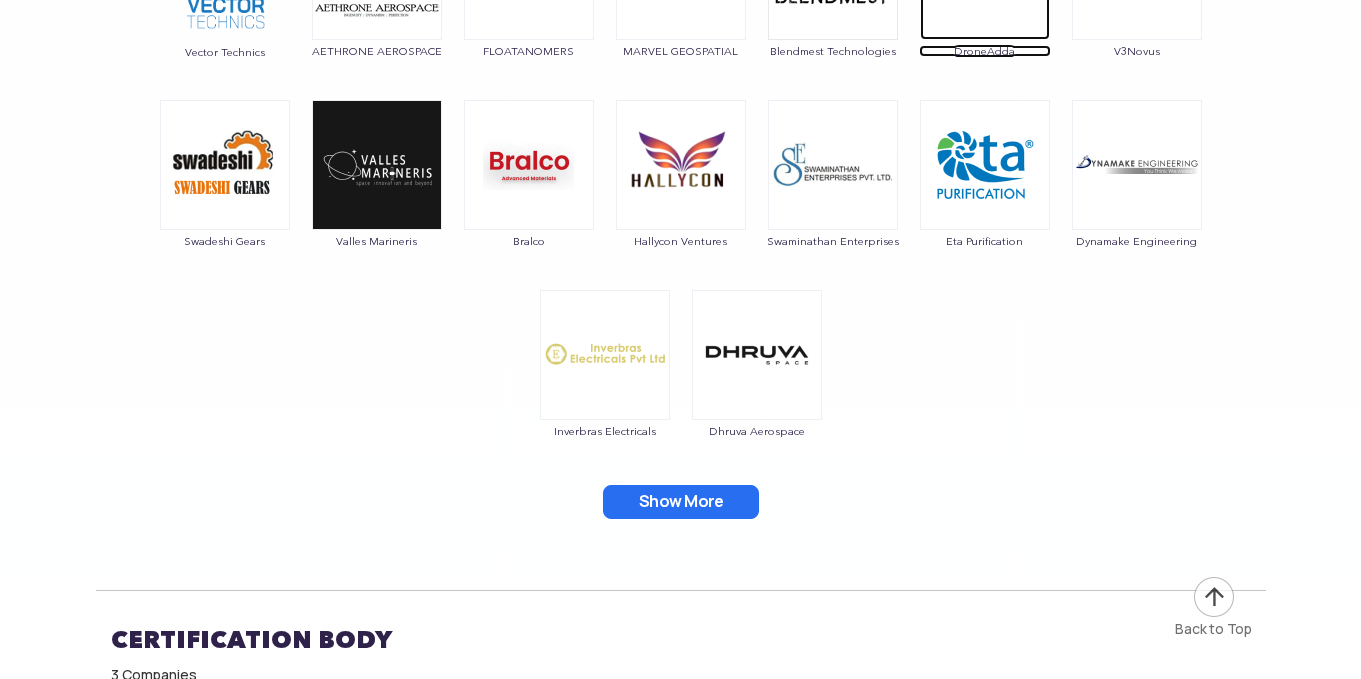 scroll, scrollTop: 23218, scrollLeft: 0, axis: vertical 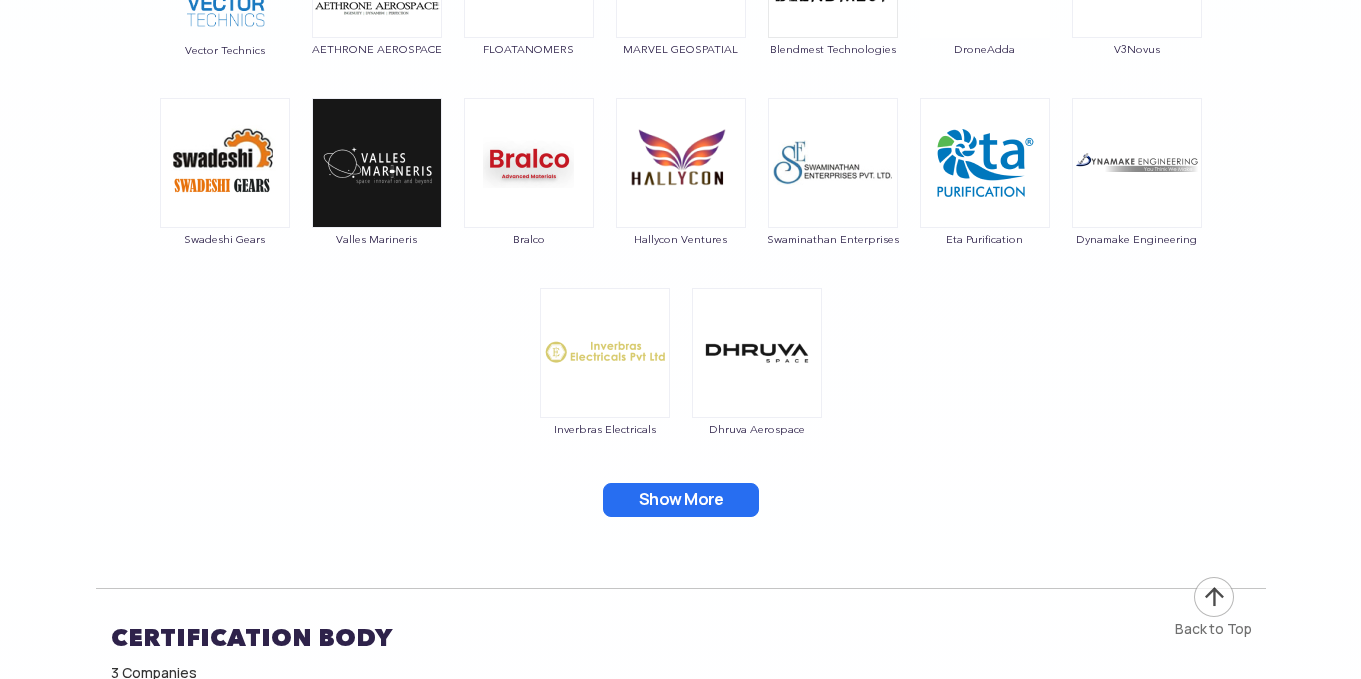 click on "Show More" at bounding box center (681, 500) 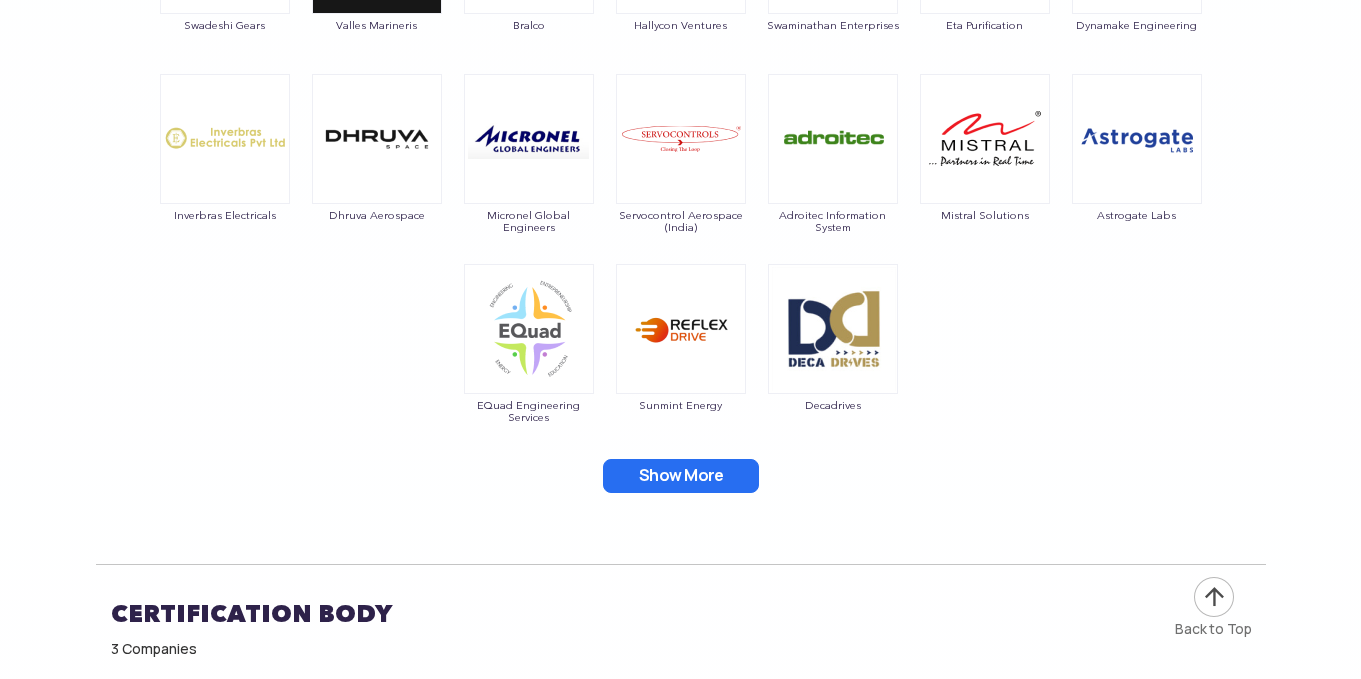 scroll, scrollTop: 23433, scrollLeft: 0, axis: vertical 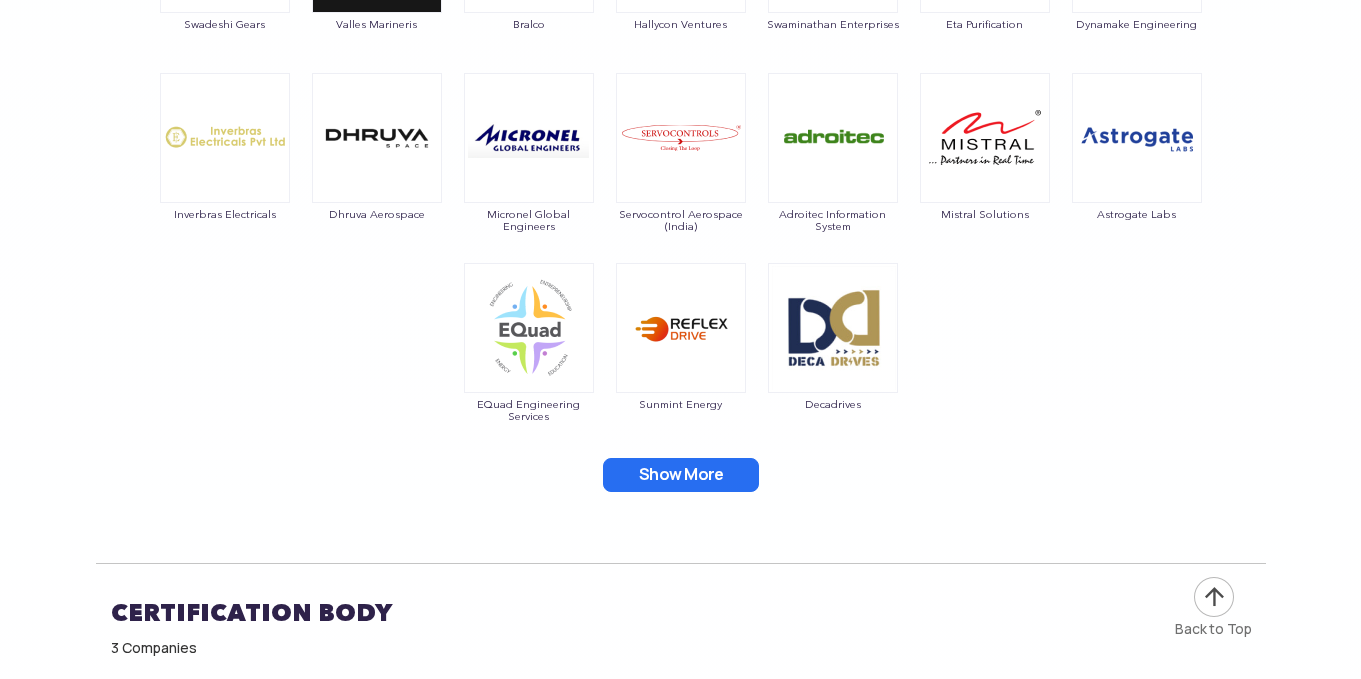 click on "Show More" at bounding box center (681, 475) 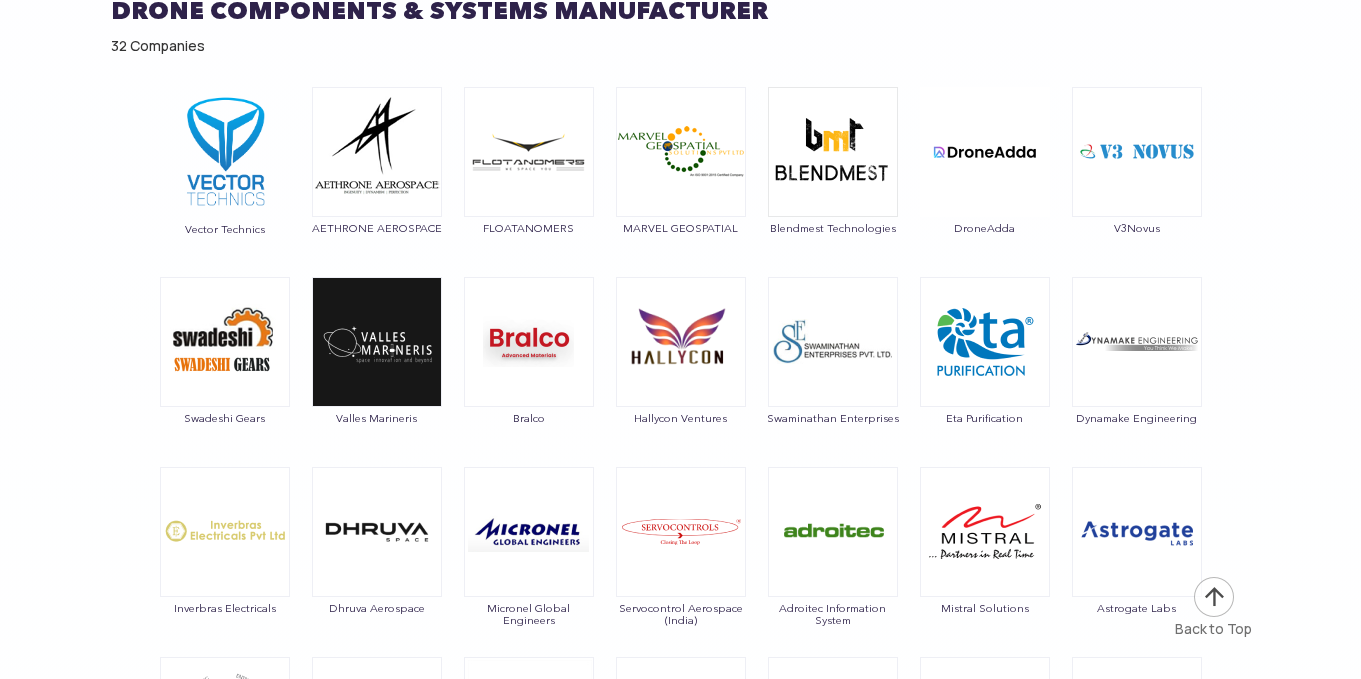 scroll, scrollTop: 22939, scrollLeft: 0, axis: vertical 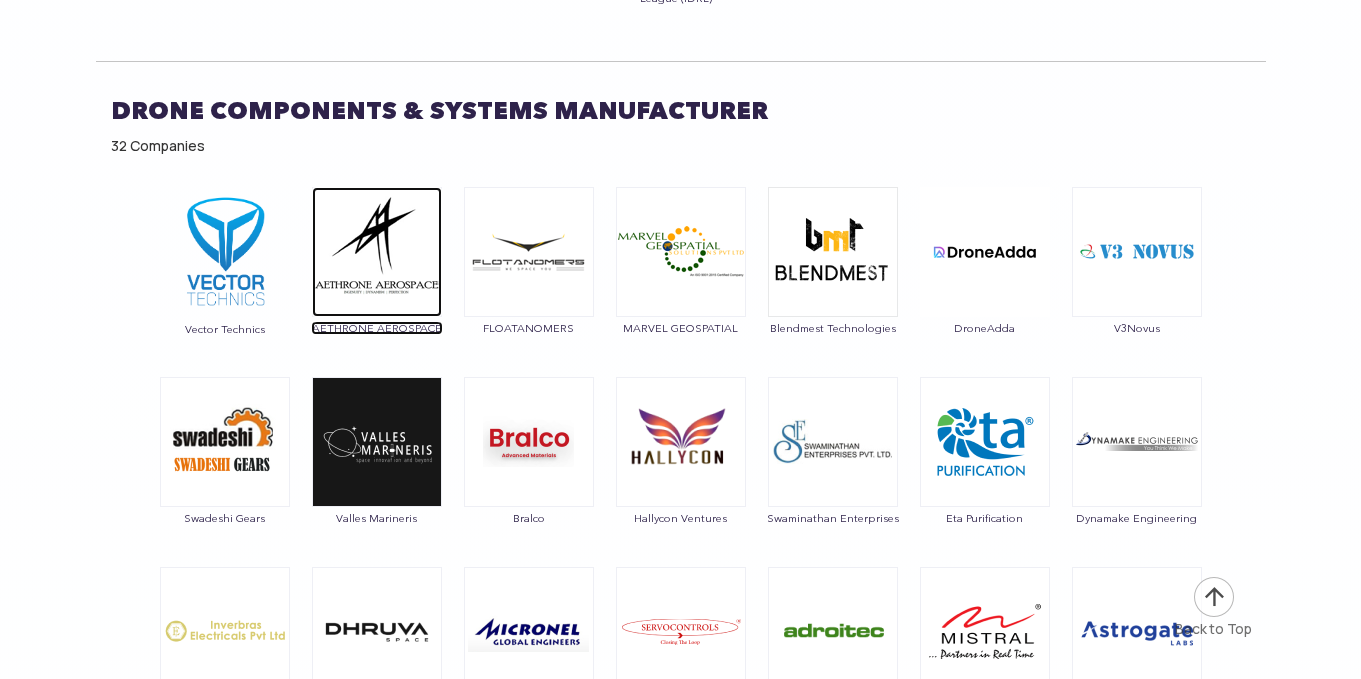 click at bounding box center [377, 252] 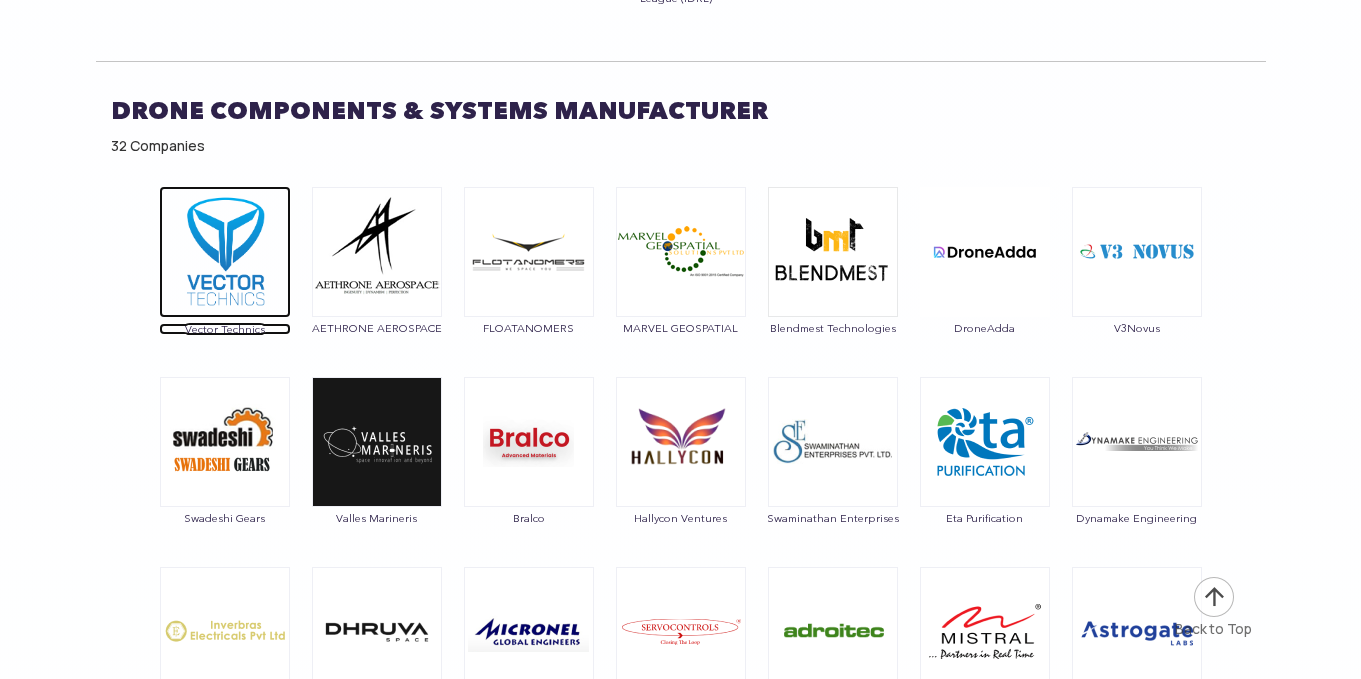 click at bounding box center (225, 252) 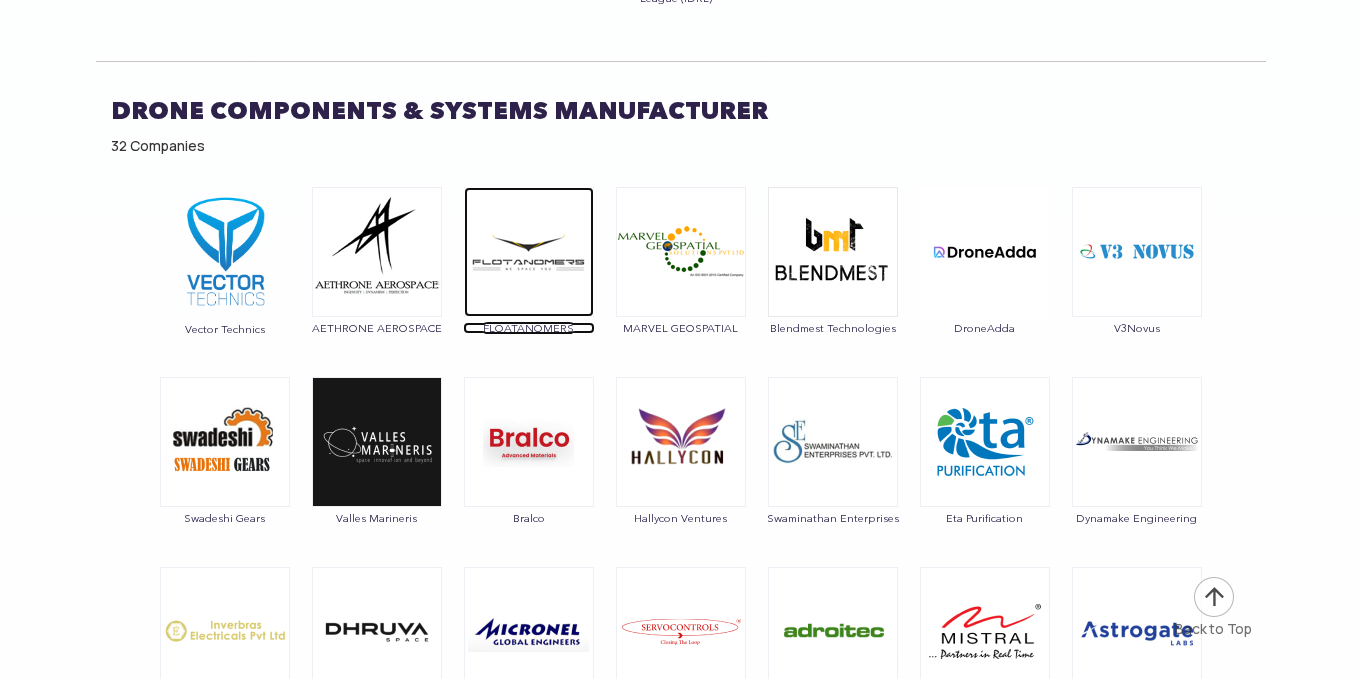 click at bounding box center (529, 252) 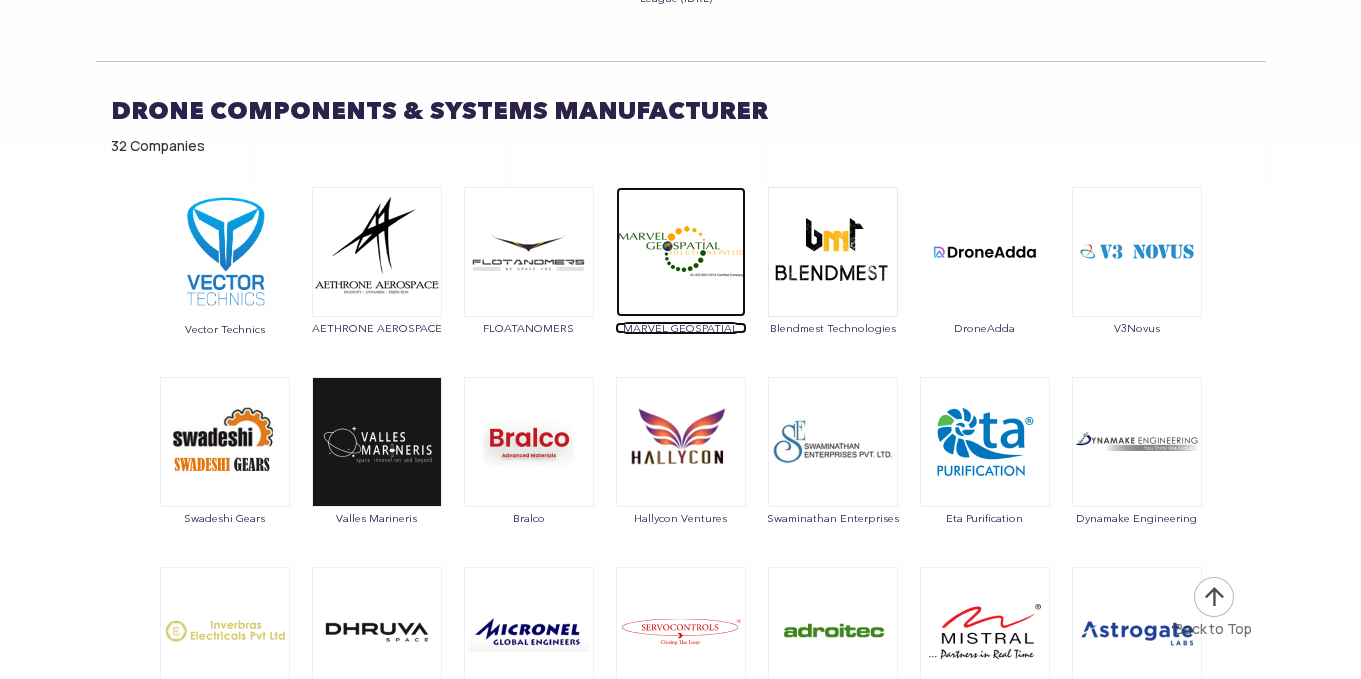 click at bounding box center (681, 252) 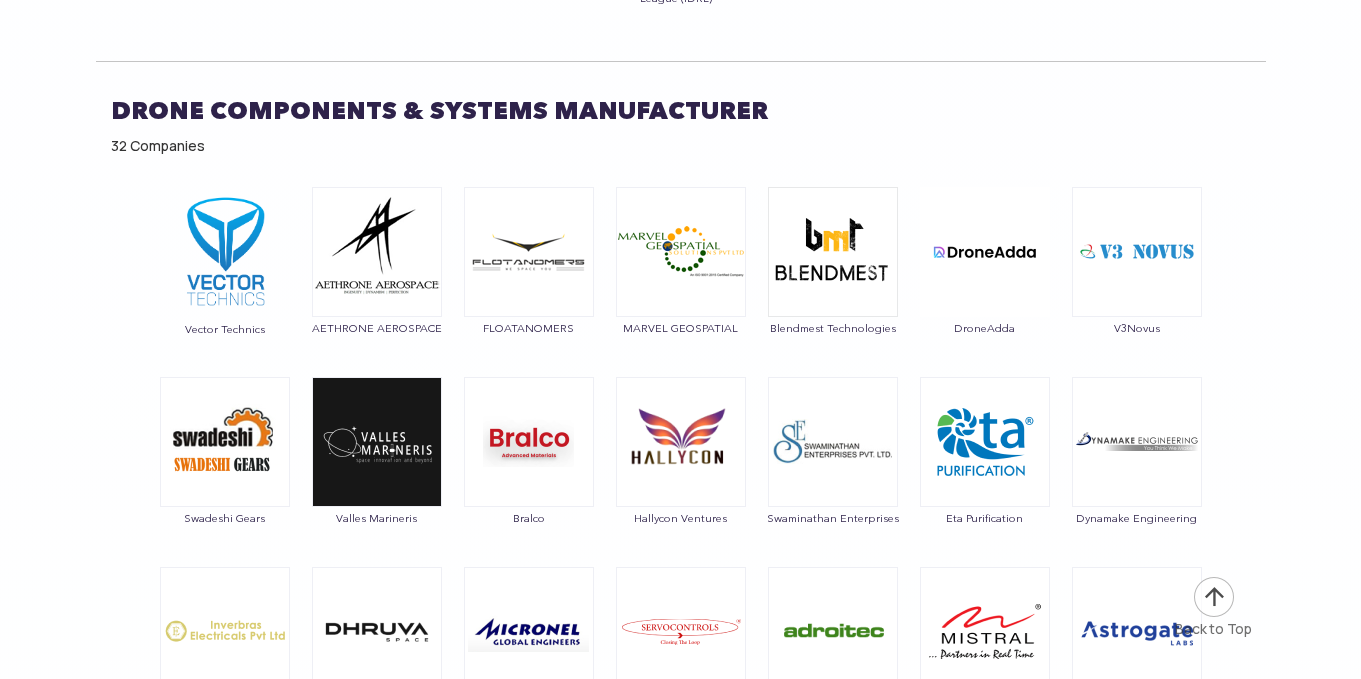 click at bounding box center (833, 252) 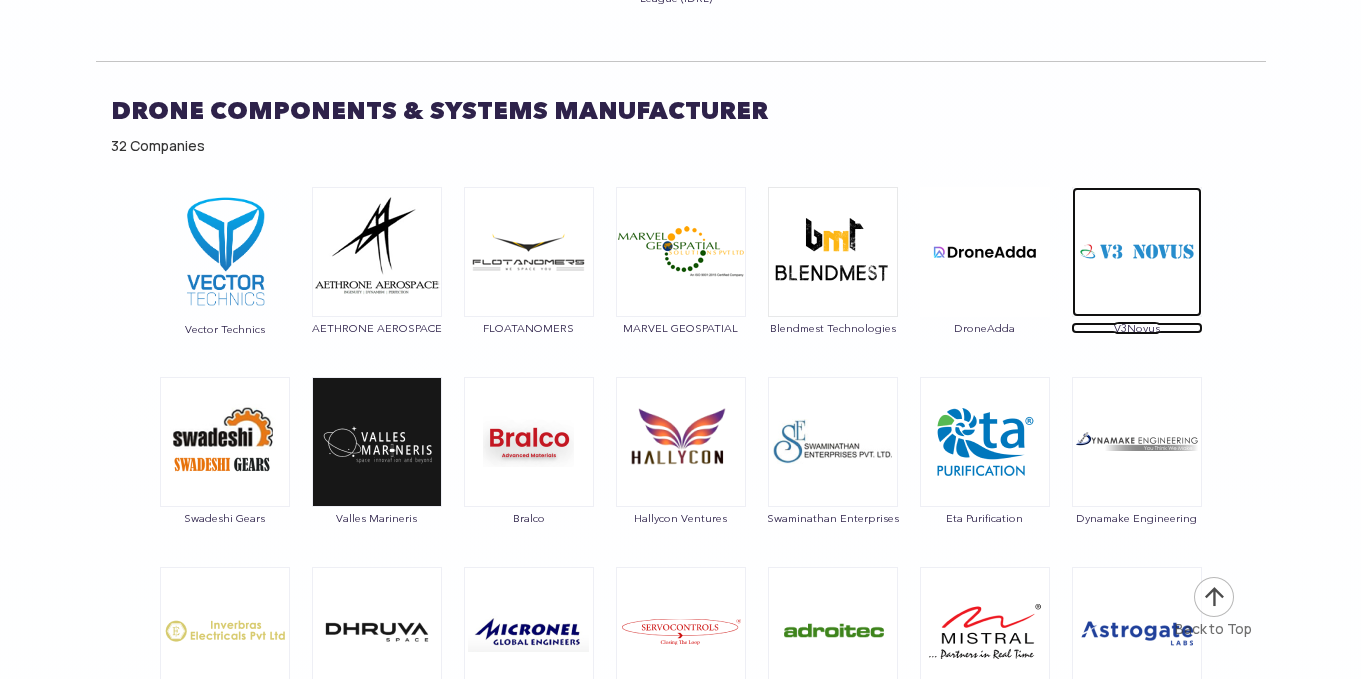 click at bounding box center [1137, 252] 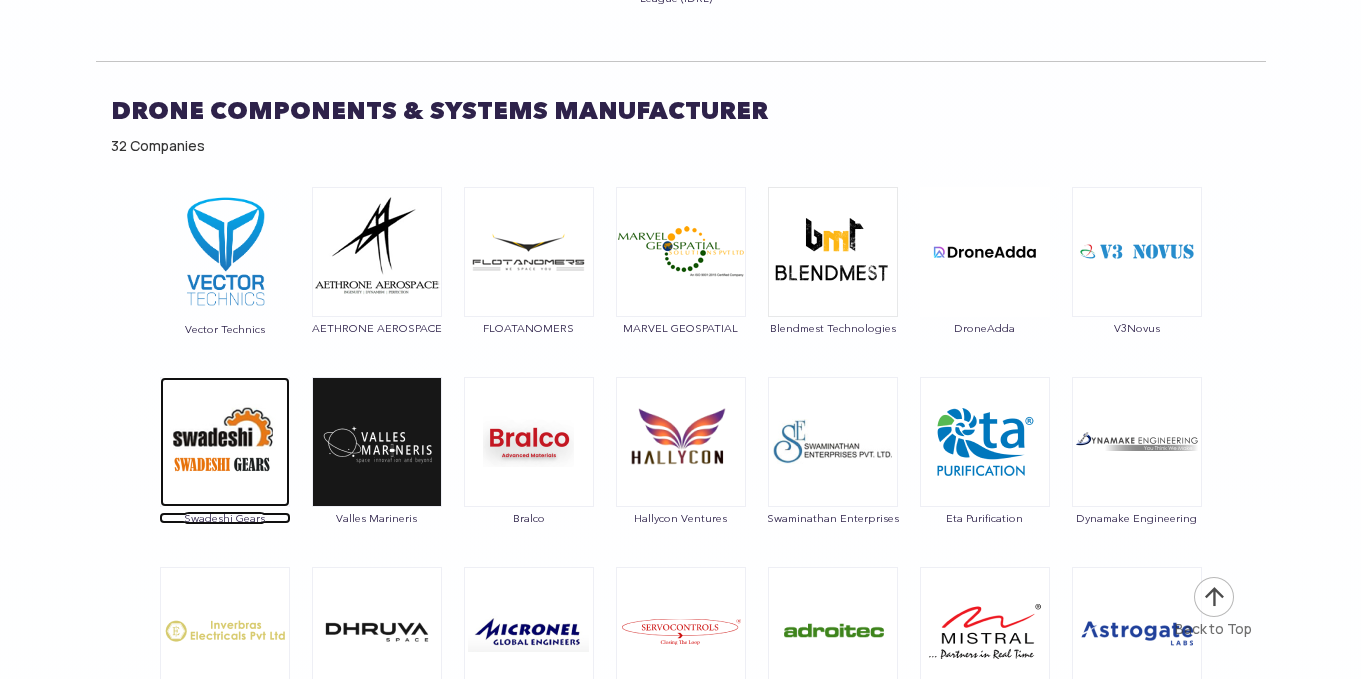 click at bounding box center (225, 442) 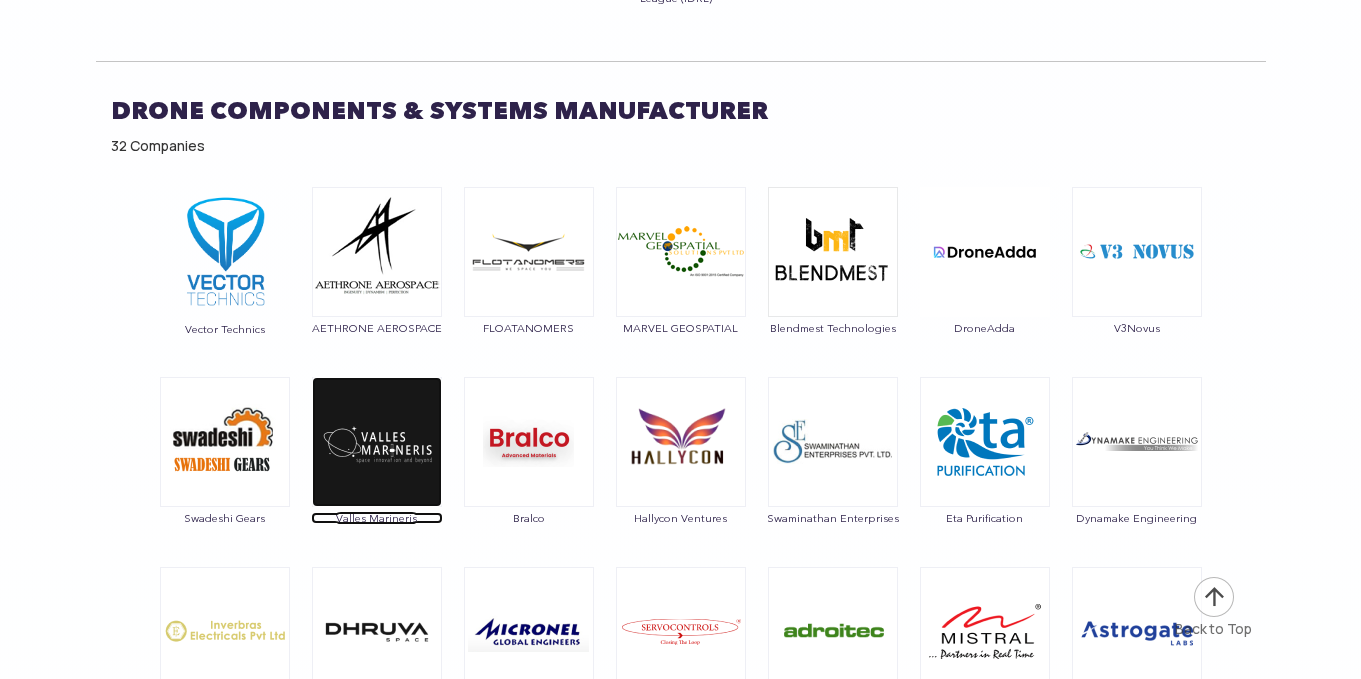 click at bounding box center [377, 442] 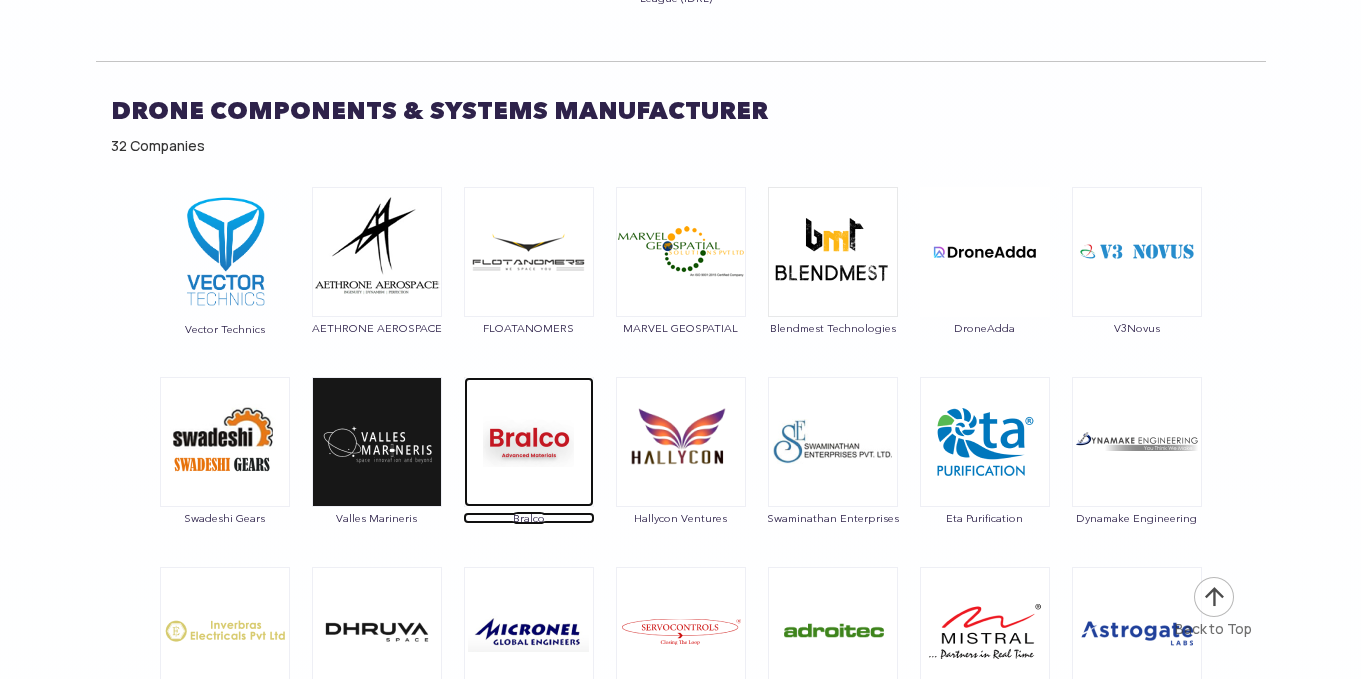 click at bounding box center [529, 442] 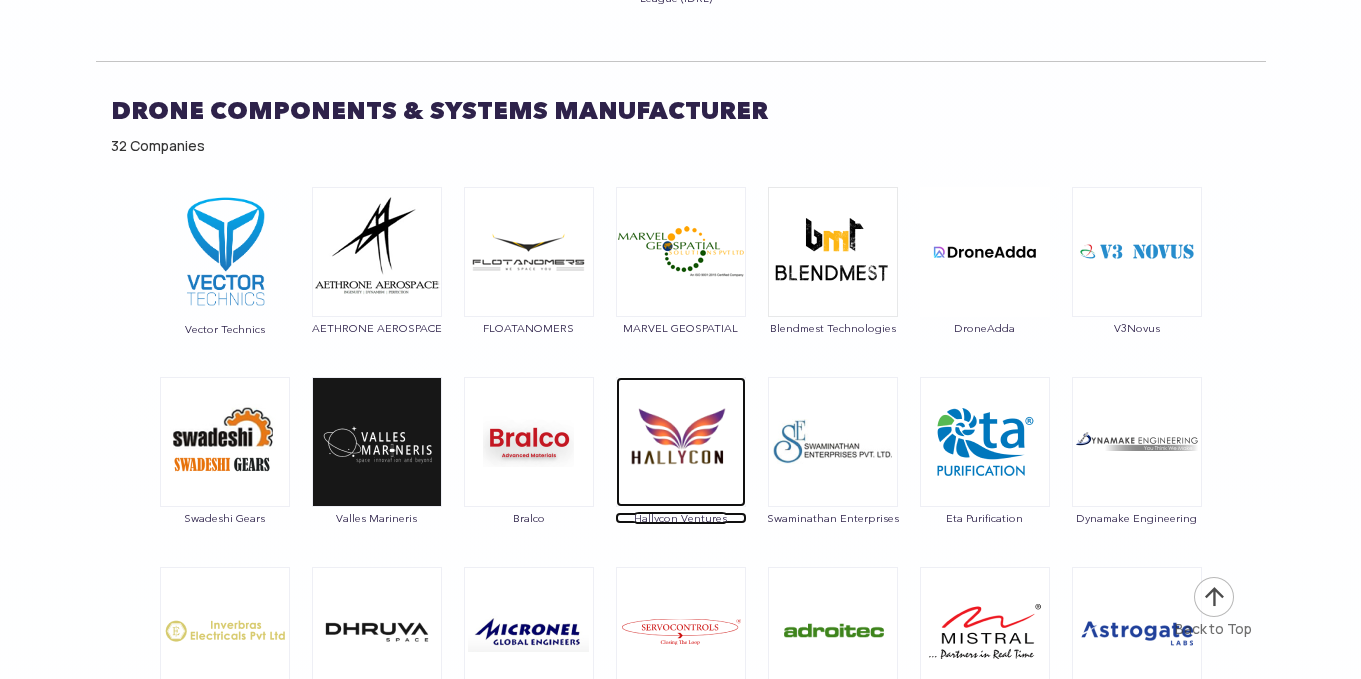 click at bounding box center [681, 442] 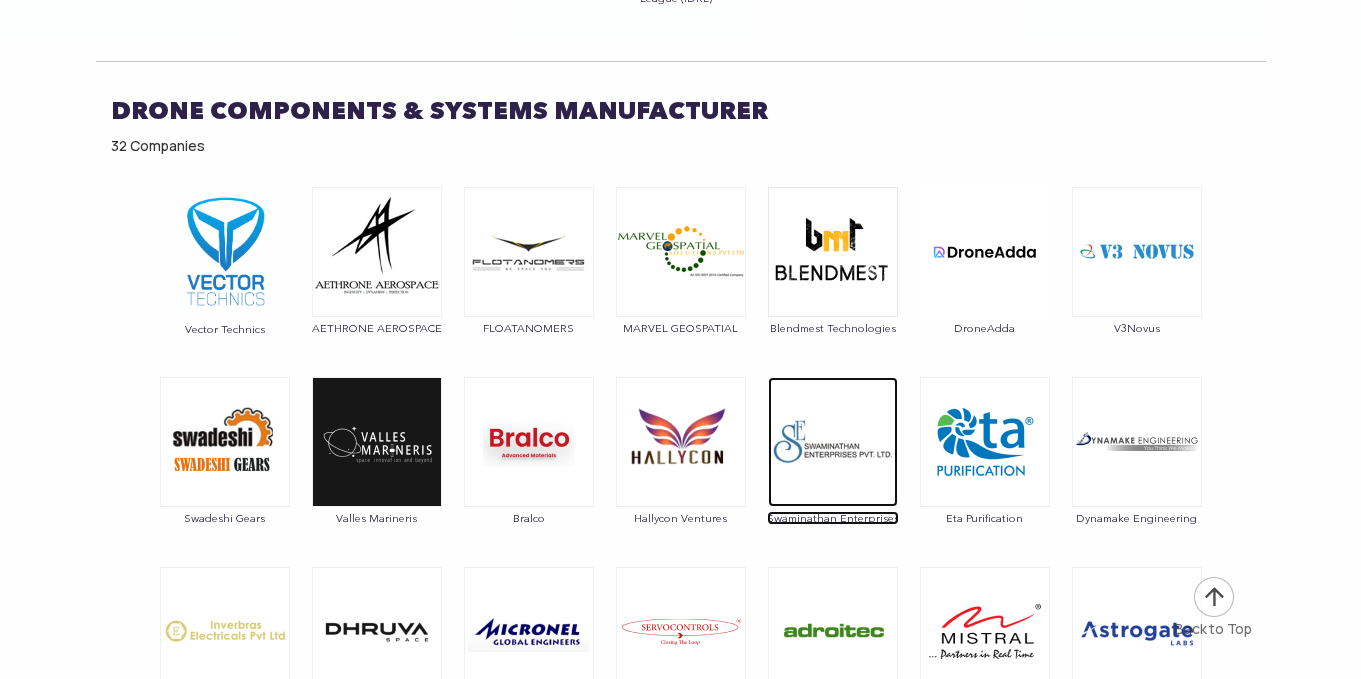 click at bounding box center (833, 442) 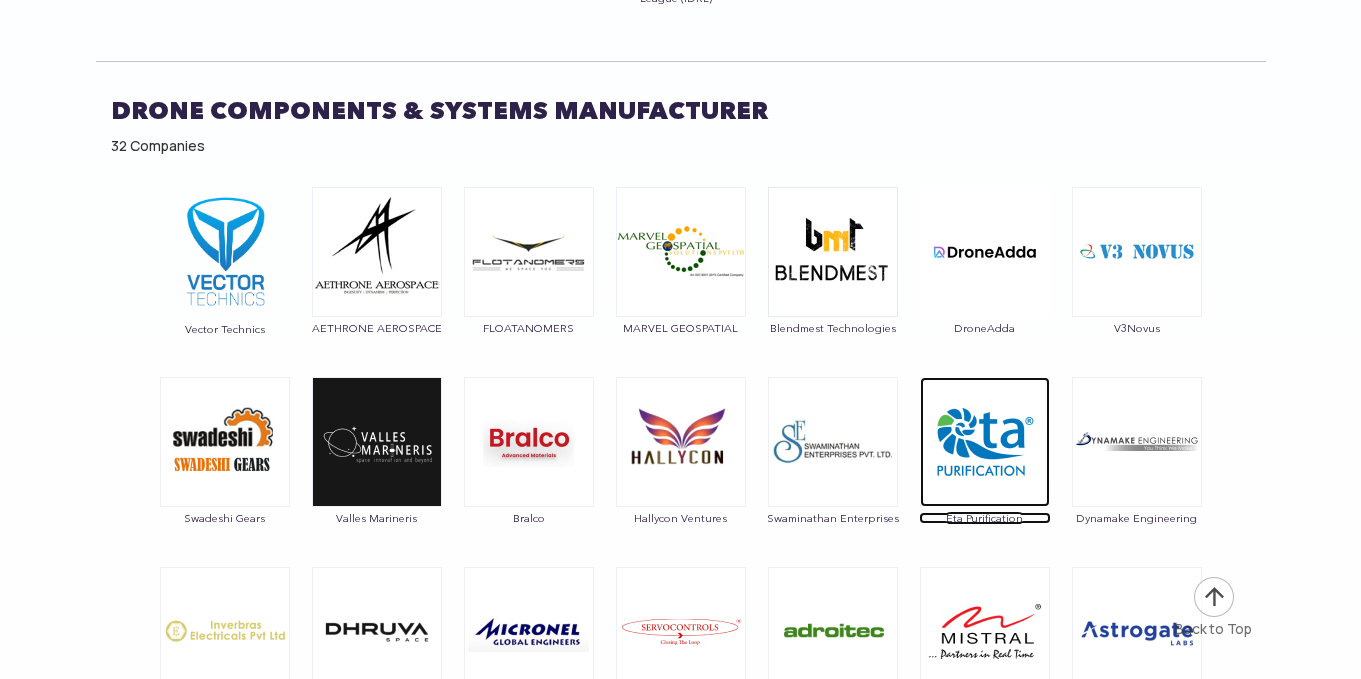 click at bounding box center (985, 442) 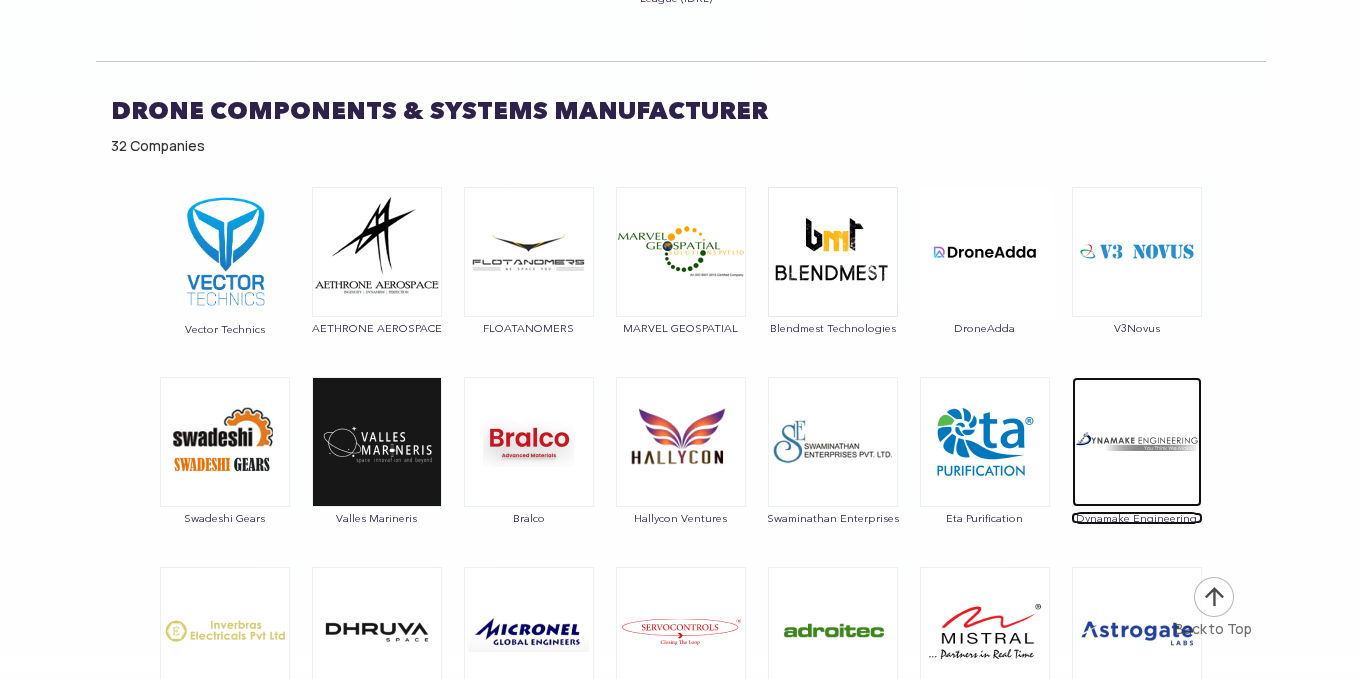 click at bounding box center [1137, 442] 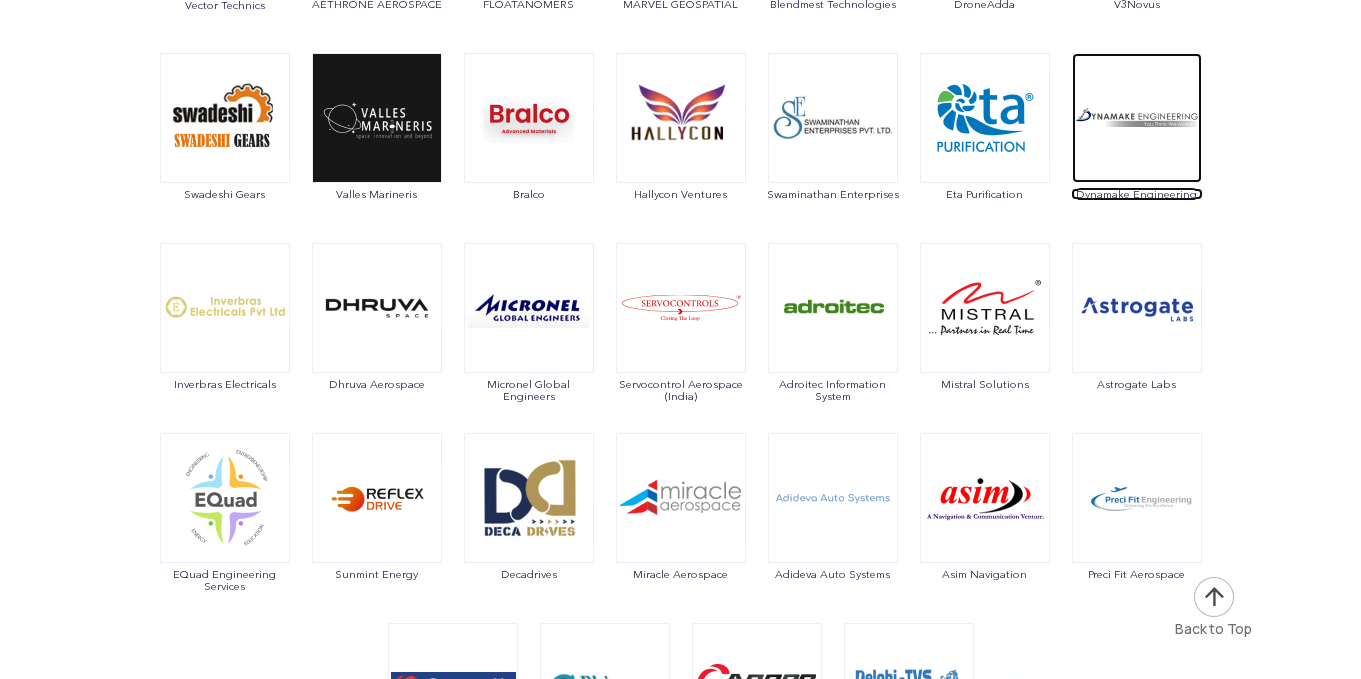 scroll, scrollTop: 23271, scrollLeft: 0, axis: vertical 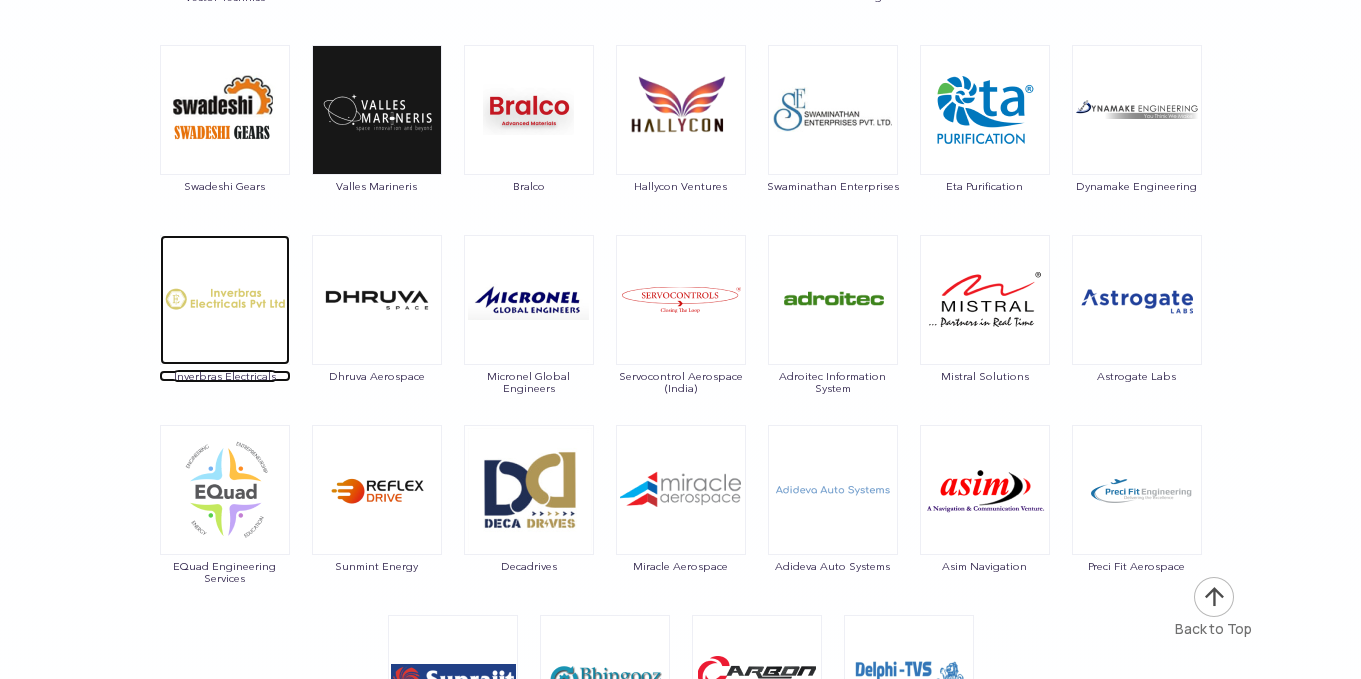 click at bounding box center [225, 300] 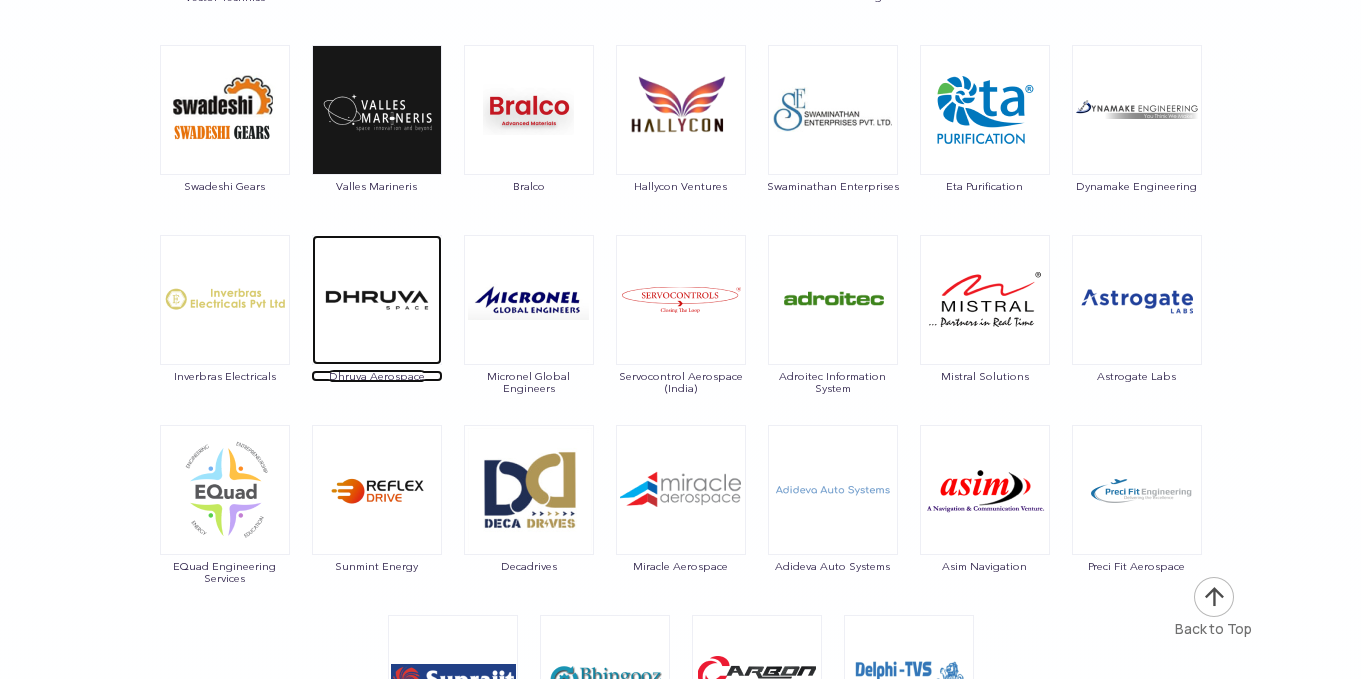 click at bounding box center [377, 300] 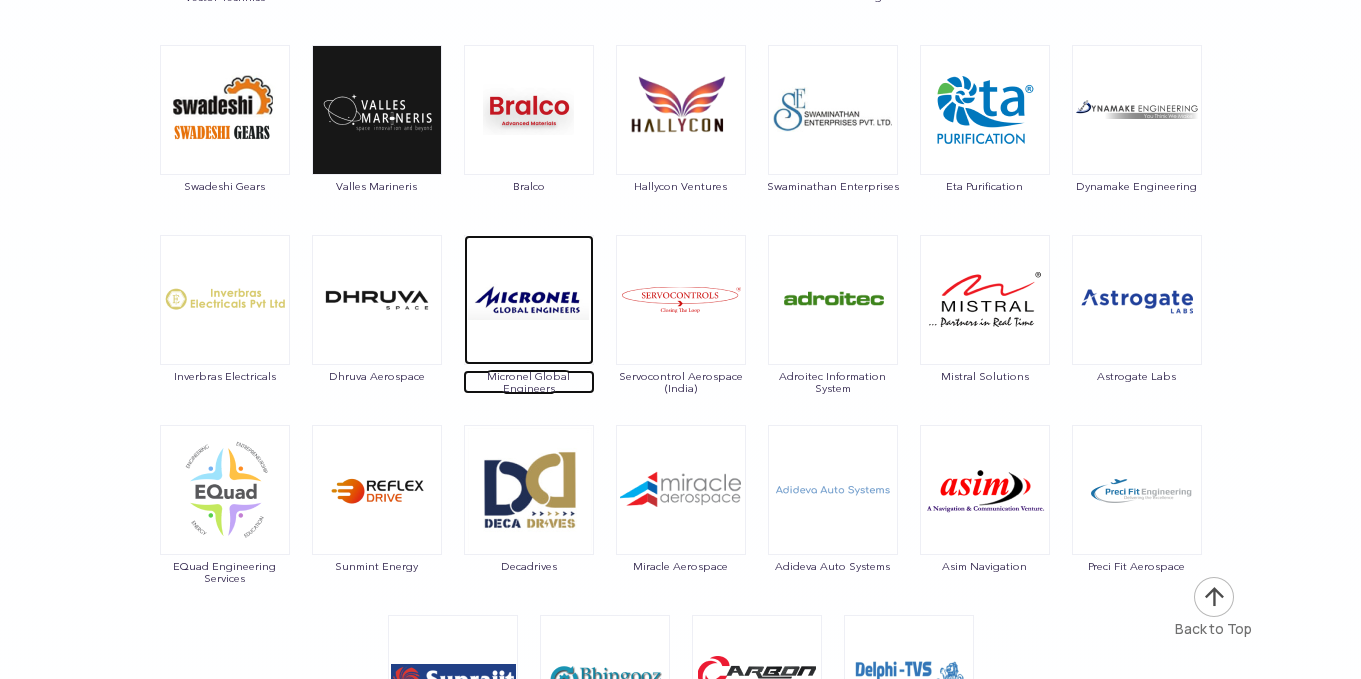 click at bounding box center [529, 300] 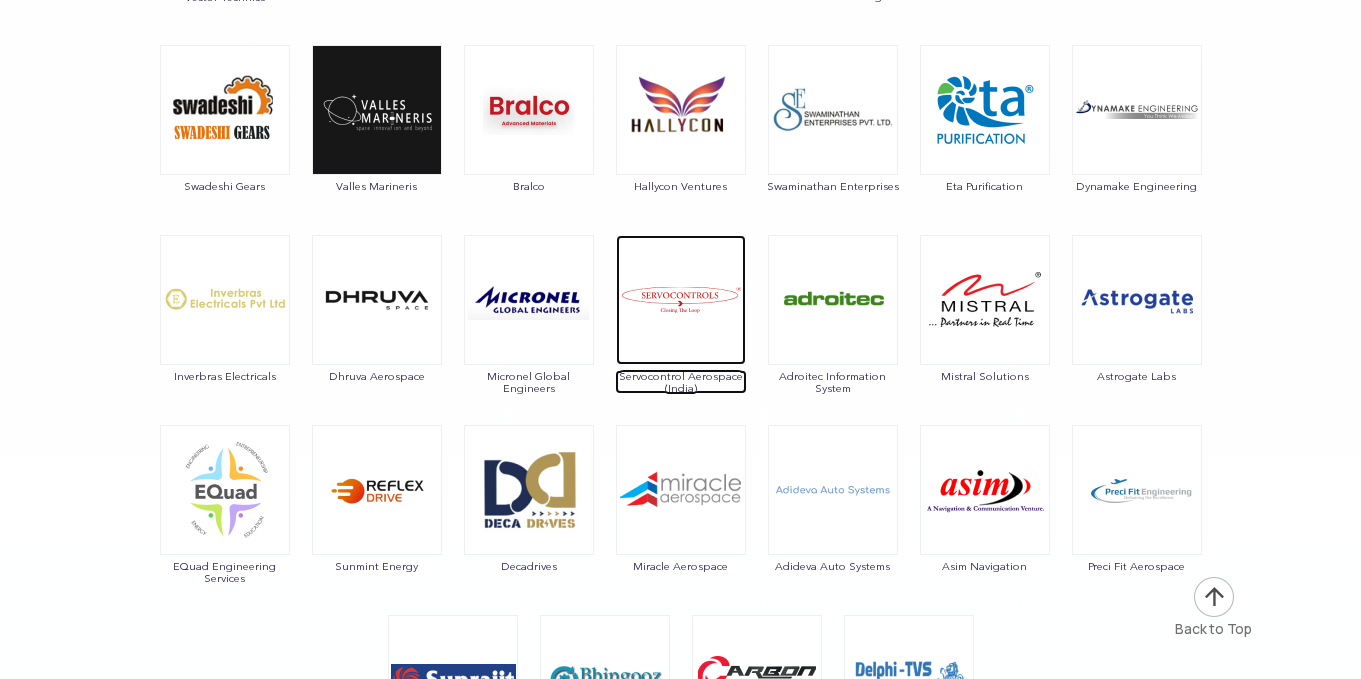 click at bounding box center (681, 300) 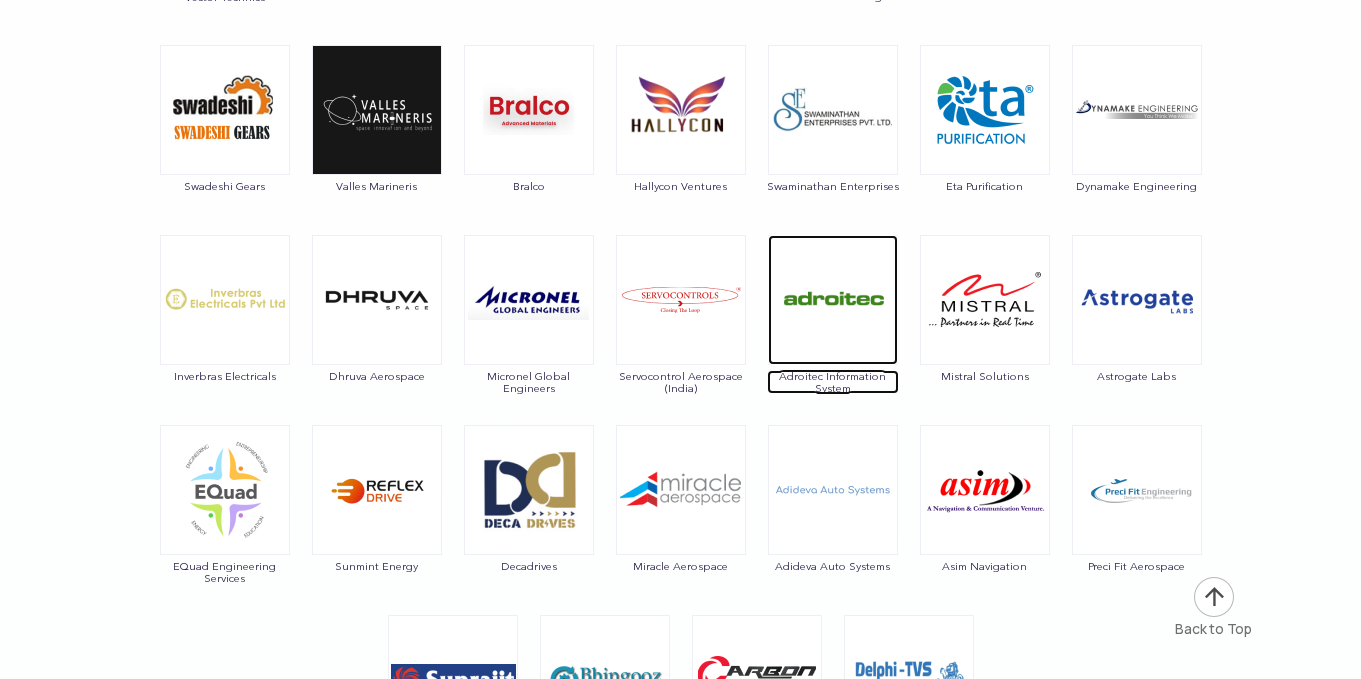 click at bounding box center (833, 300) 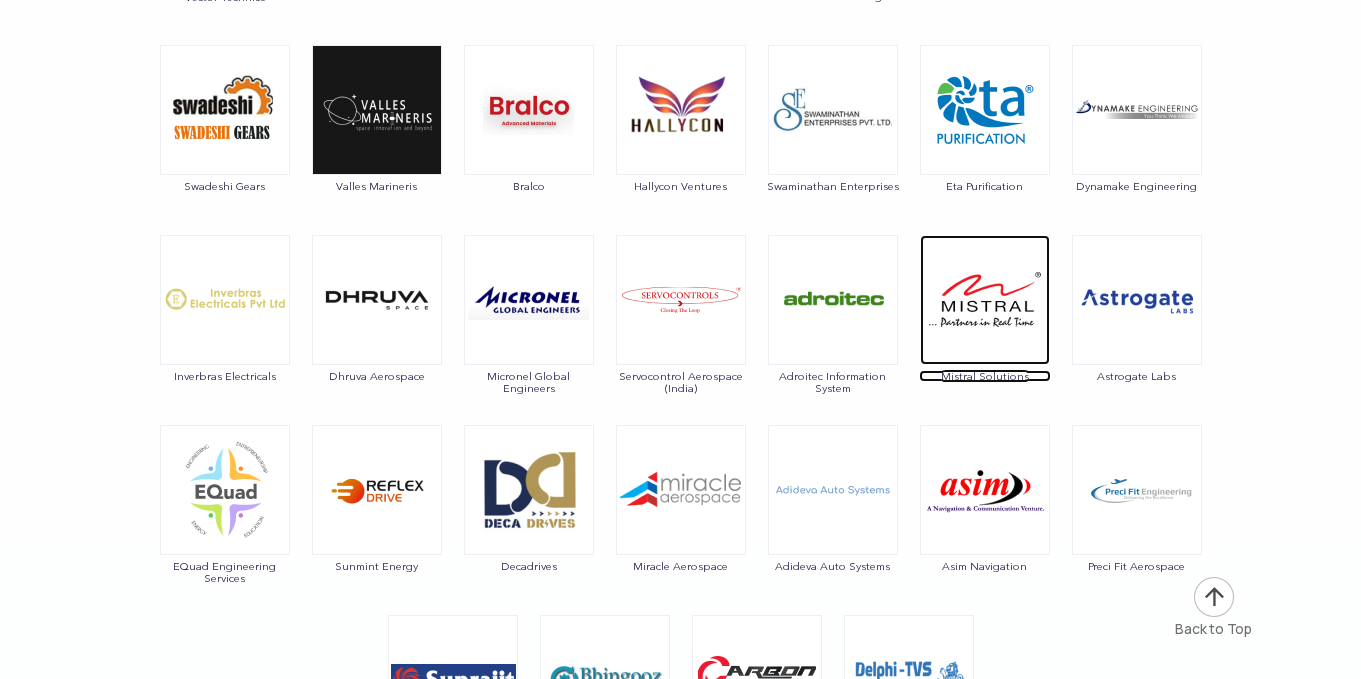 click at bounding box center [985, 300] 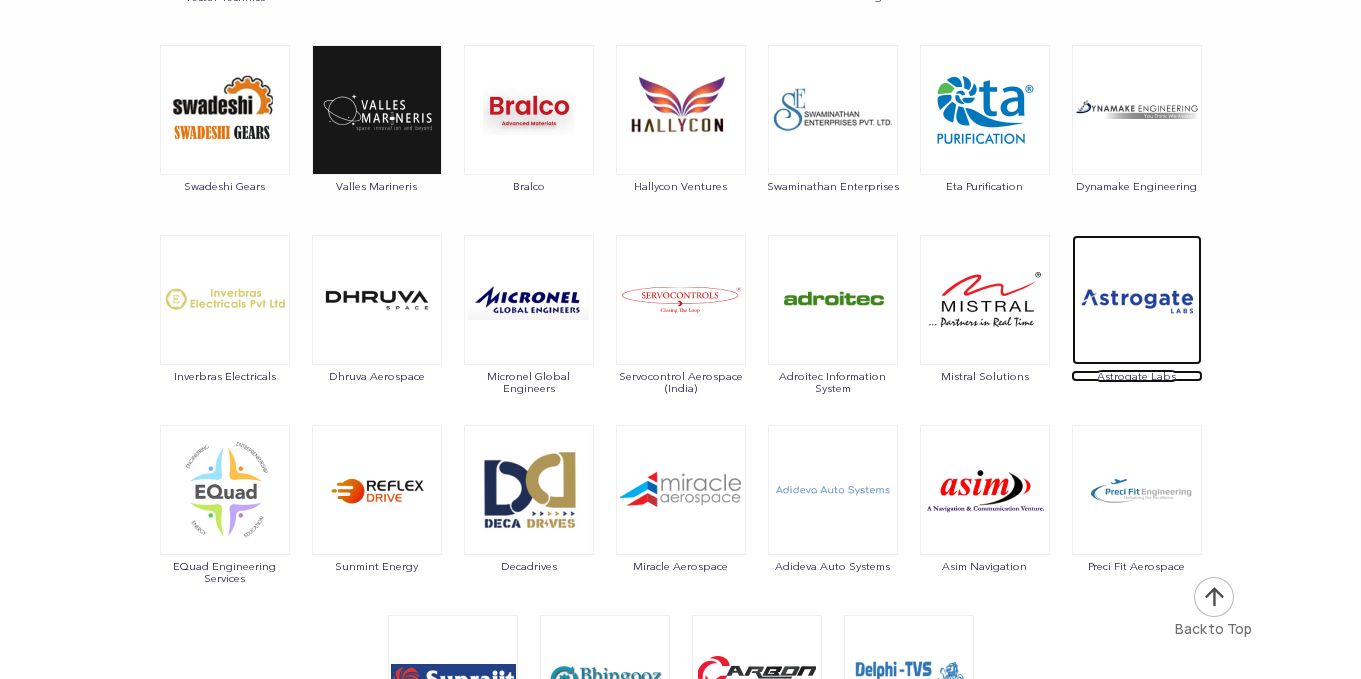 click at bounding box center (1137, 300) 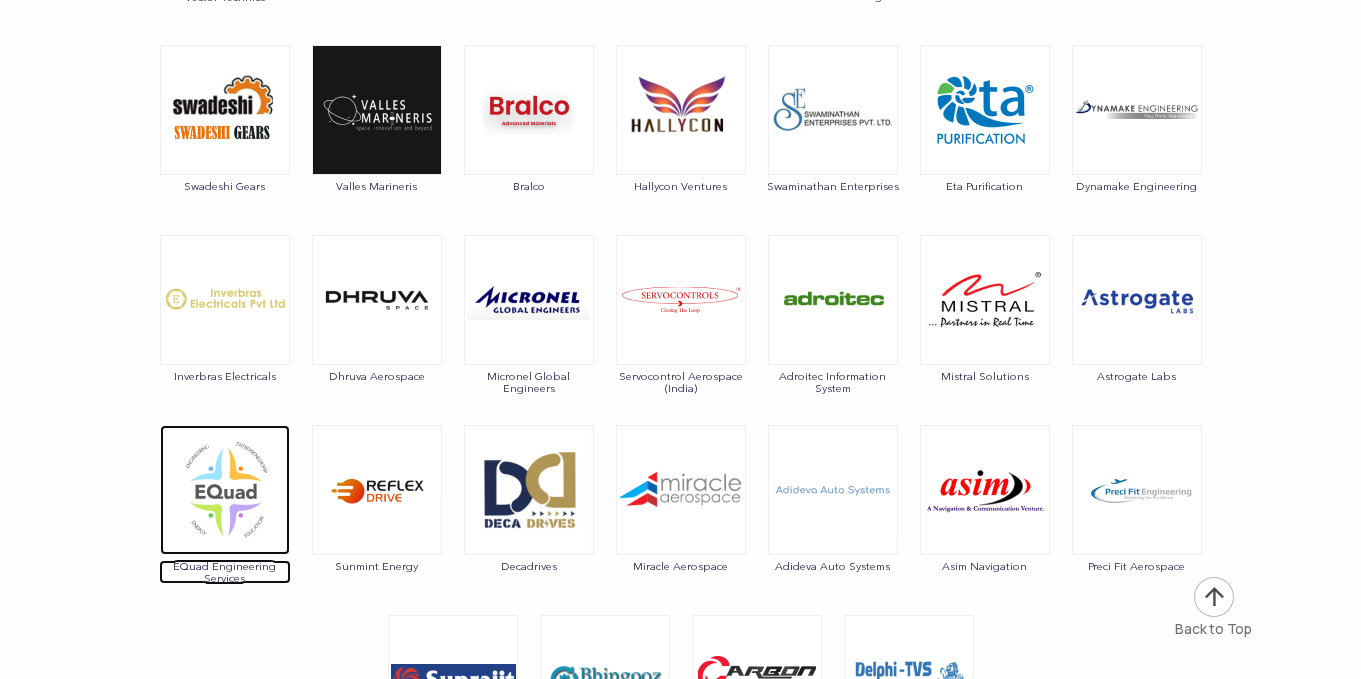 click at bounding box center [225, 490] 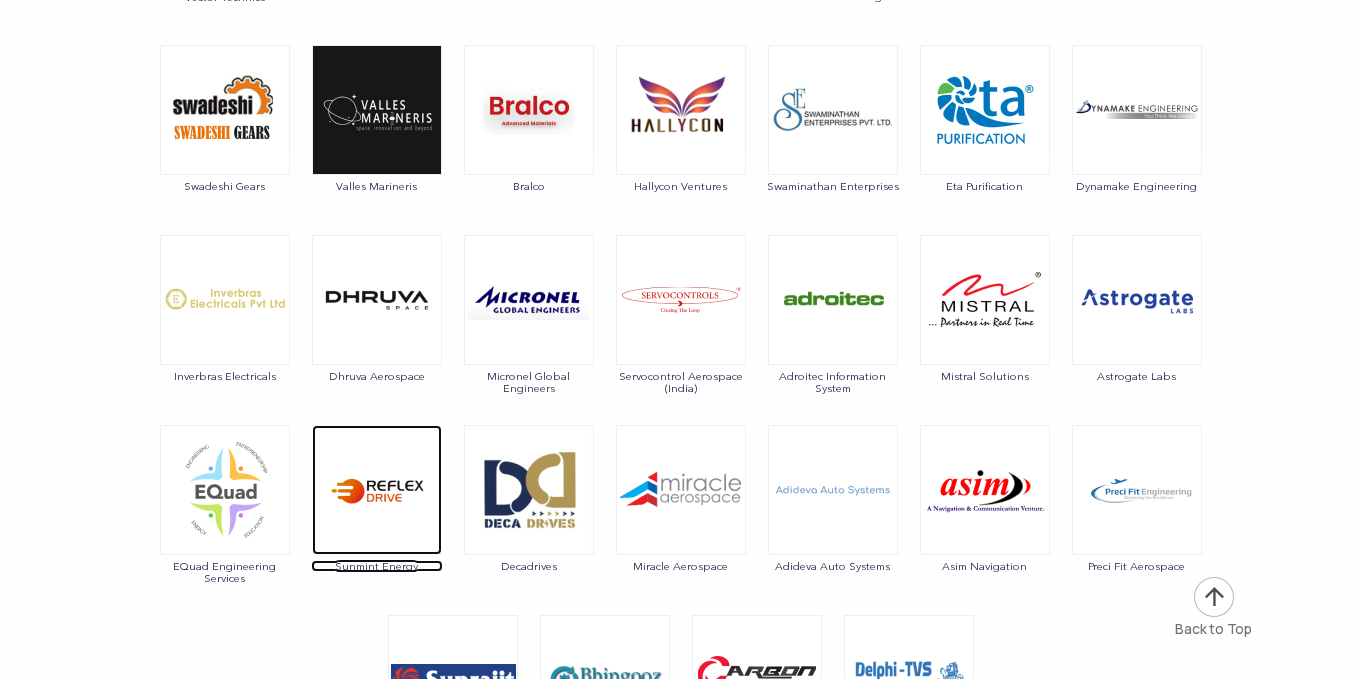 click at bounding box center (377, 490) 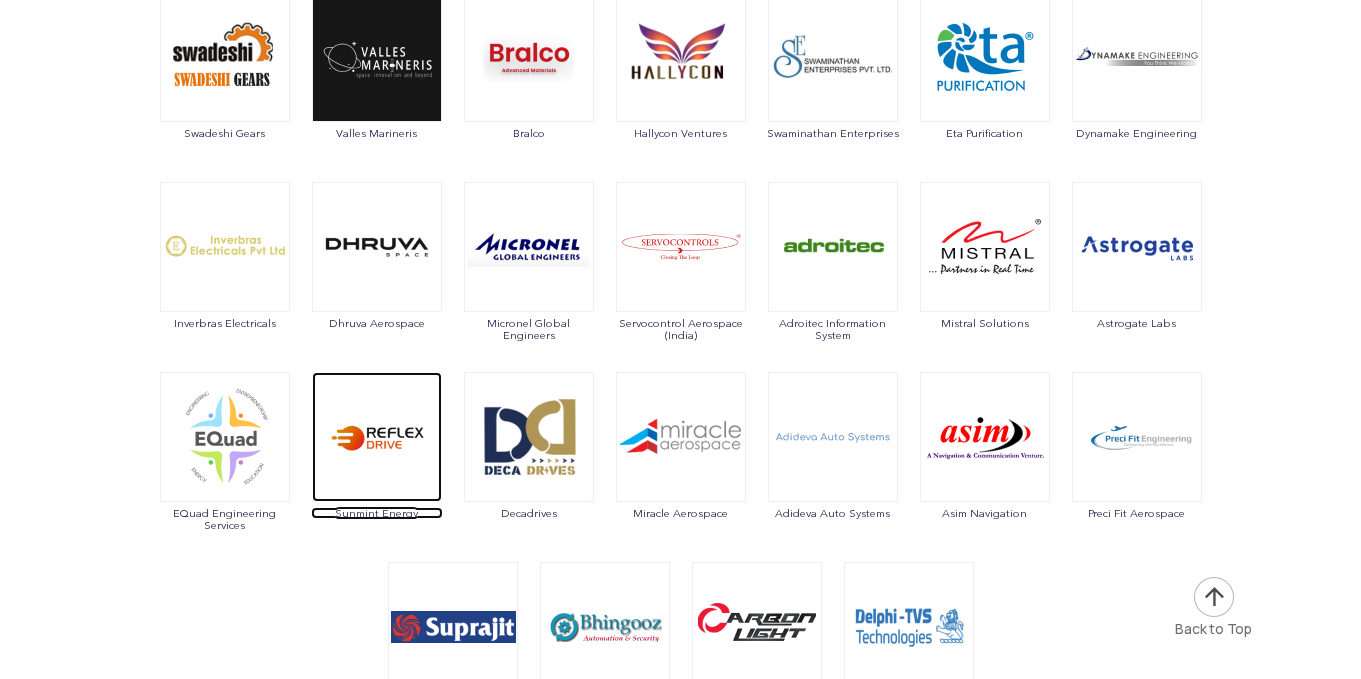 scroll, scrollTop: 23325, scrollLeft: 0, axis: vertical 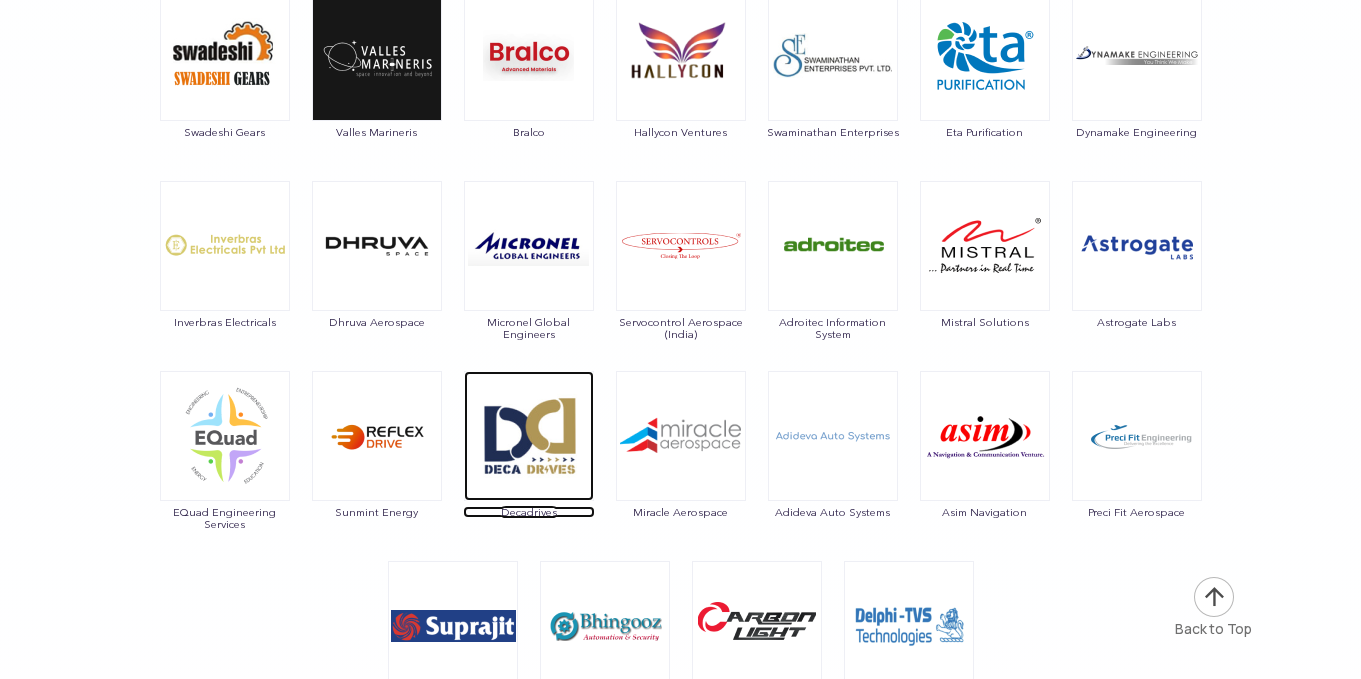 click at bounding box center (529, 436) 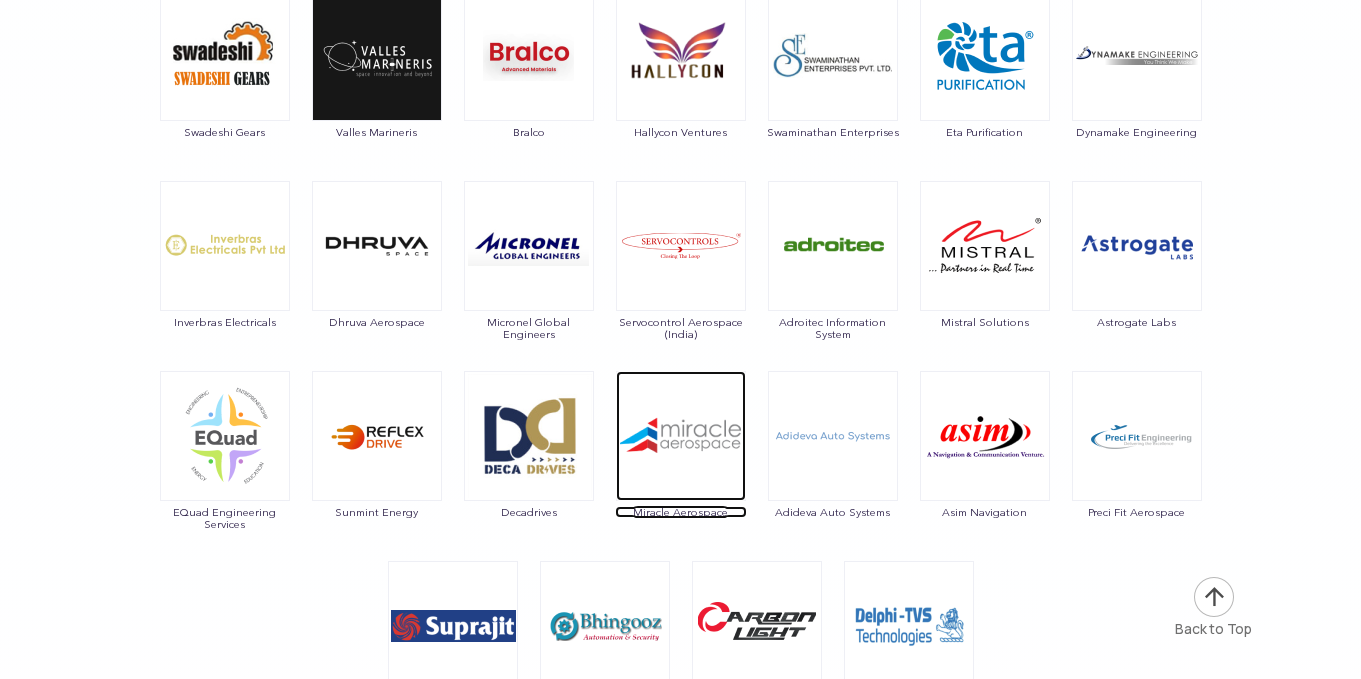 click at bounding box center (681, 436) 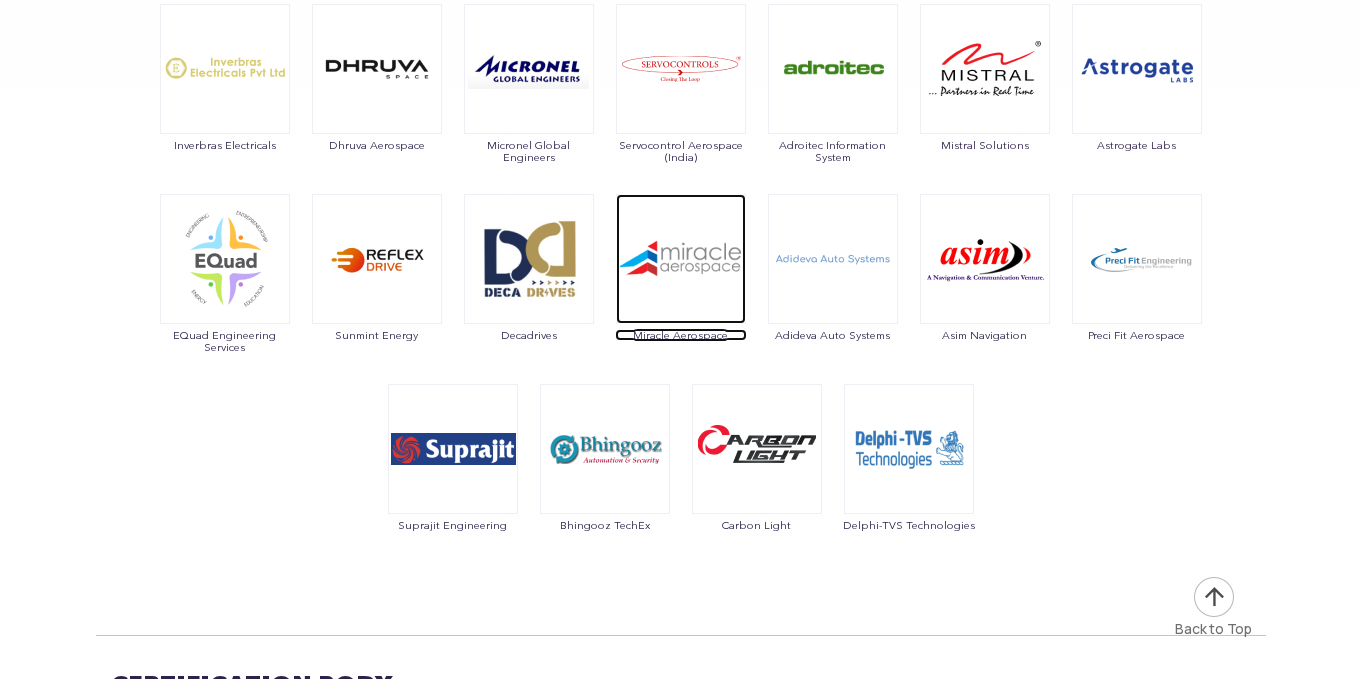 scroll, scrollTop: 23503, scrollLeft: 0, axis: vertical 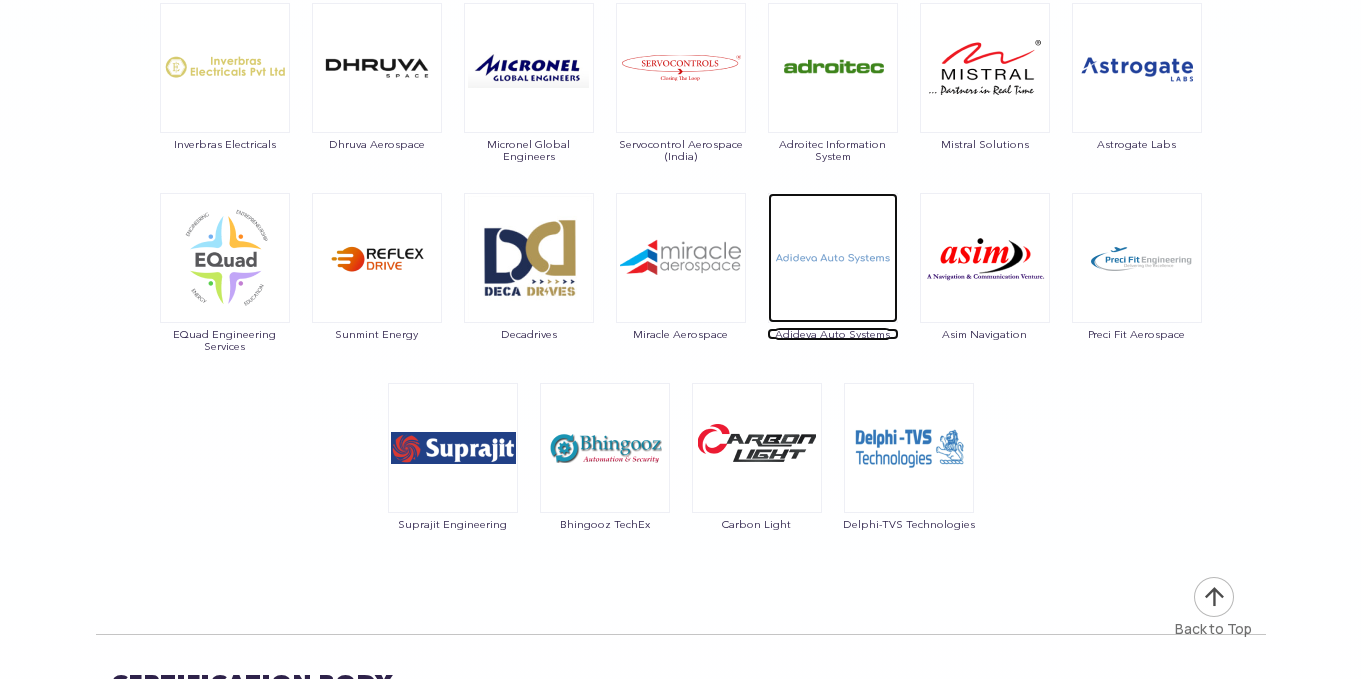 click at bounding box center [833, 258] 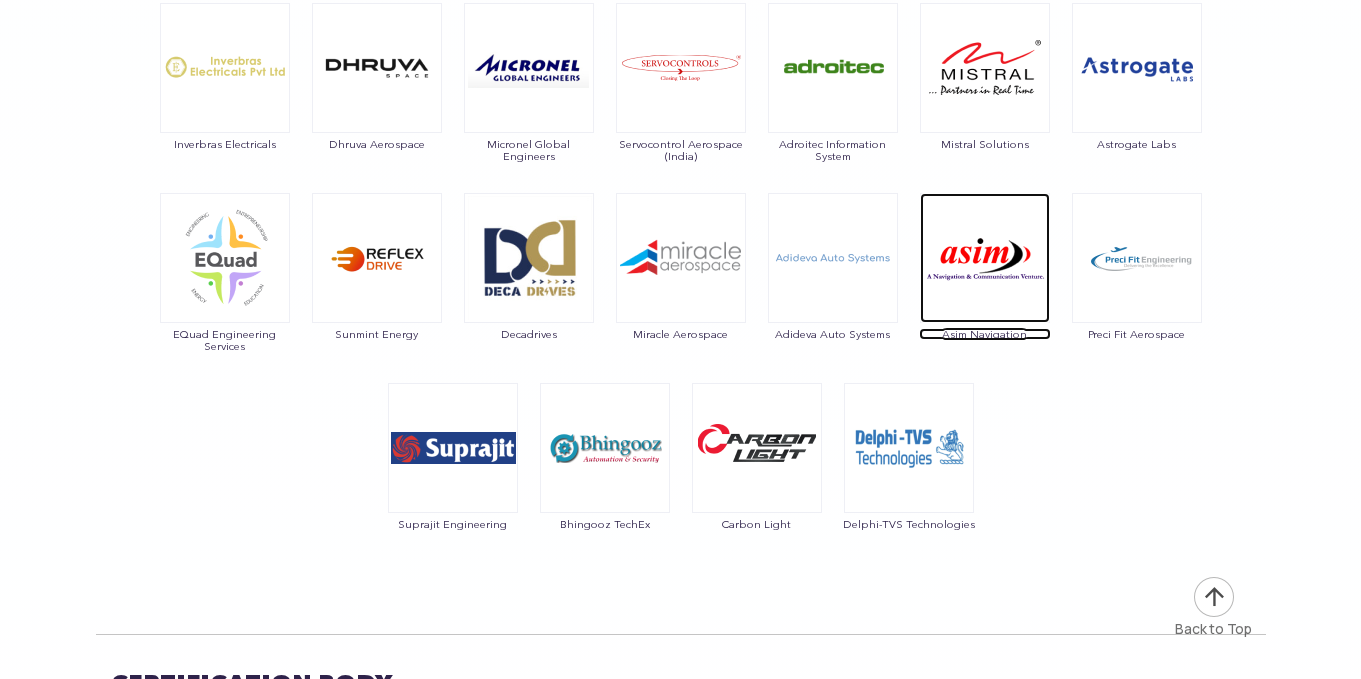 click at bounding box center [985, 258] 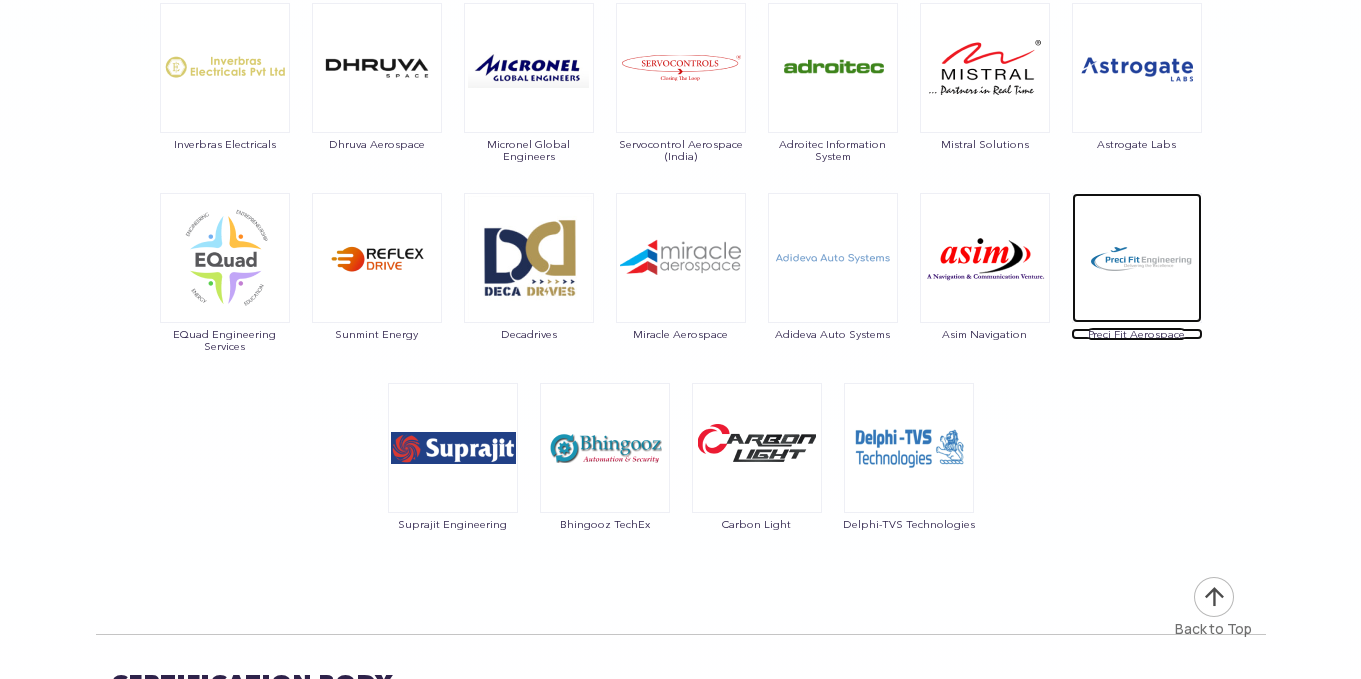 click at bounding box center [1137, 258] 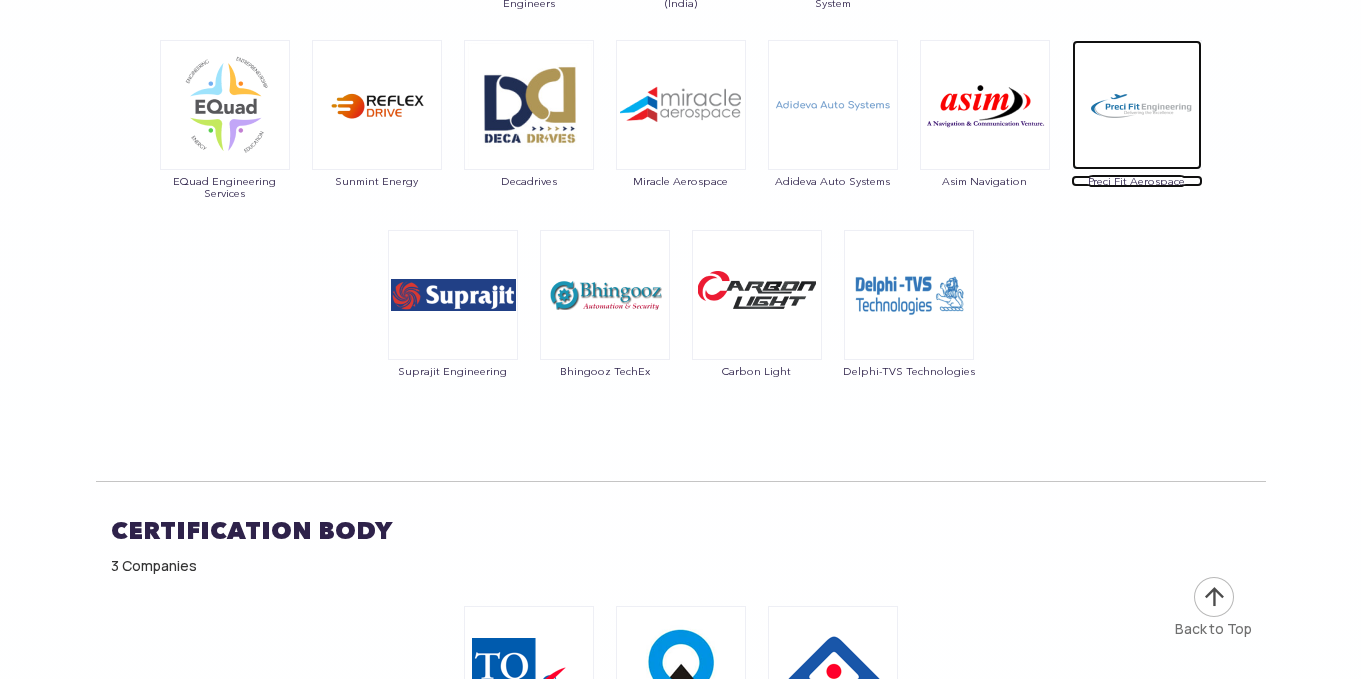 scroll, scrollTop: 23657, scrollLeft: 0, axis: vertical 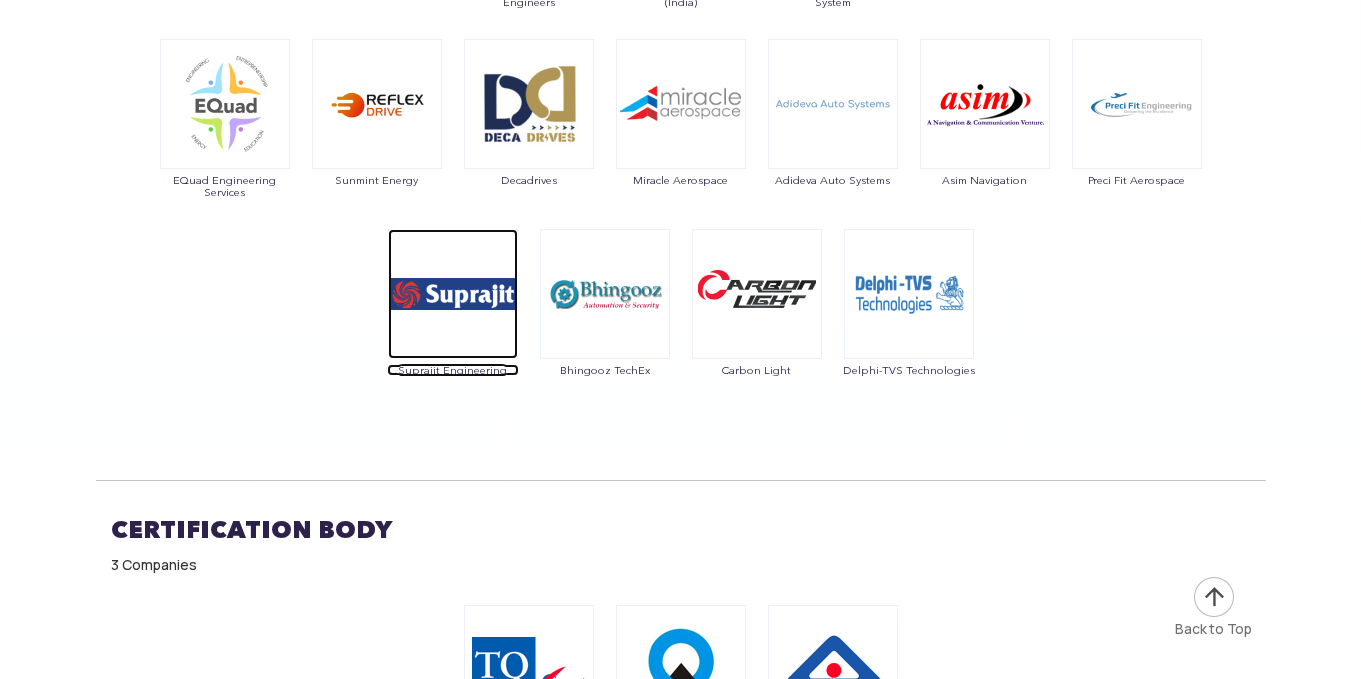 click at bounding box center (453, 294) 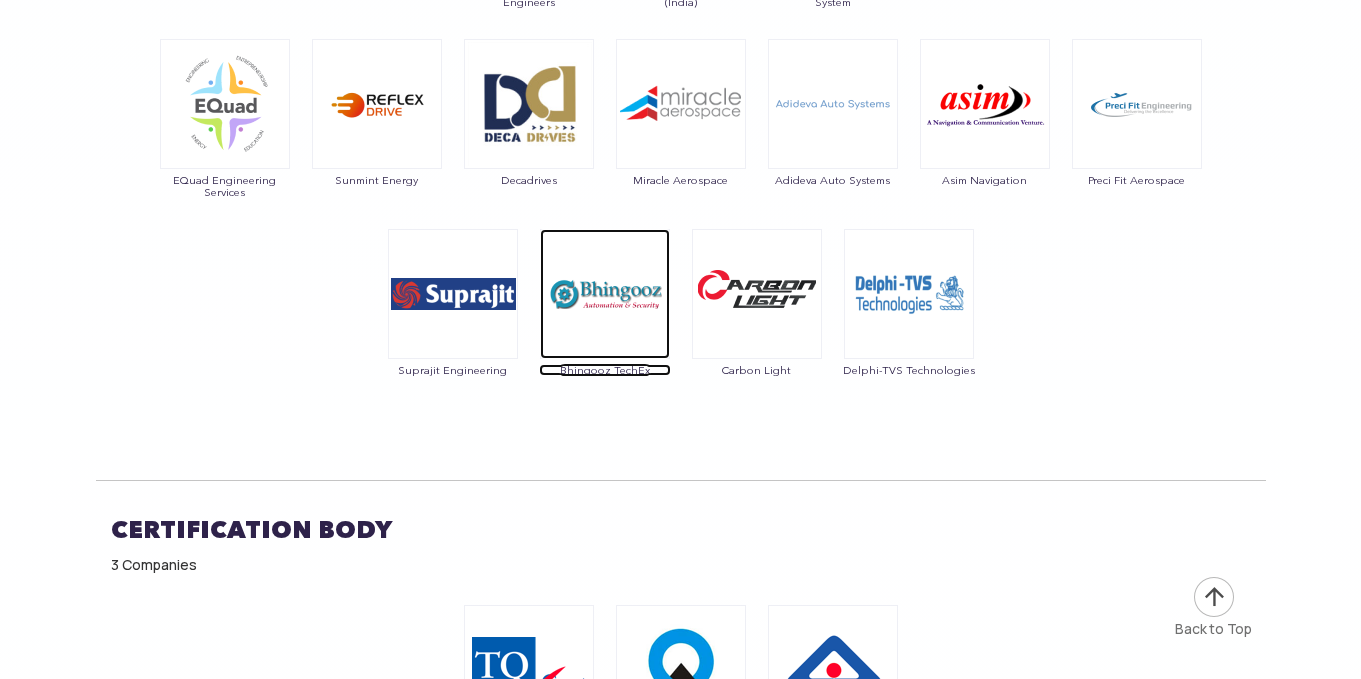 click at bounding box center (605, 294) 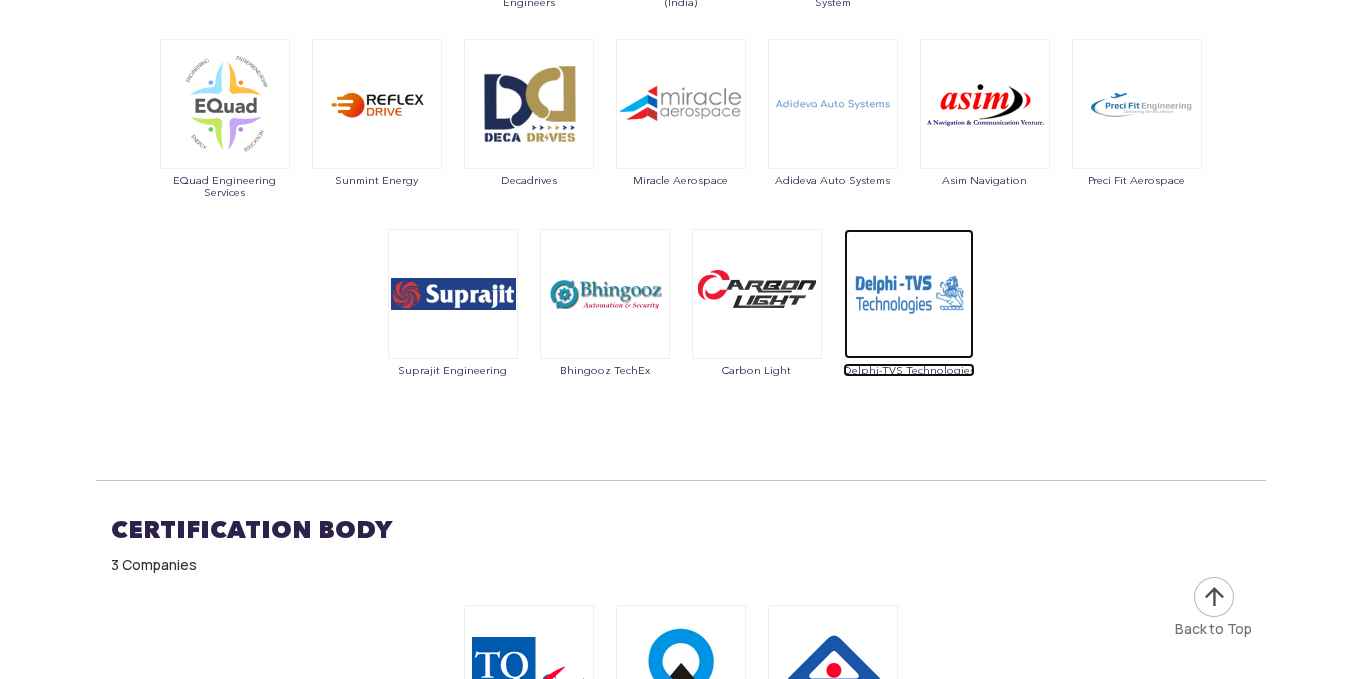 click at bounding box center (909, 294) 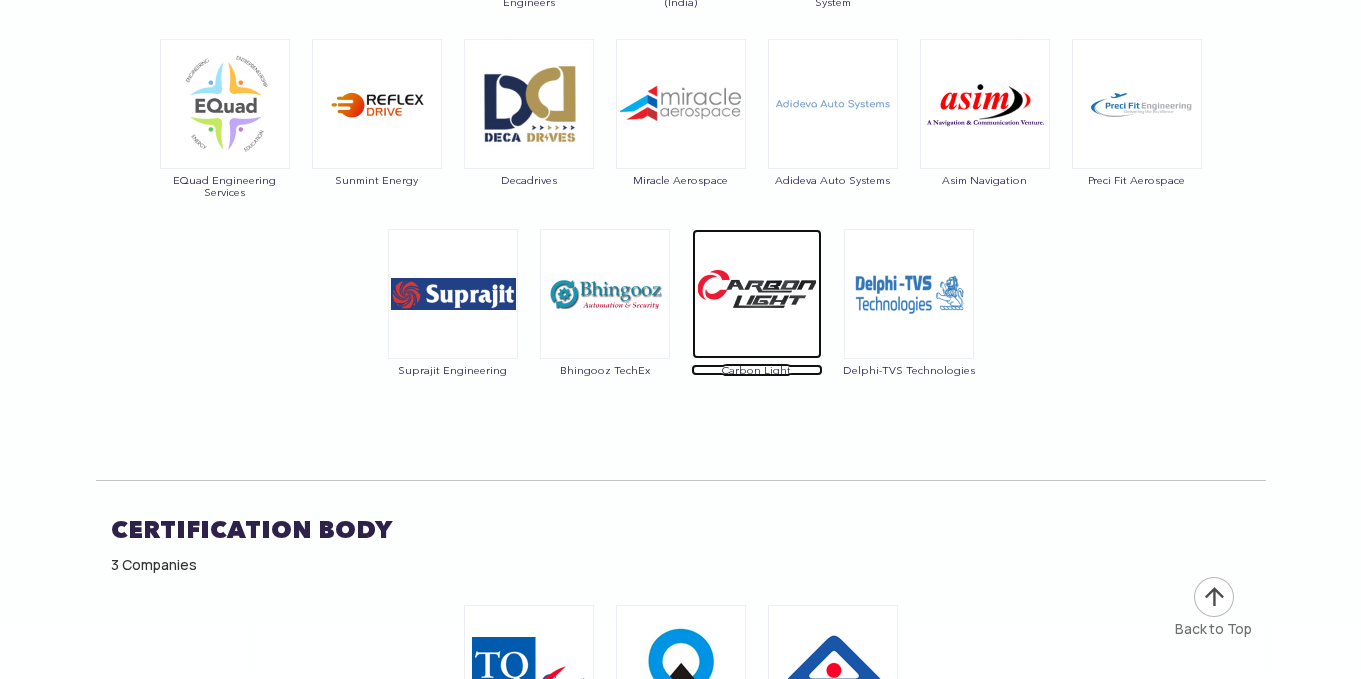 click at bounding box center [757, 294] 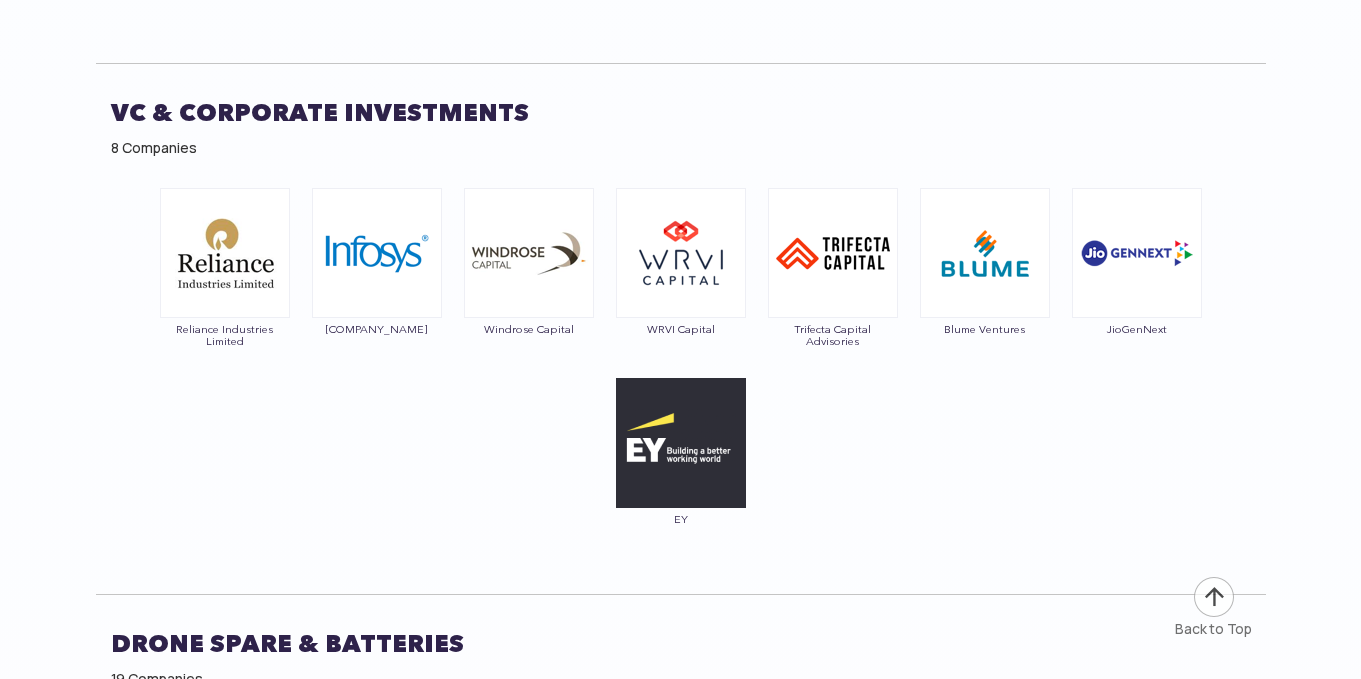scroll, scrollTop: 19606, scrollLeft: 0, axis: vertical 